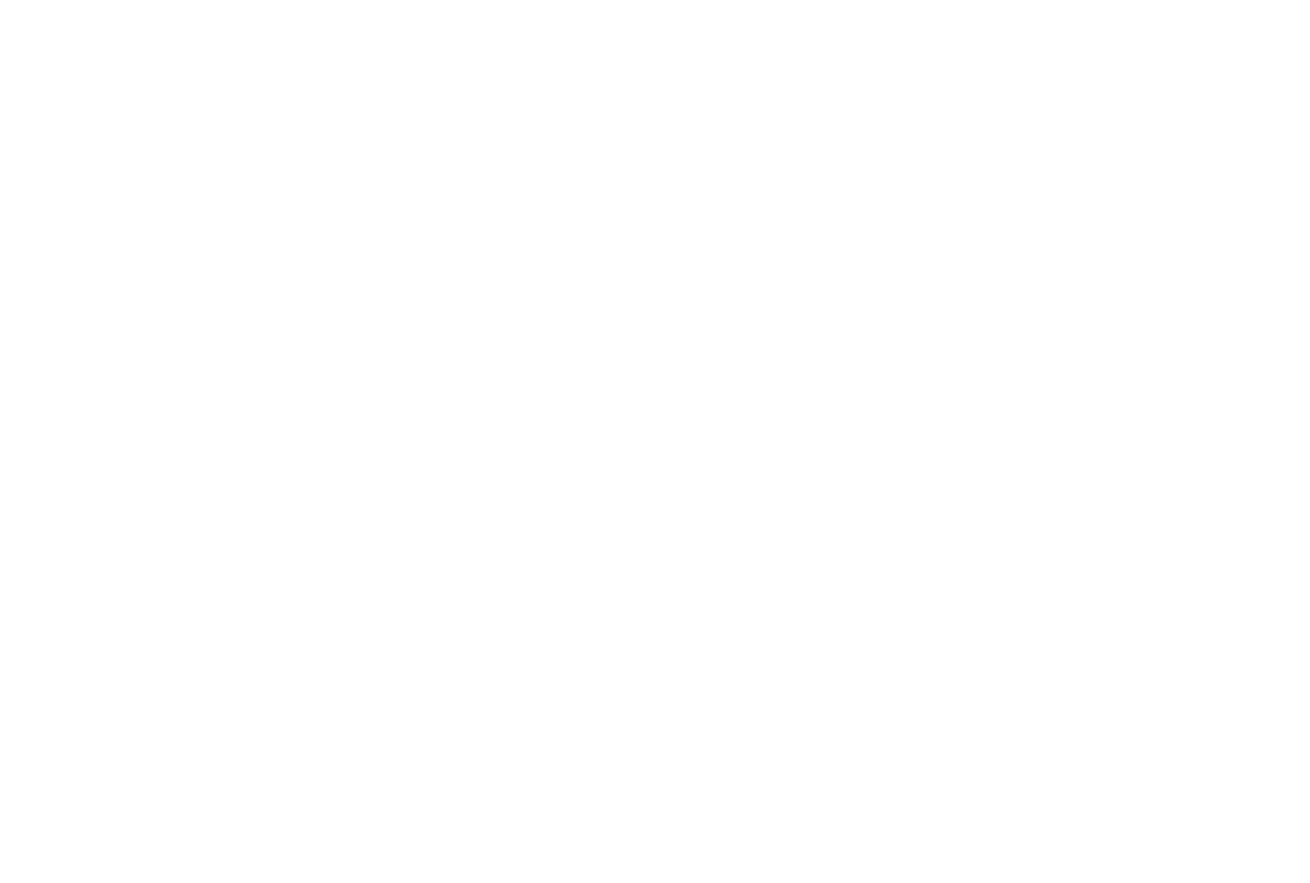 scroll, scrollTop: 0, scrollLeft: 0, axis: both 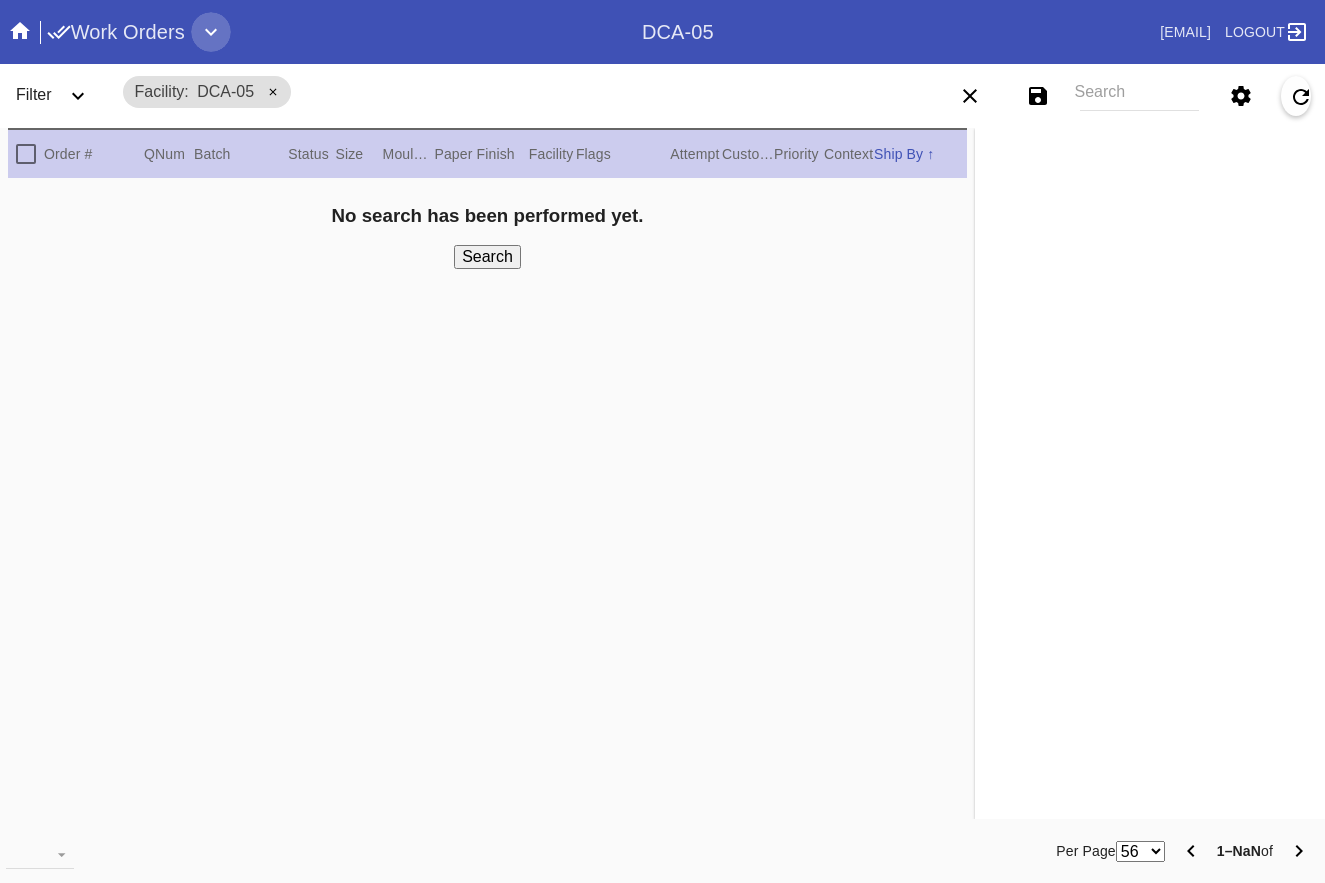 click at bounding box center [211, 32] 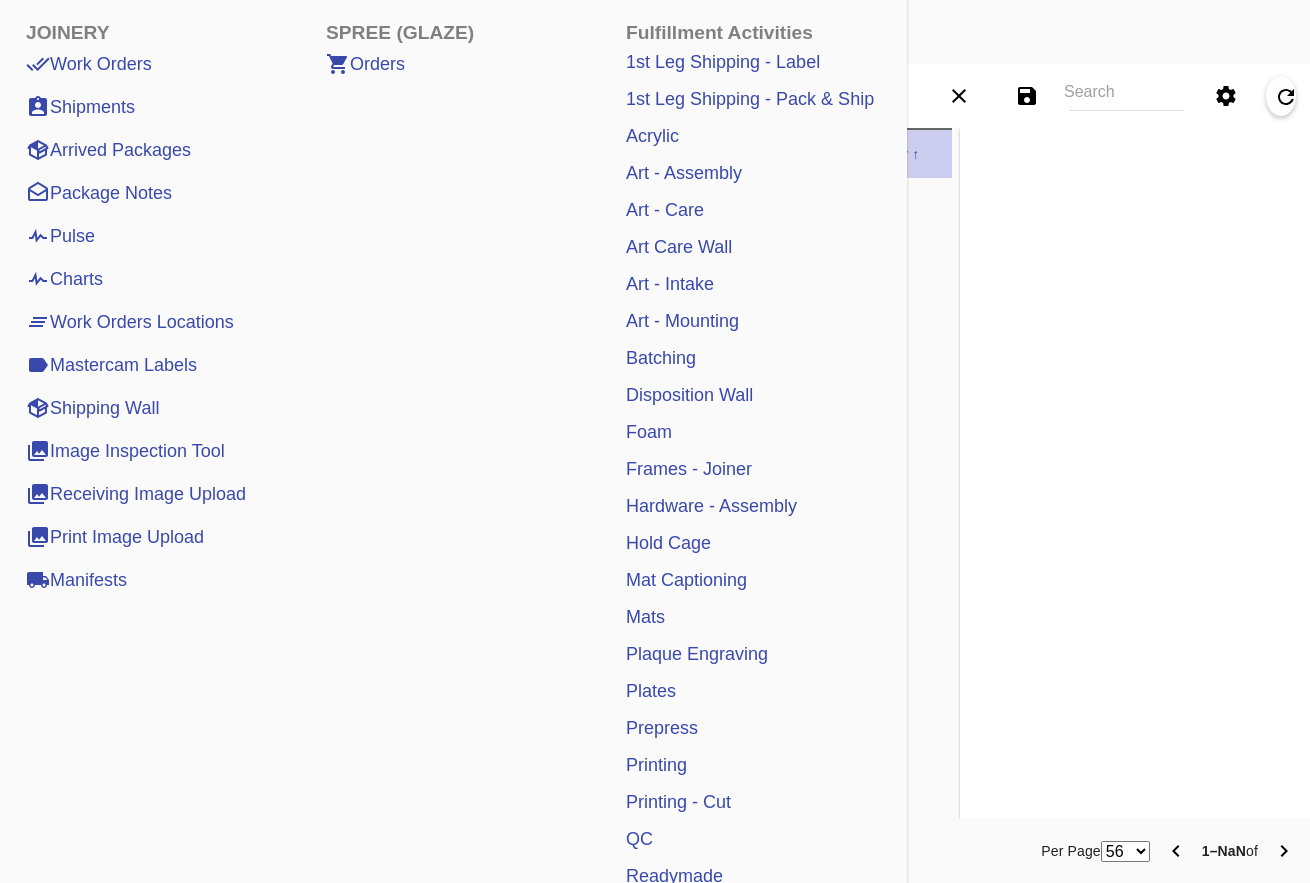 scroll, scrollTop: 400, scrollLeft: 0, axis: vertical 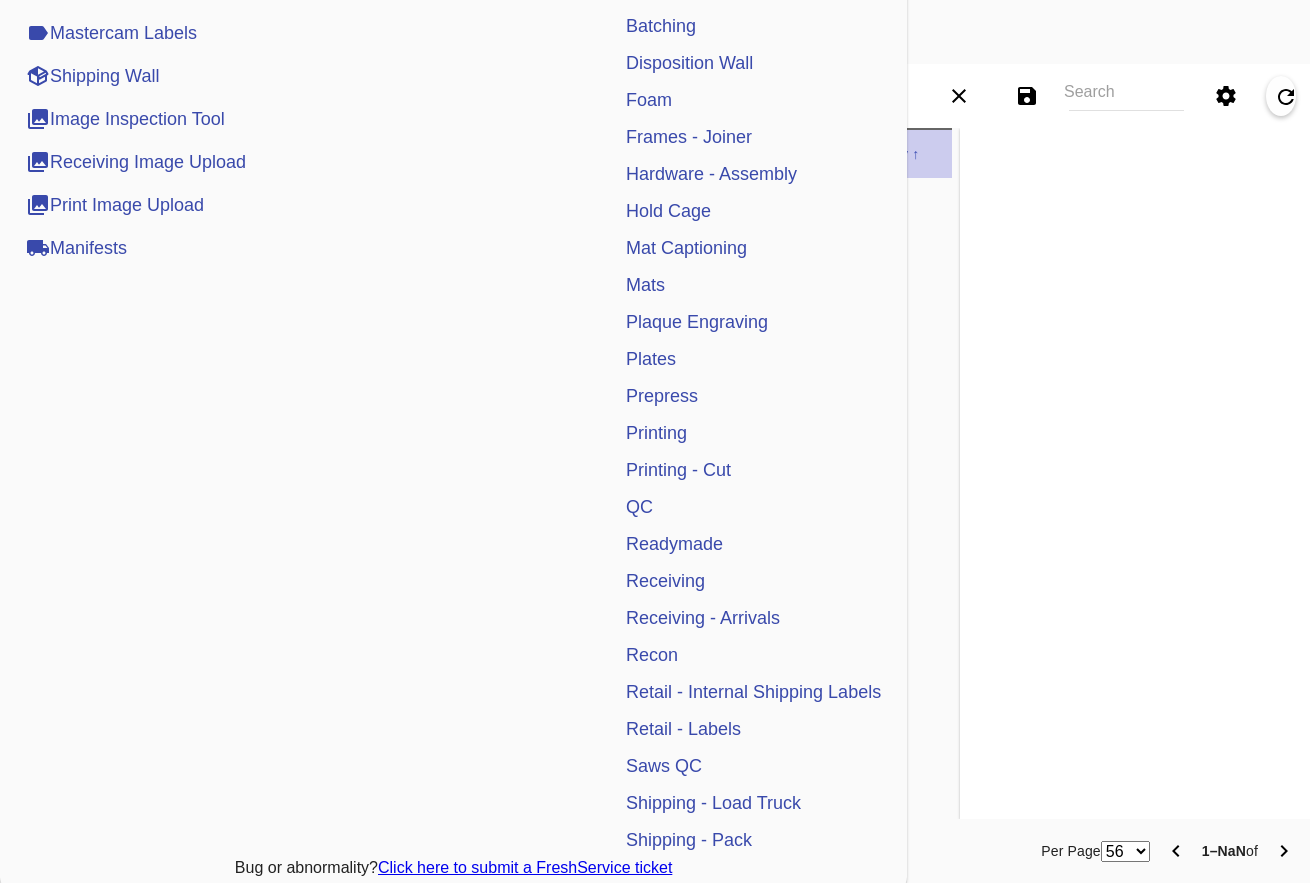 click on "QC" at bounding box center (639, 507) 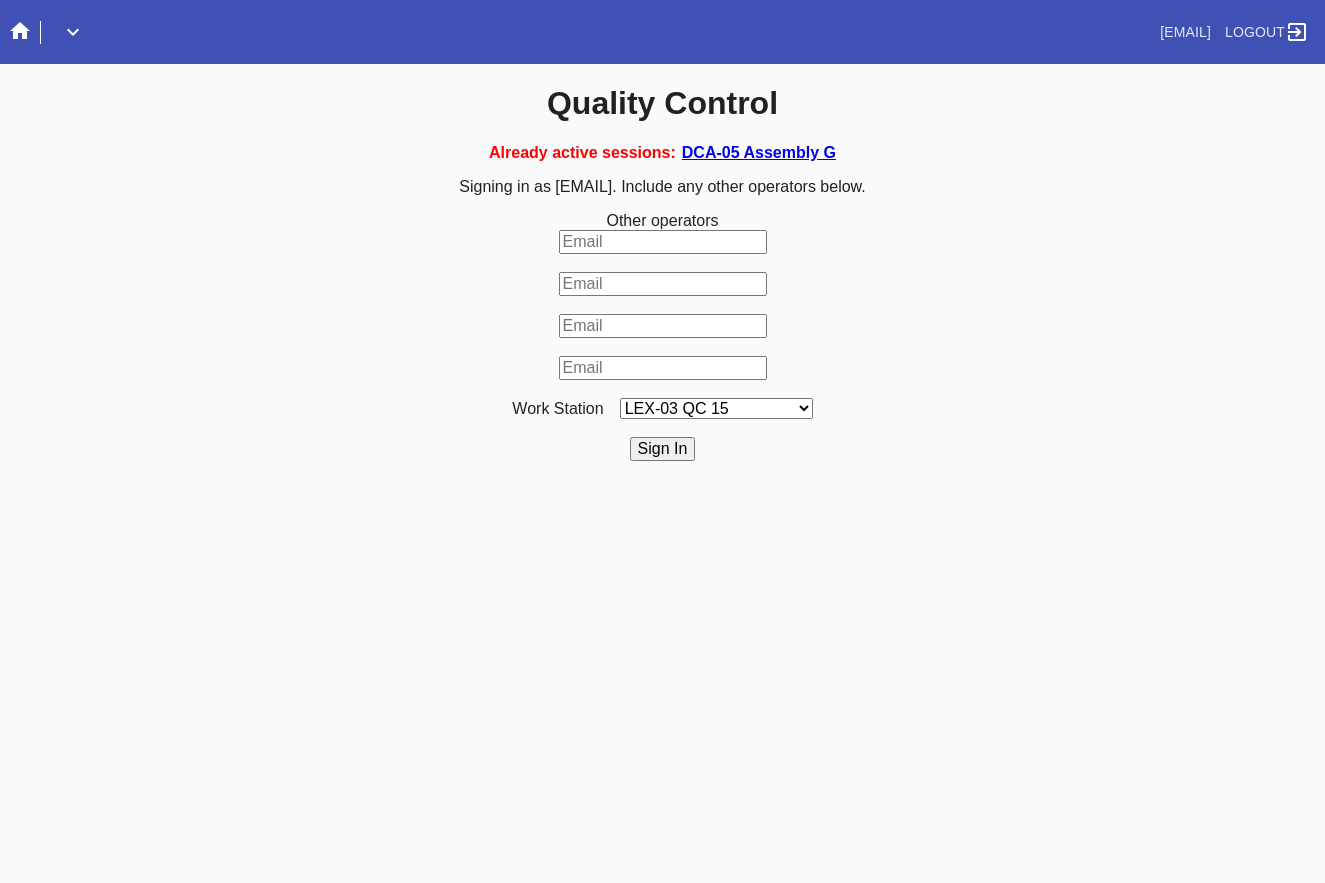 scroll, scrollTop: 0, scrollLeft: 0, axis: both 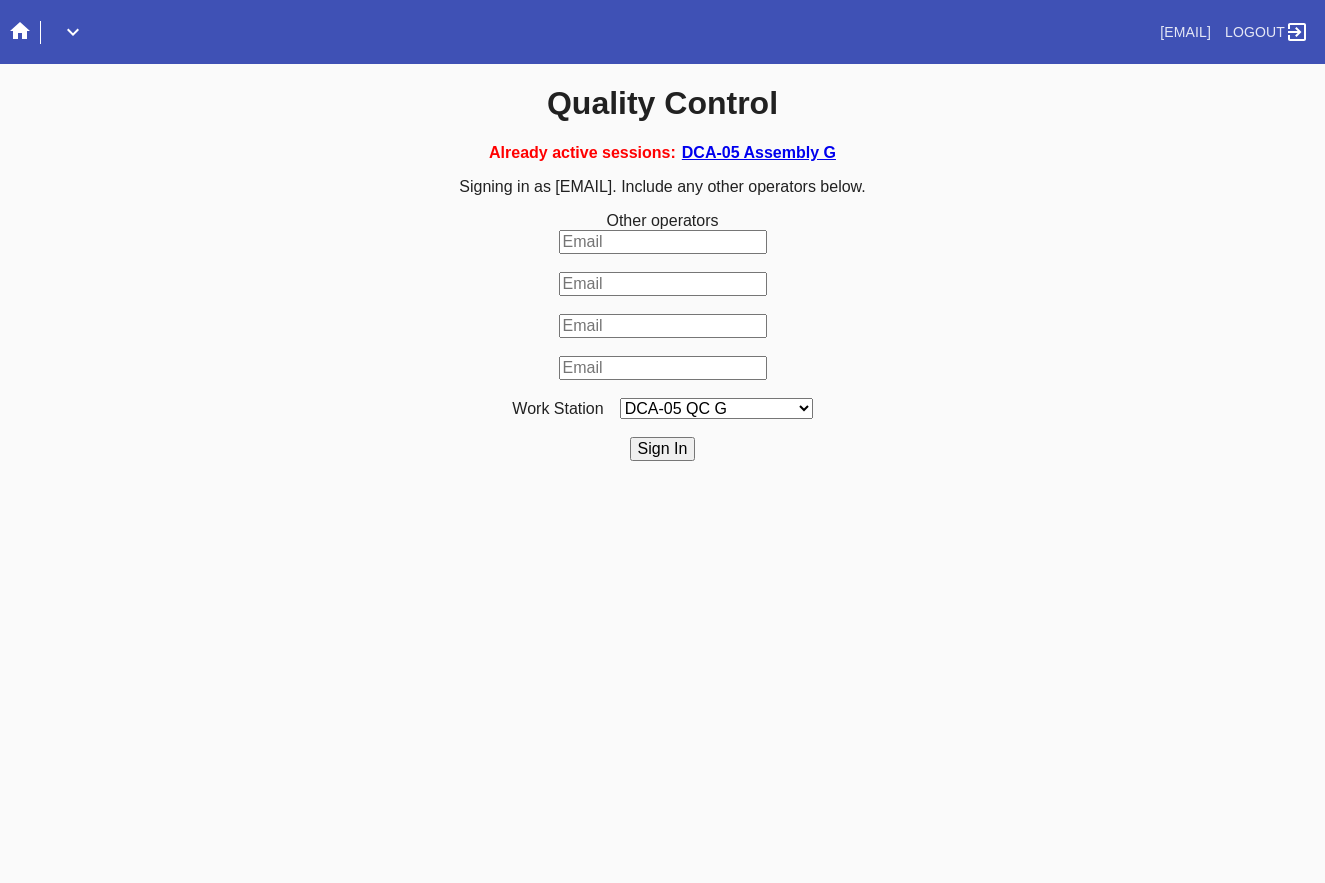 click on "LEX-03 QC 15
LEX-01 AC1-Q1
LEX-01 QC A-2
LEX-01 QC B-2
LAS-01 Art Cell 3 - QC1
LEX-01 AC2-Q1
LEX-01 AC3-Q1
LAS-01 Art Cell 7 - QC1
LEX-01 AL2-Q1
LEX-01 AL5-Q1
LEX-01 AC4-Q1
DCA-05 QC O
LEX-01 AL5-Q2
LAS-01 Art Cell 4 - QC1
LAS-01 Art Cell 8 - QC1
LAS-01 Art Cell 1 - QC1
LEX-03 QC 9
LEX-01 QC C-2
LEX-01 QC D-2
LEX-01 QC E-2
LEX-01 QC F-2
LAS-01 Art Cell 5 - QC1
LEX-03 QC 10
LEX-01 AL1-Q1
LEX-03 QC 1
LEX-03 QC 11
LAS-01 Art Cell 2 - QC1
LEX-01 AL1-Q2
ELP-01 QC A-2
ELP-01 QC C-2
ELP-01 QC D-2
ELP-01 QC E-2
ELP-01 QC F-2
ELP-01 QC G-2
ELP-01 QC H-2
LEX-03 Ornament QC
LEX-03 QC 12
LEX-03 QC 2
LEX-03 QC 3
LEX-03 QC 4
LEX-03 QC 5
LEX-03 QC 6
LEX-03 QC 7
LEX-03 QC 8
LEX-03 QC 13
DCA-05 QC A
LEX-03 QC 16
DCA-05 QC B
DCA-05 QC C
DCA-05 QC D
LEX-01 AL4-Q1
LAS-01 Art Cell 6 - QC1
DCA-05 QC E
DCA-05 QC F
DCA-05 QC G
DCA-05 QC H
ELP-01 QC B-2
LEX-03 QC 14
LEX-01 AL3-Q1
LEX-01 AL3-Q2" at bounding box center [716, 408] 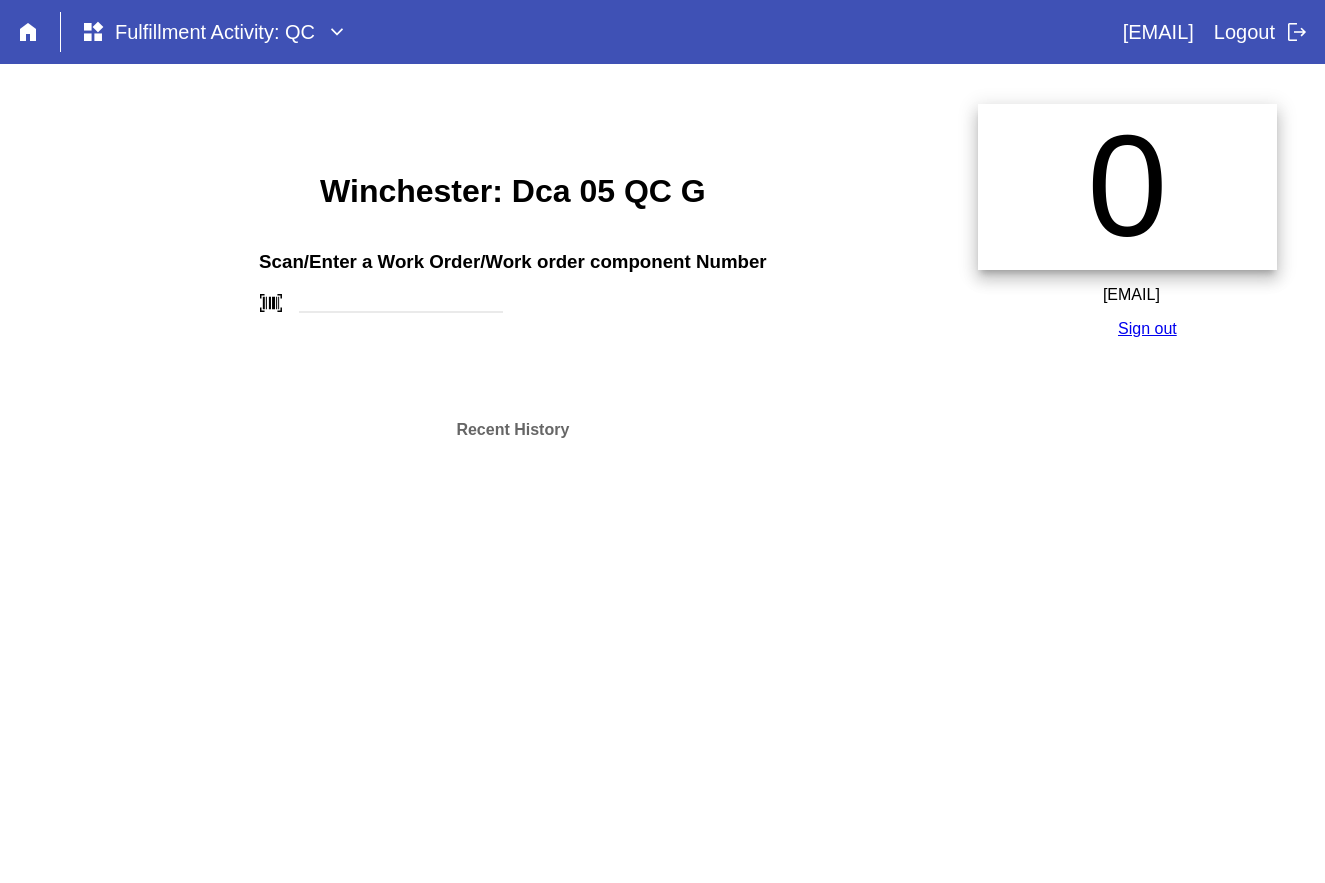 scroll, scrollTop: 0, scrollLeft: 0, axis: both 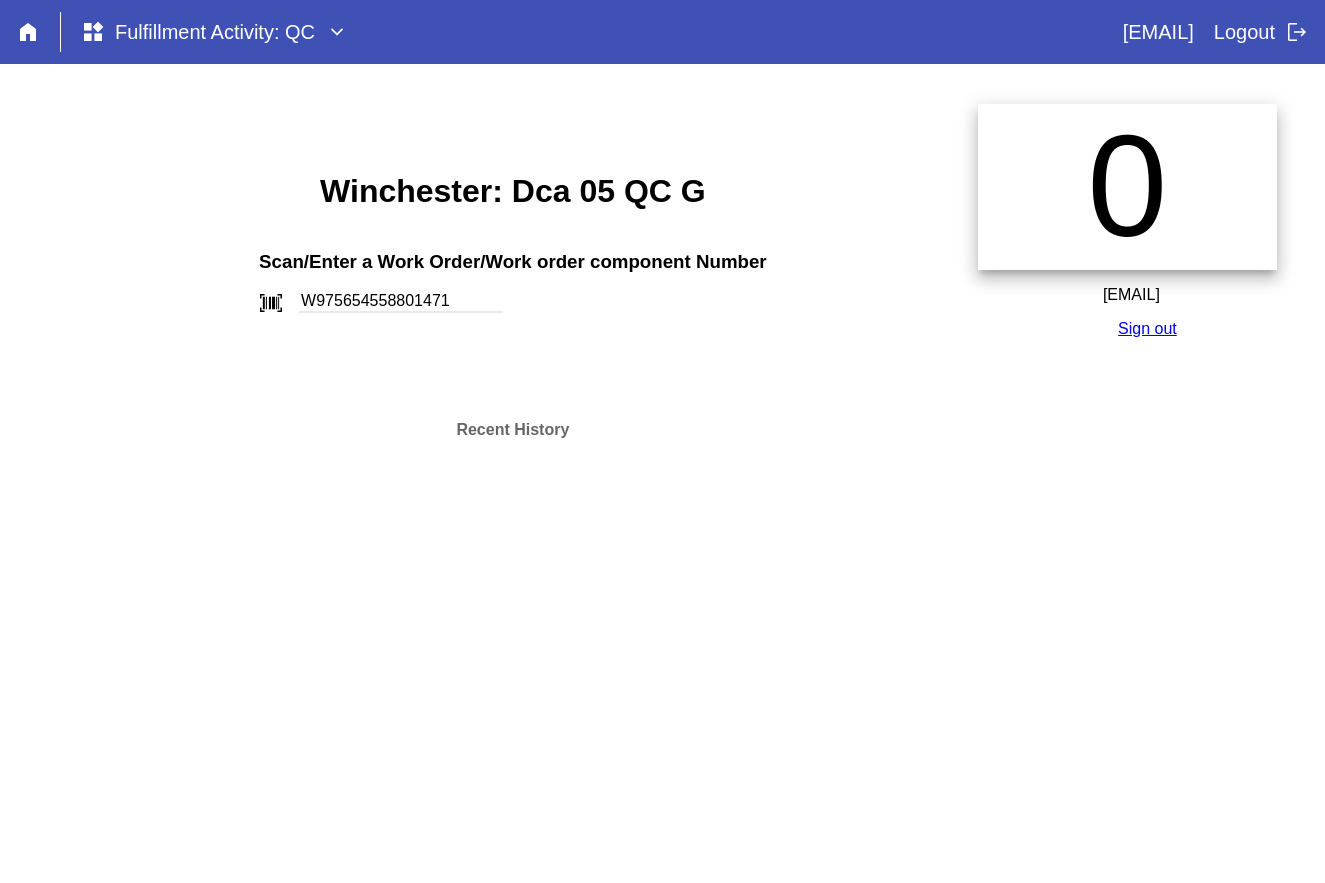 type on "W975654558801471" 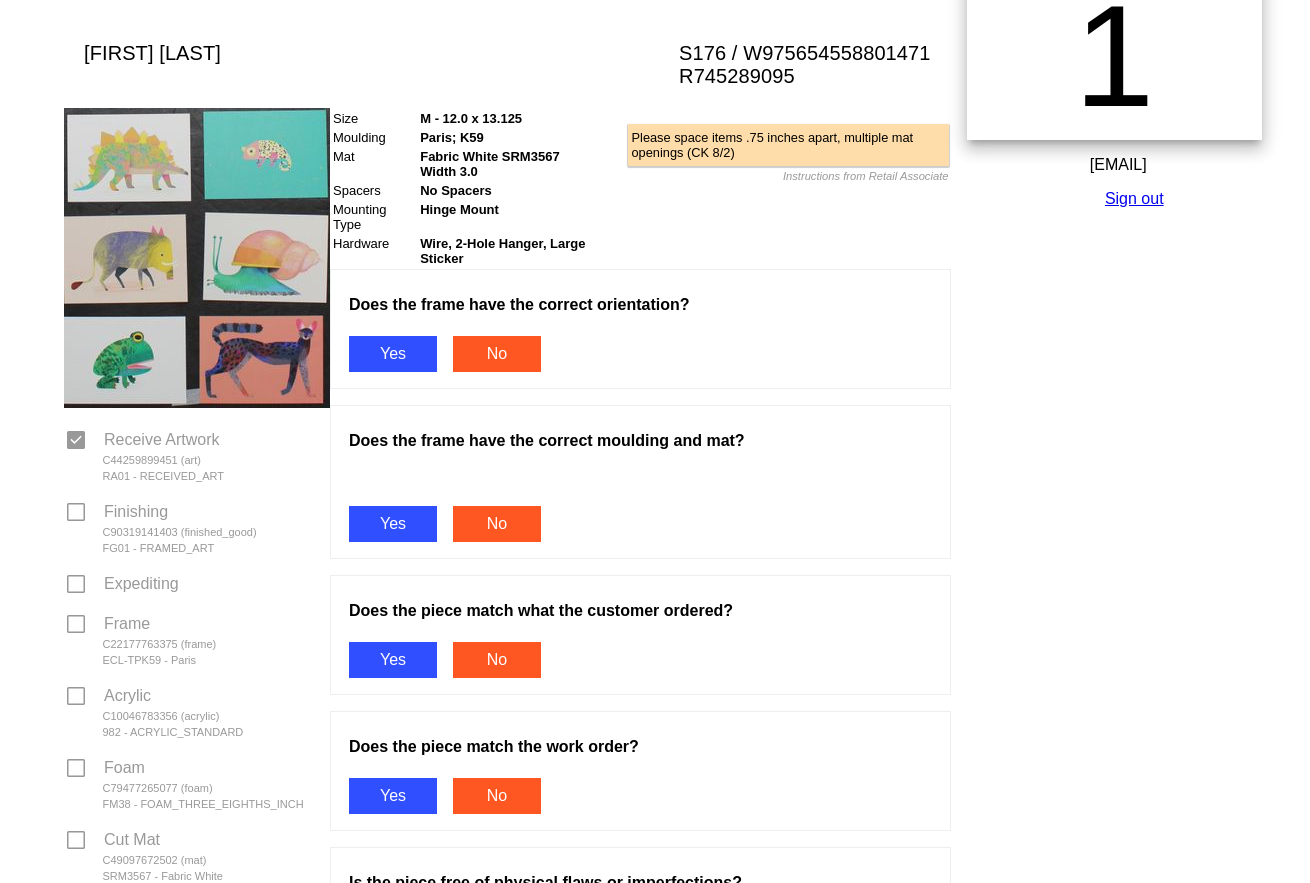 scroll, scrollTop: 300, scrollLeft: 0, axis: vertical 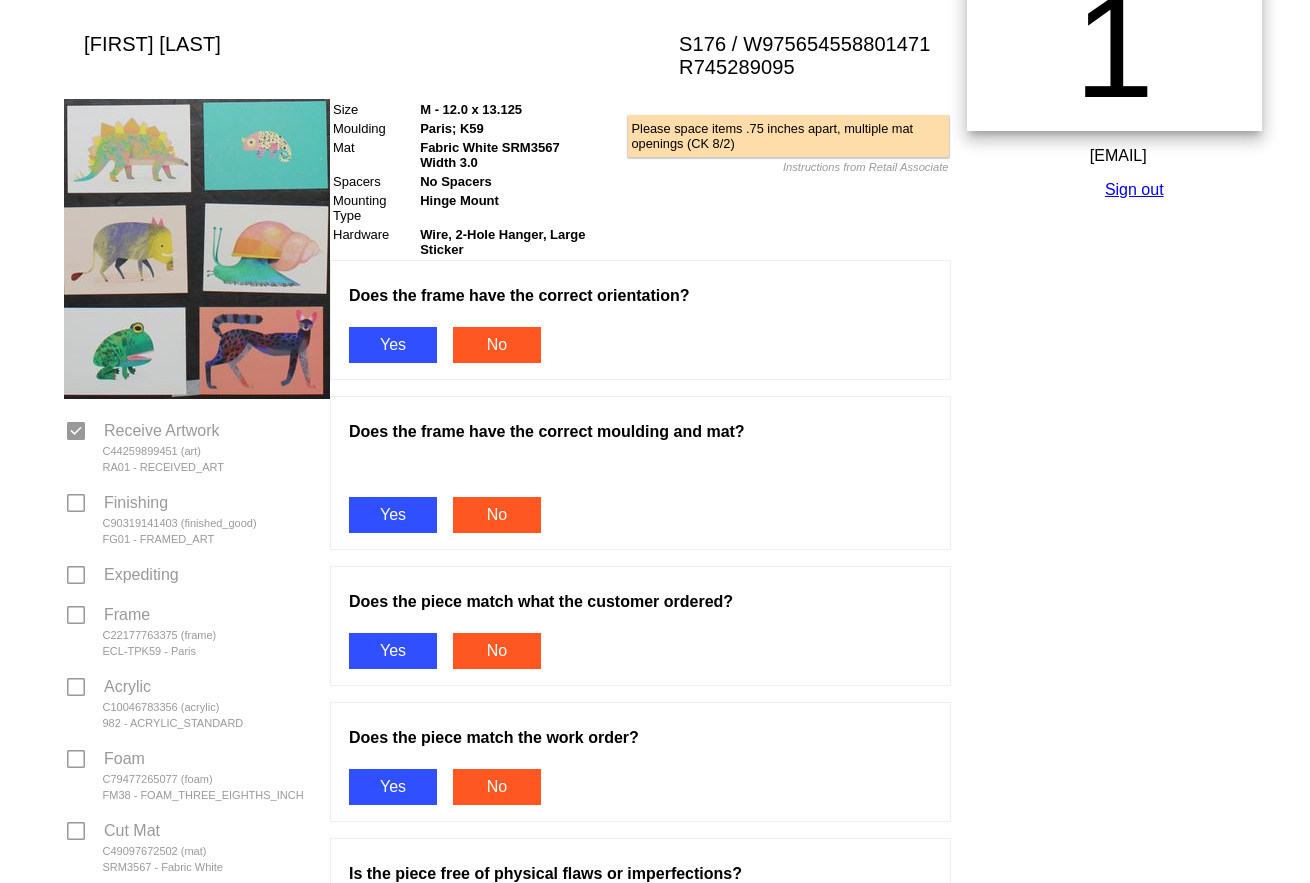 click on "Yes" at bounding box center [393, 345] 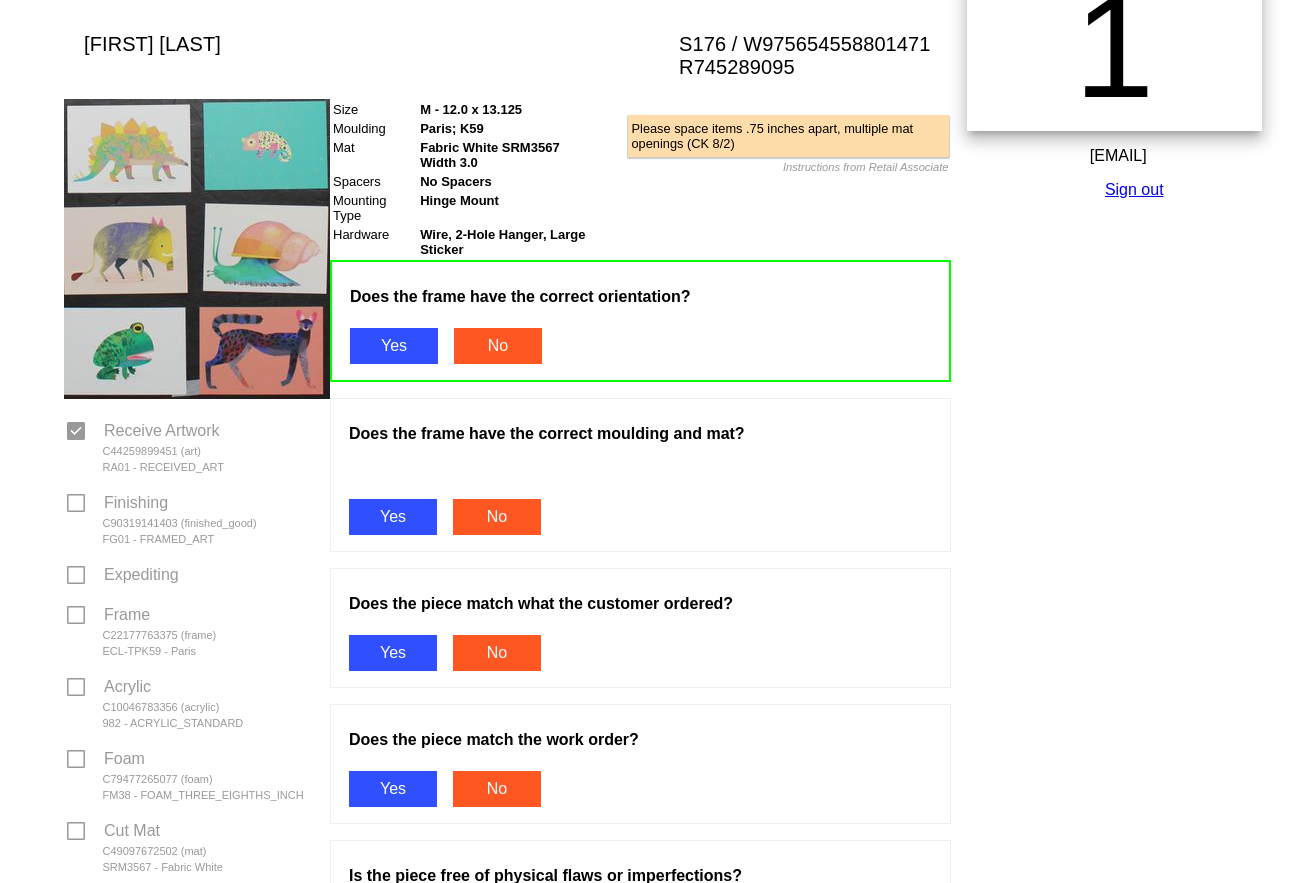scroll, scrollTop: 400, scrollLeft: 0, axis: vertical 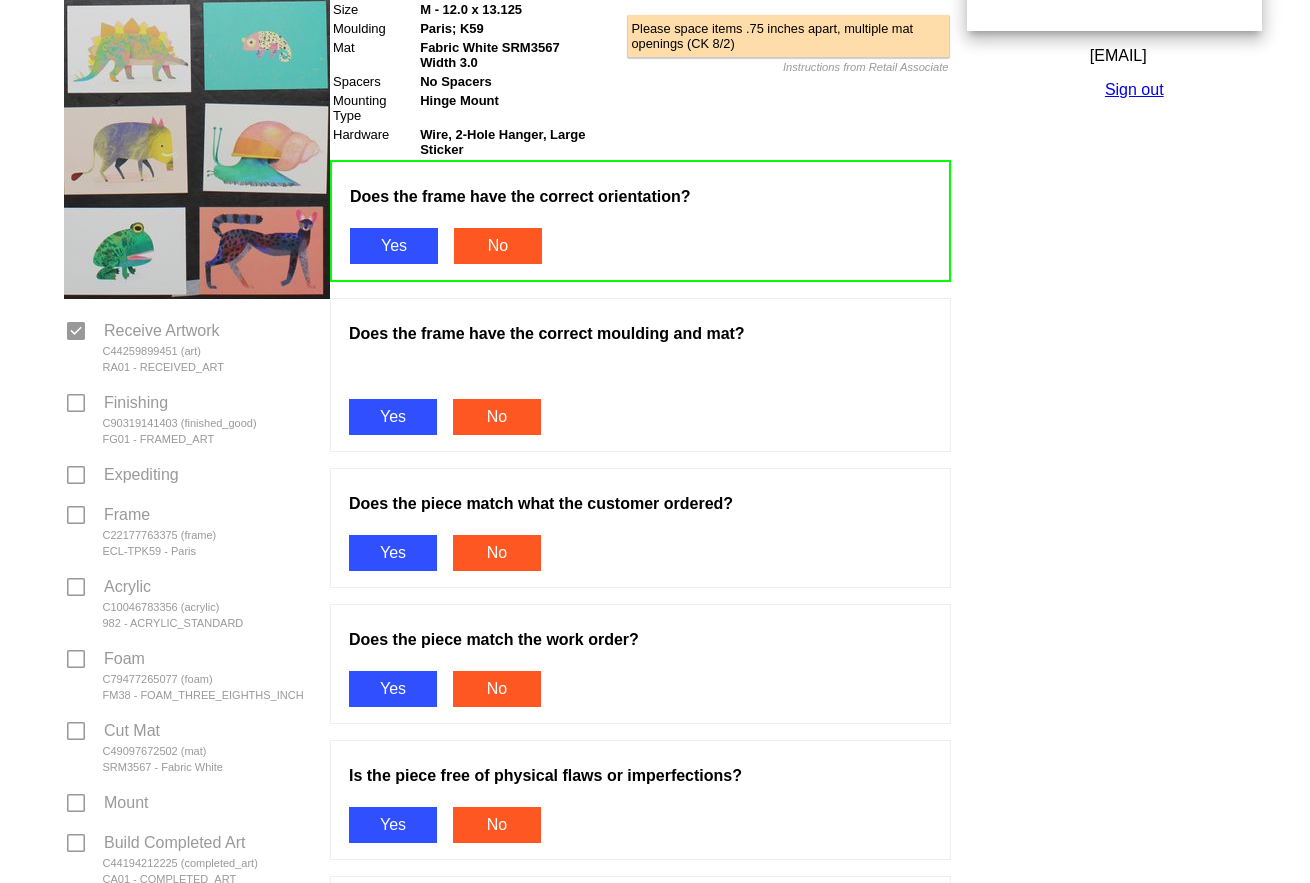 click on "Yes" at bounding box center [393, 417] 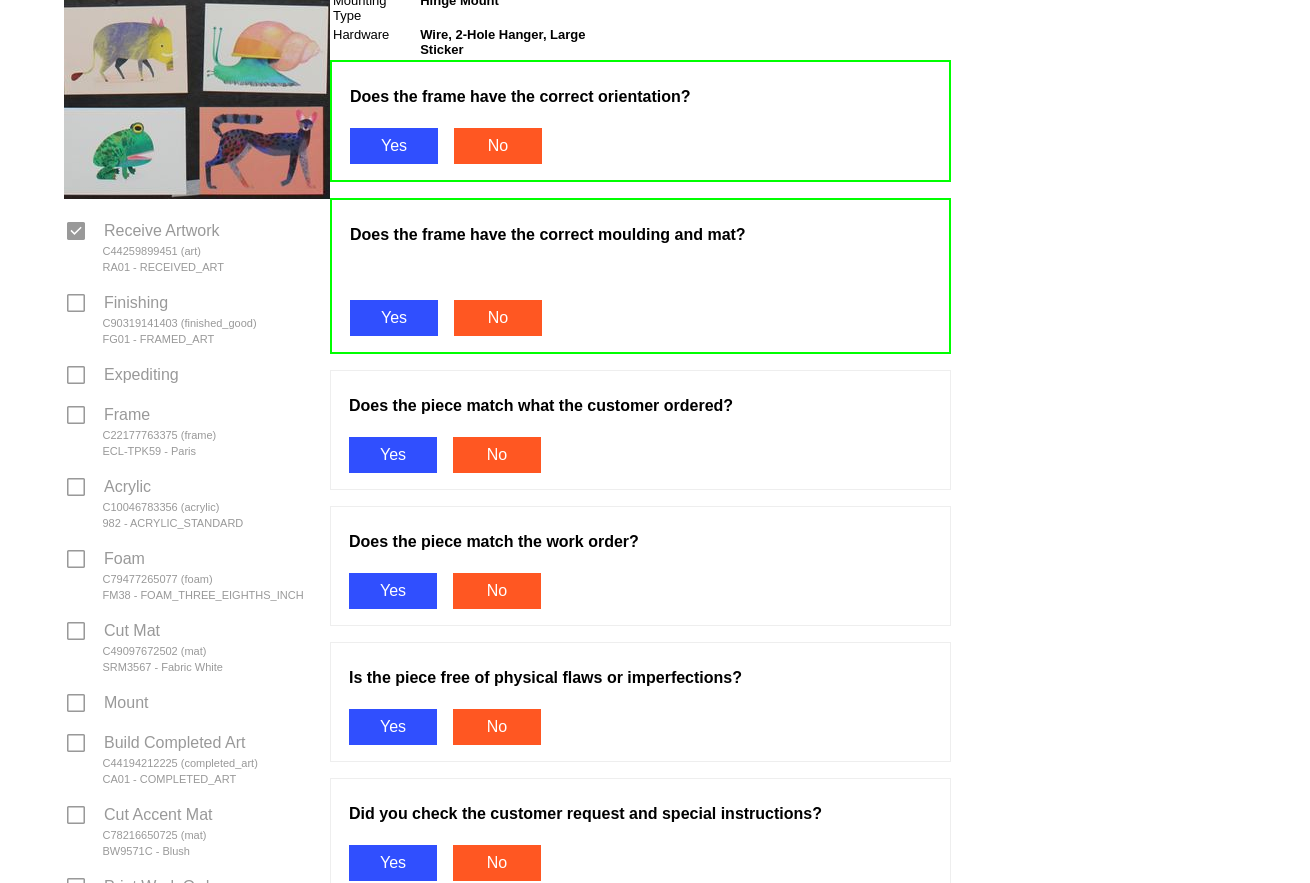 click on "Yes" at bounding box center (393, 455) 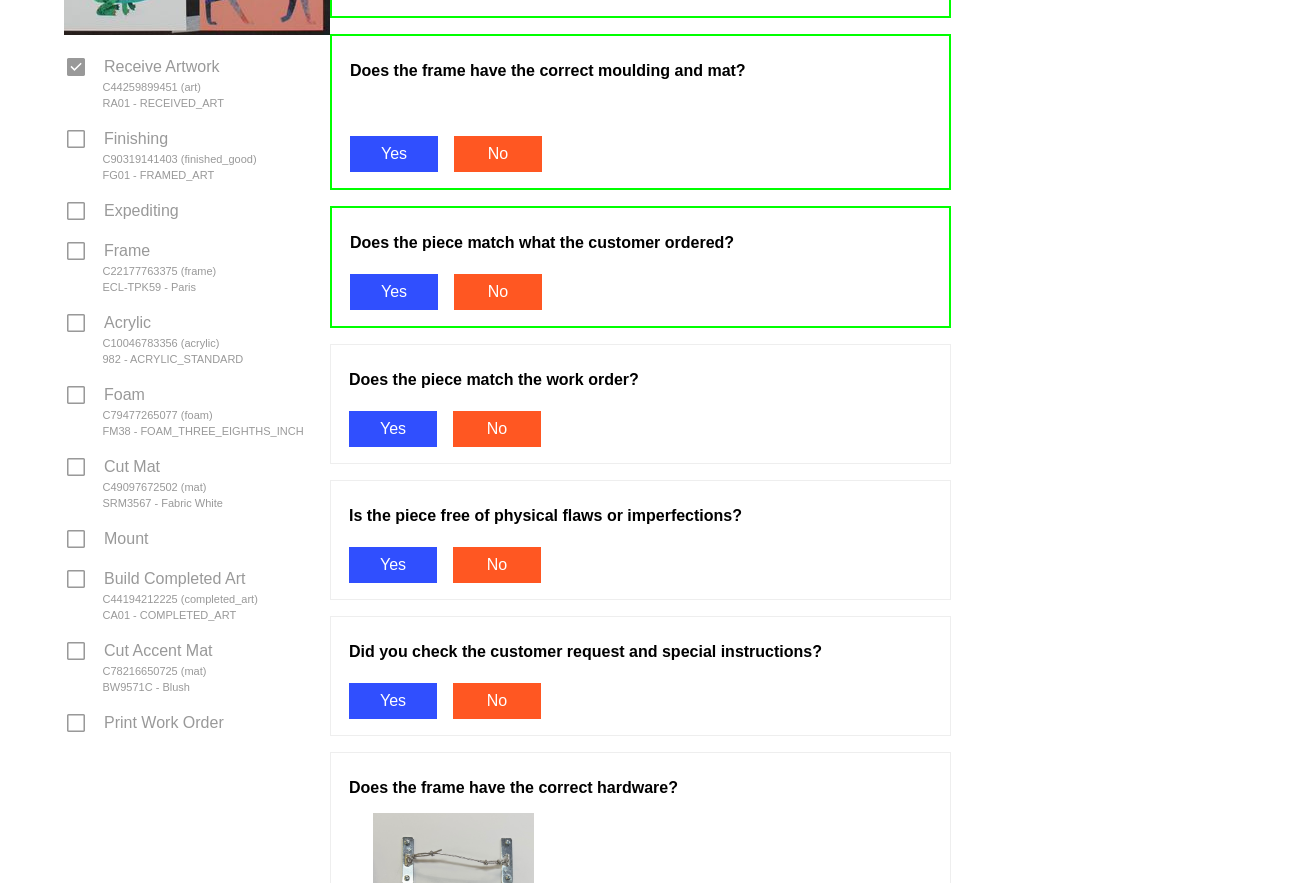 scroll, scrollTop: 700, scrollLeft: 0, axis: vertical 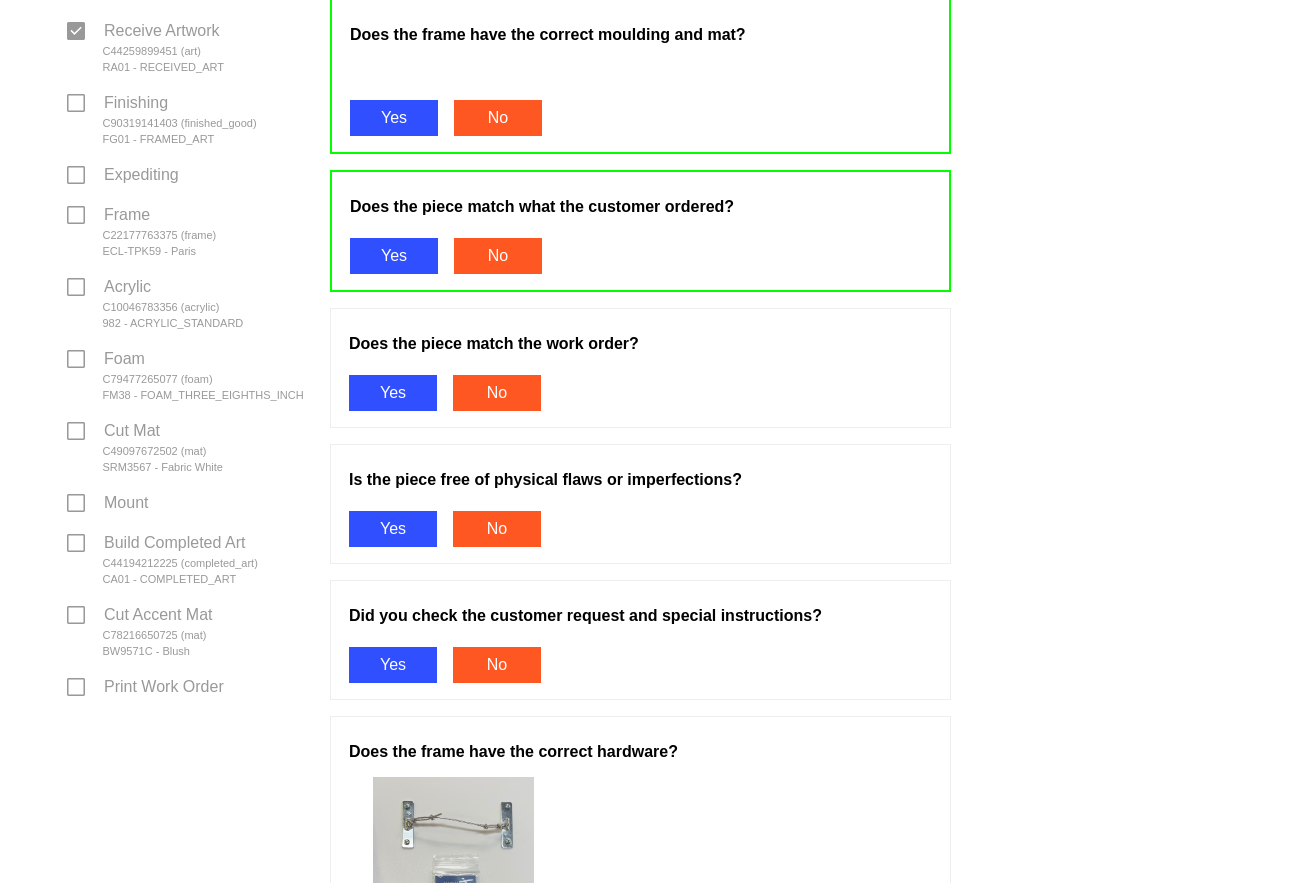 click on "Yes" at bounding box center [393, 393] 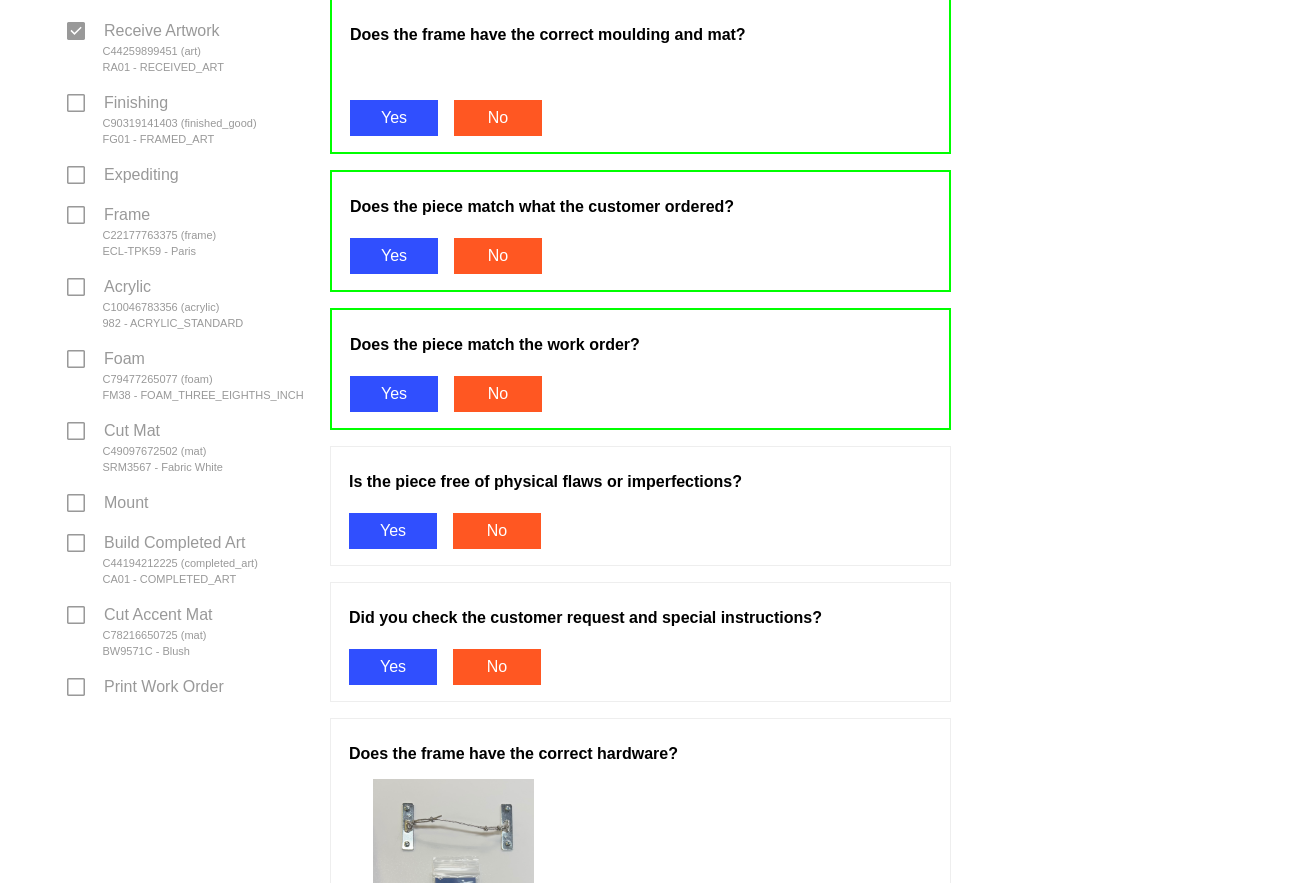 click on "Yes" at bounding box center (393, 531) 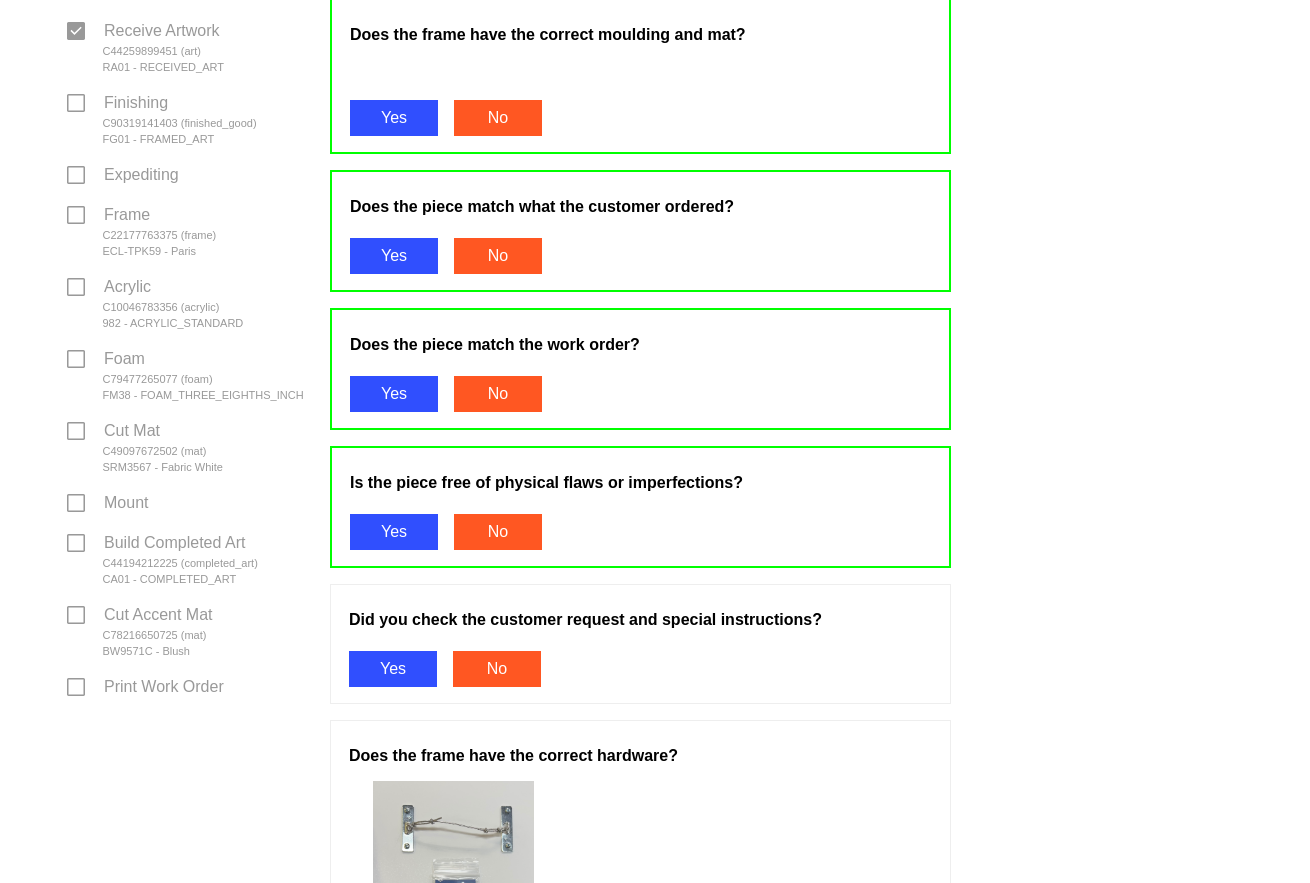 click on "Yes" at bounding box center [393, 669] 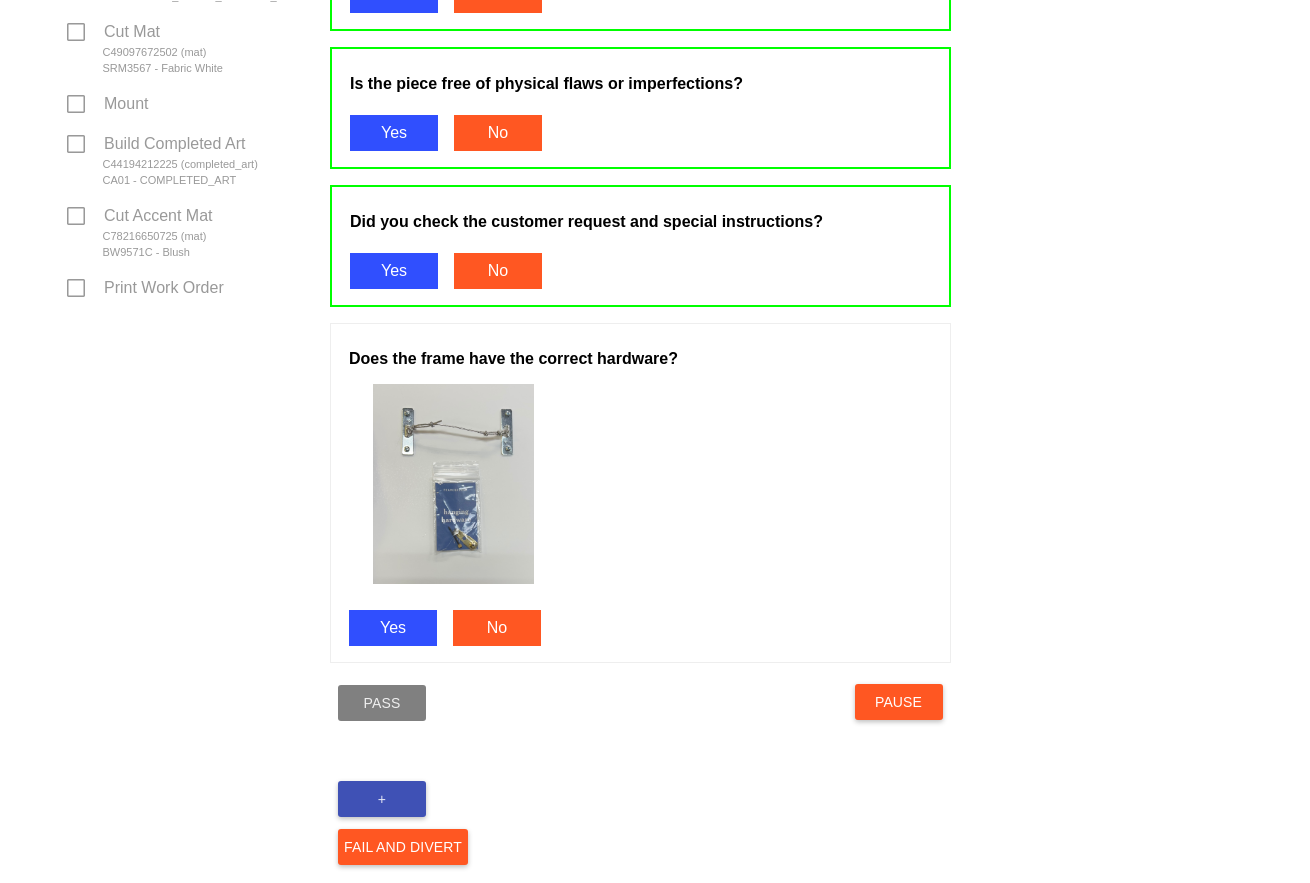 scroll, scrollTop: 1100, scrollLeft: 0, axis: vertical 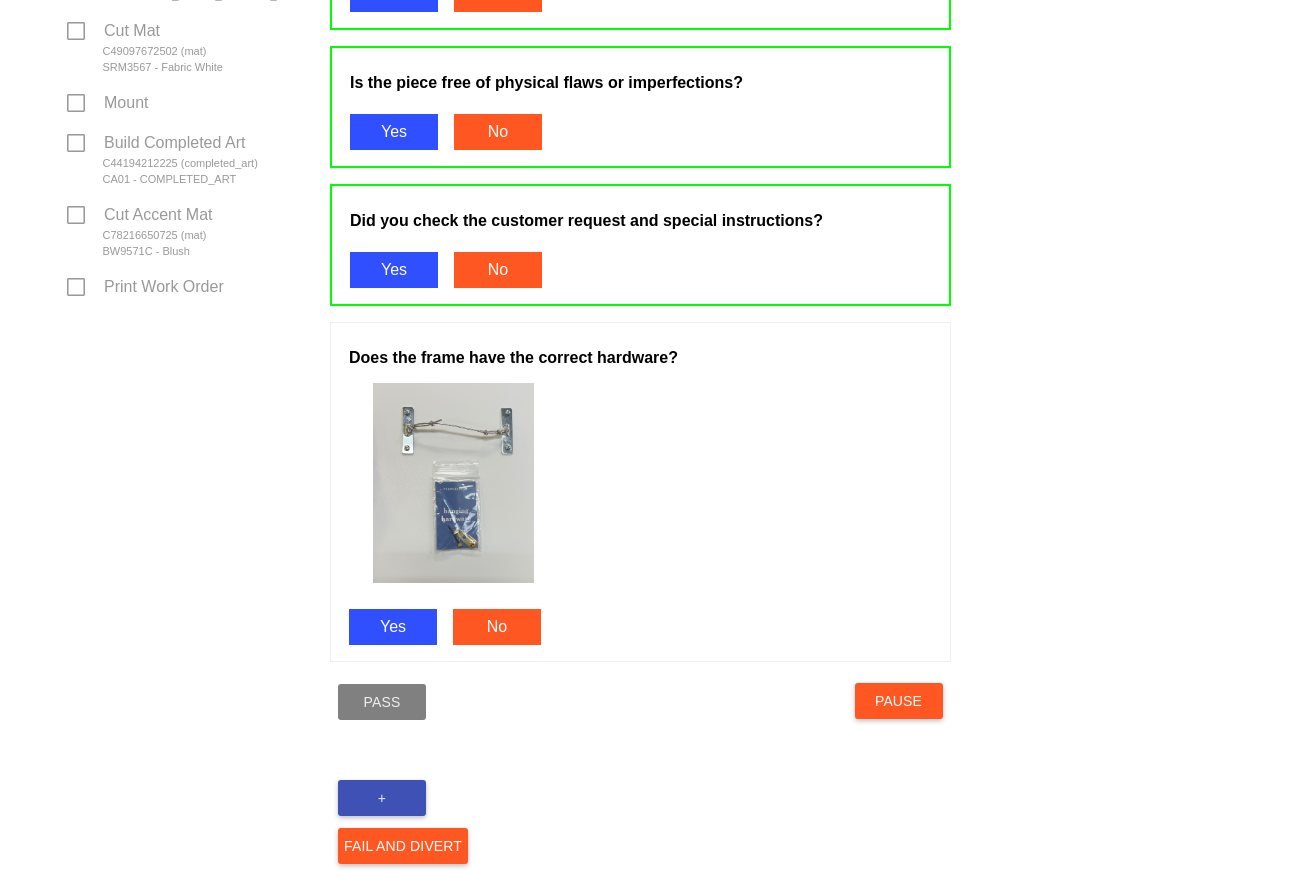 click on "Yes" at bounding box center (393, 627) 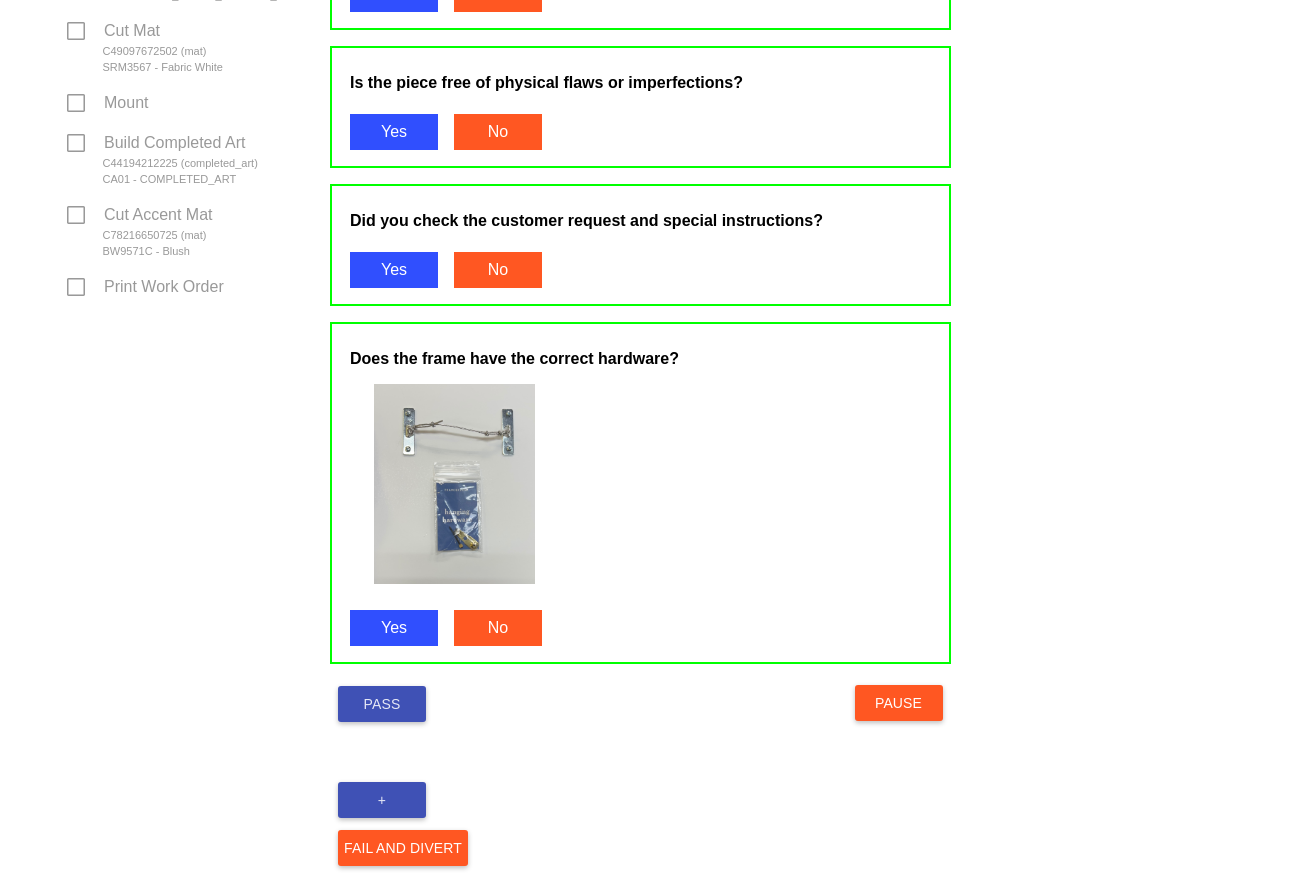 click on "Pass" at bounding box center [382, 704] 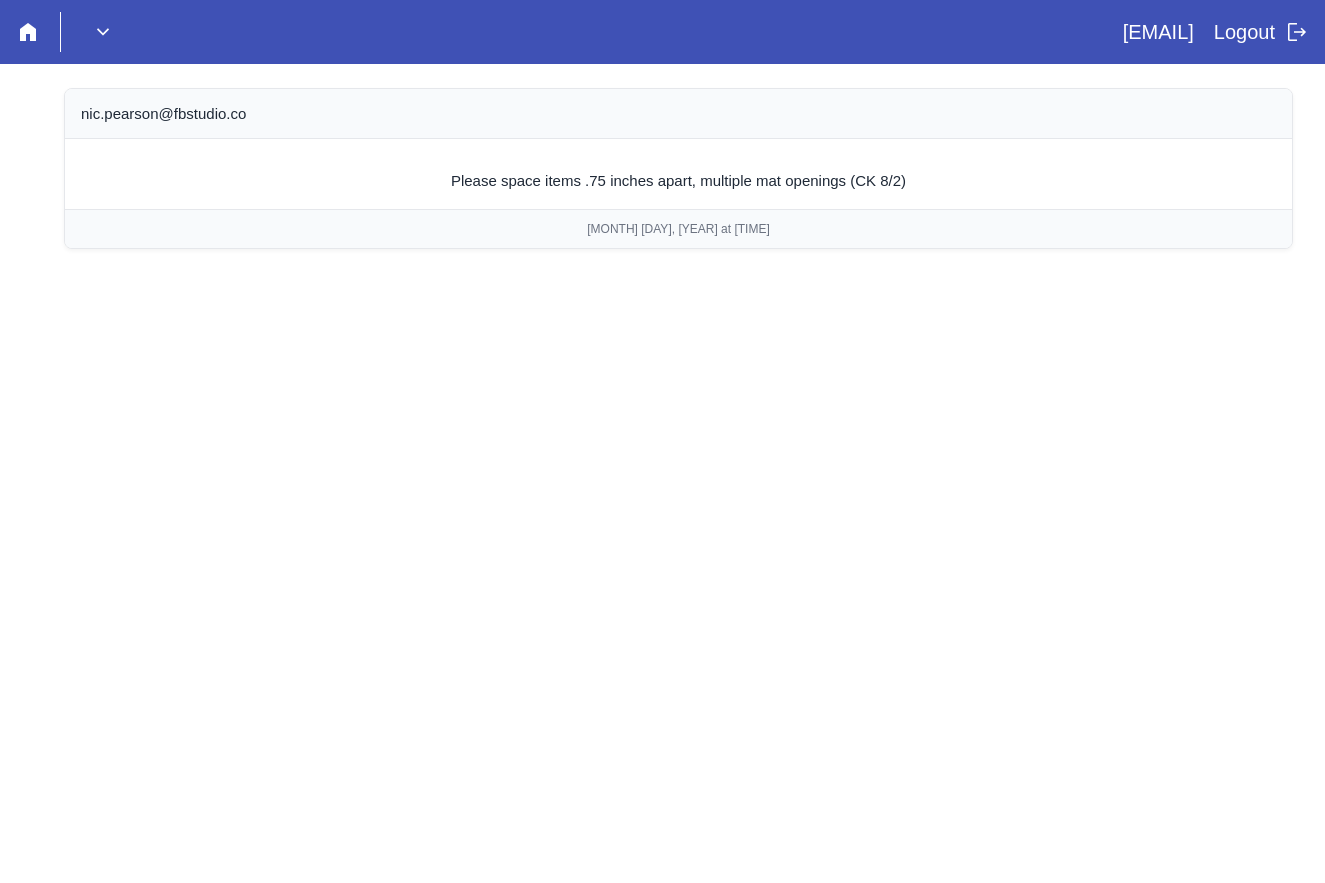 scroll, scrollTop: 0, scrollLeft: 0, axis: both 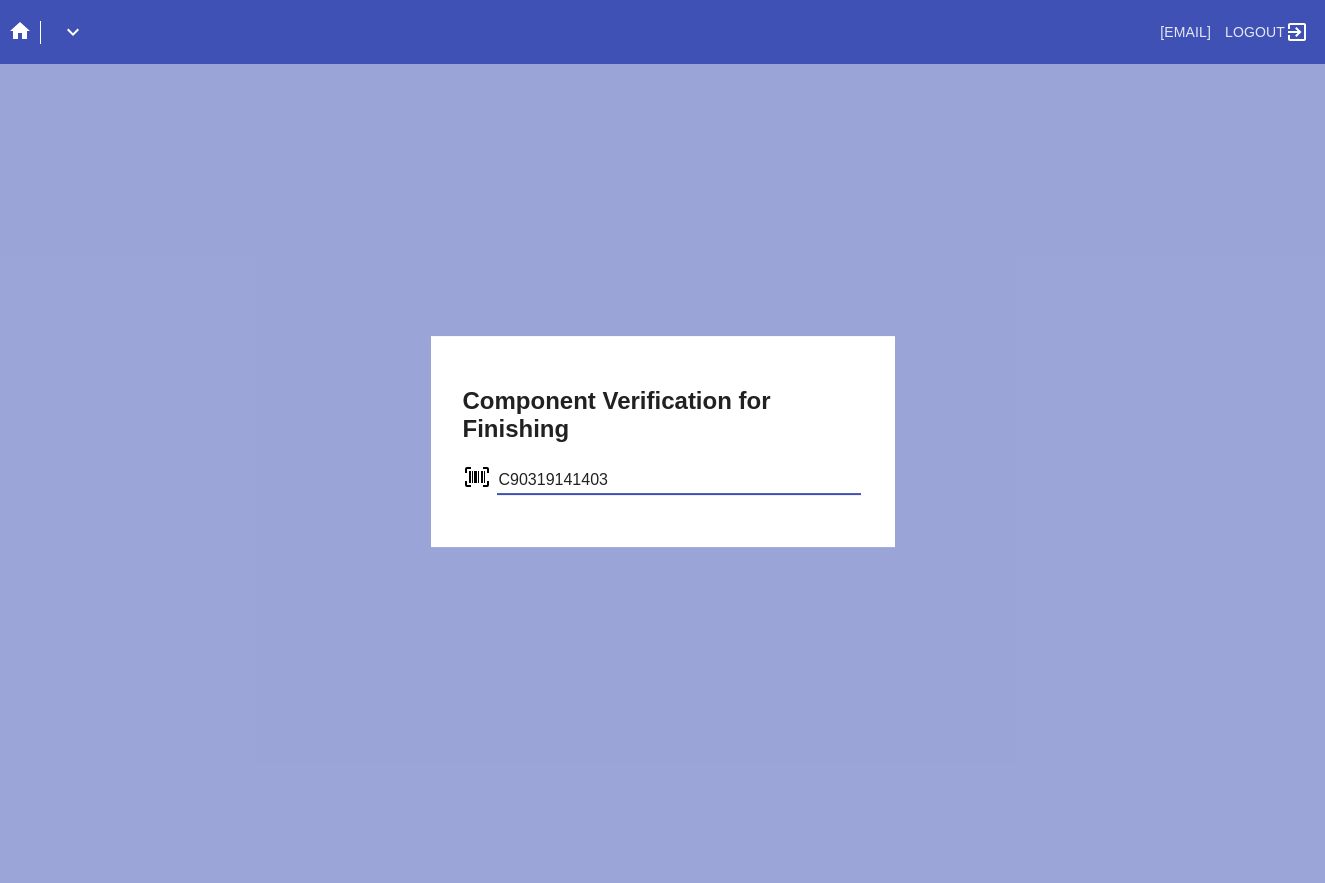 type on "C90319141403" 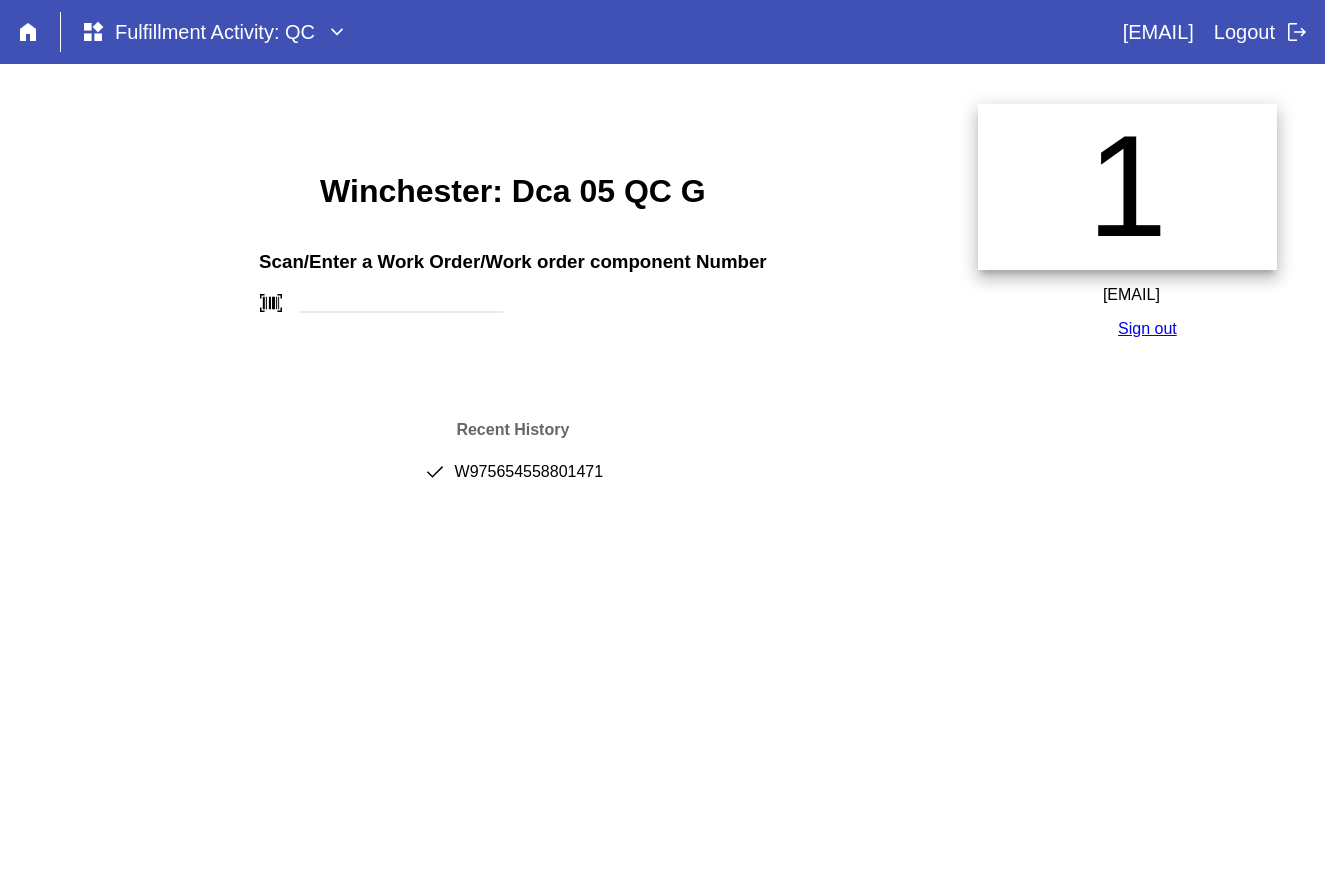 scroll, scrollTop: 0, scrollLeft: 0, axis: both 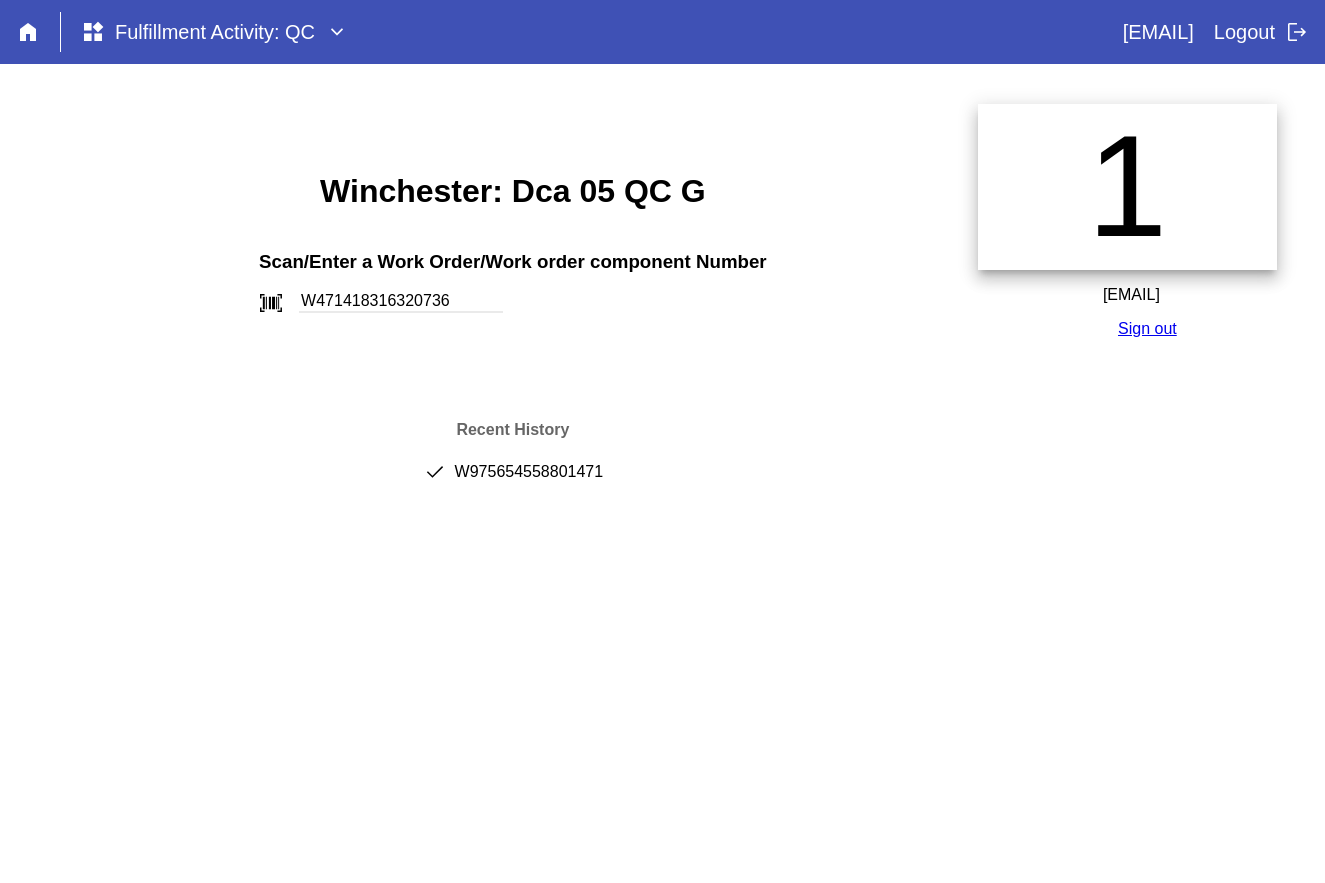 type on "W471418316320736" 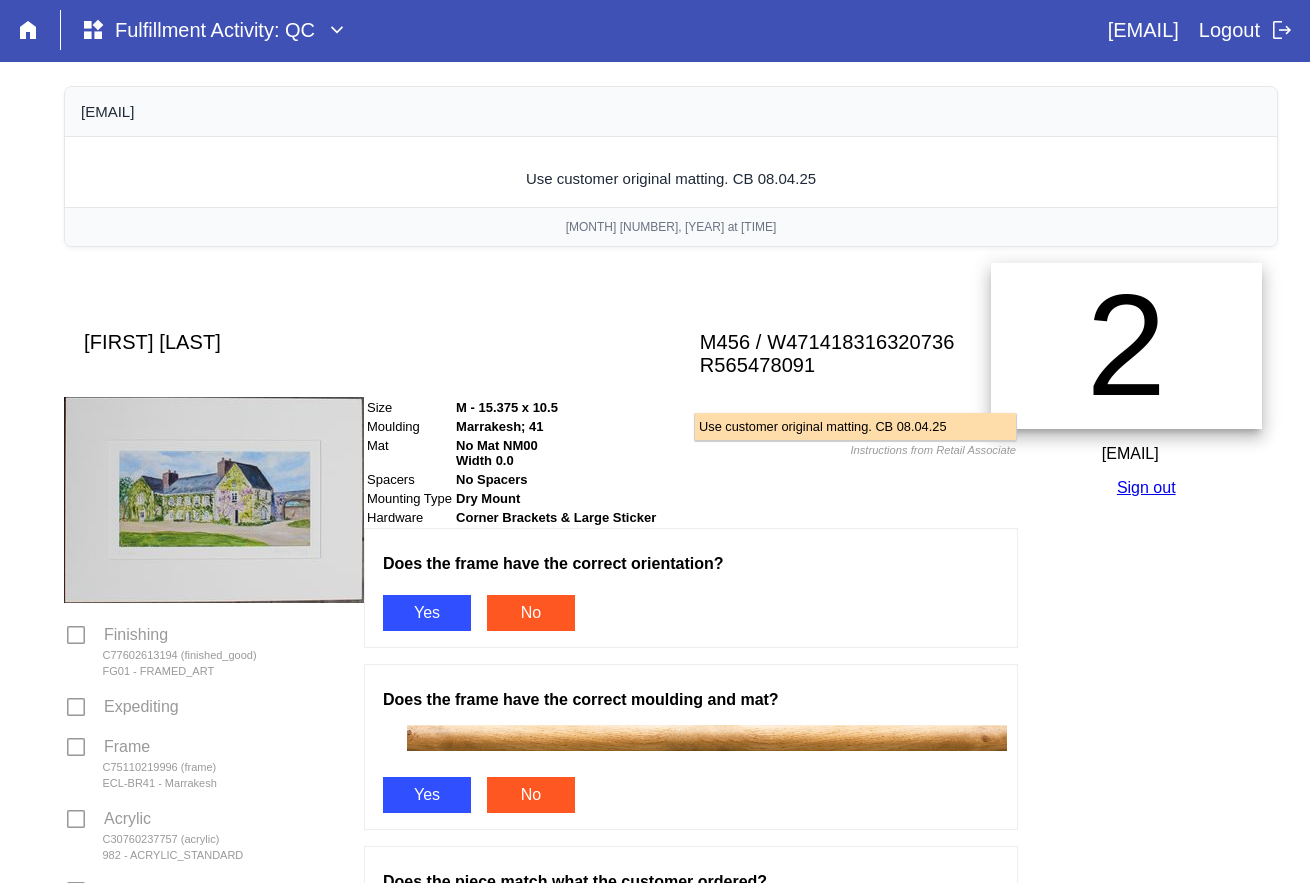 scroll, scrollTop: 100, scrollLeft: 0, axis: vertical 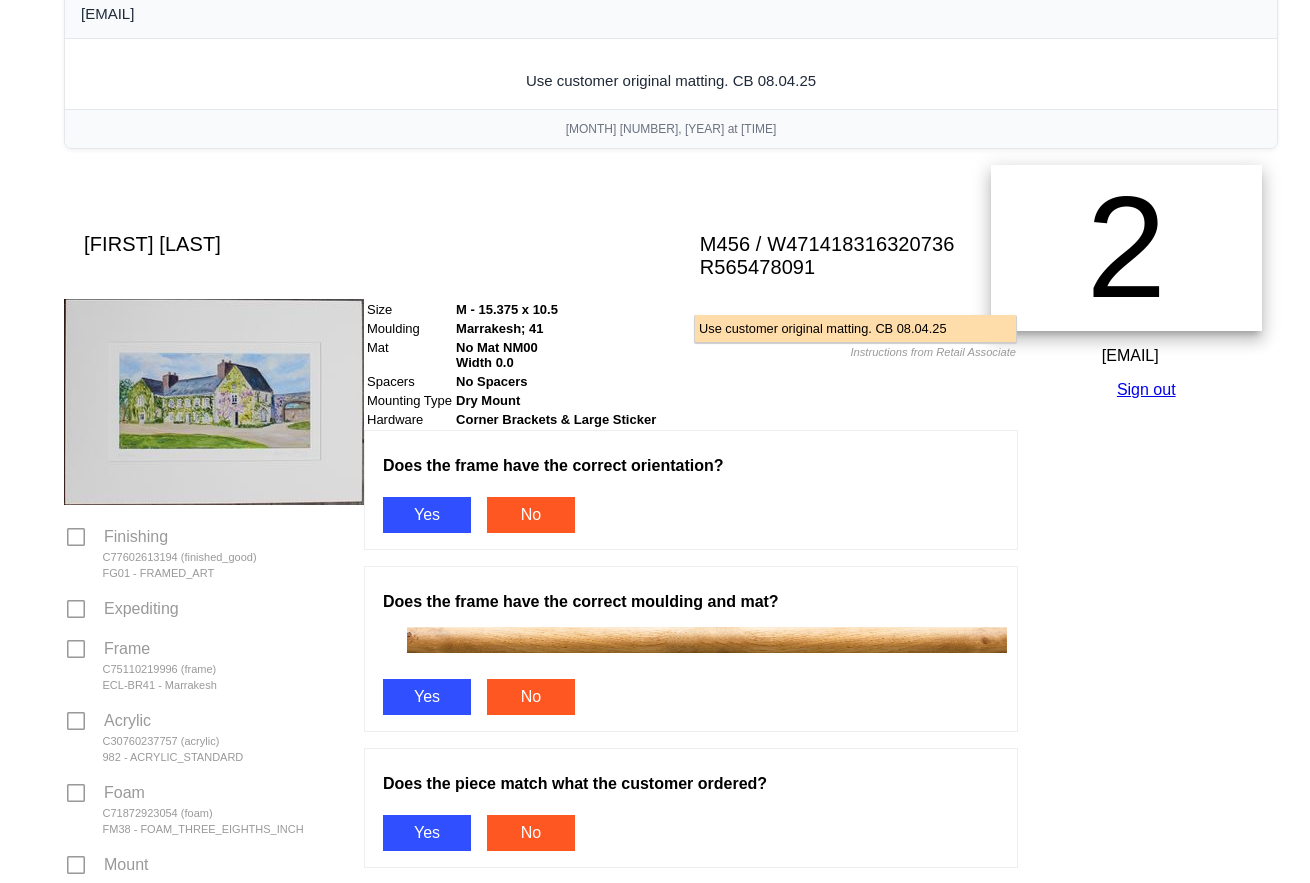 click on "Yes" at bounding box center (427, 515) 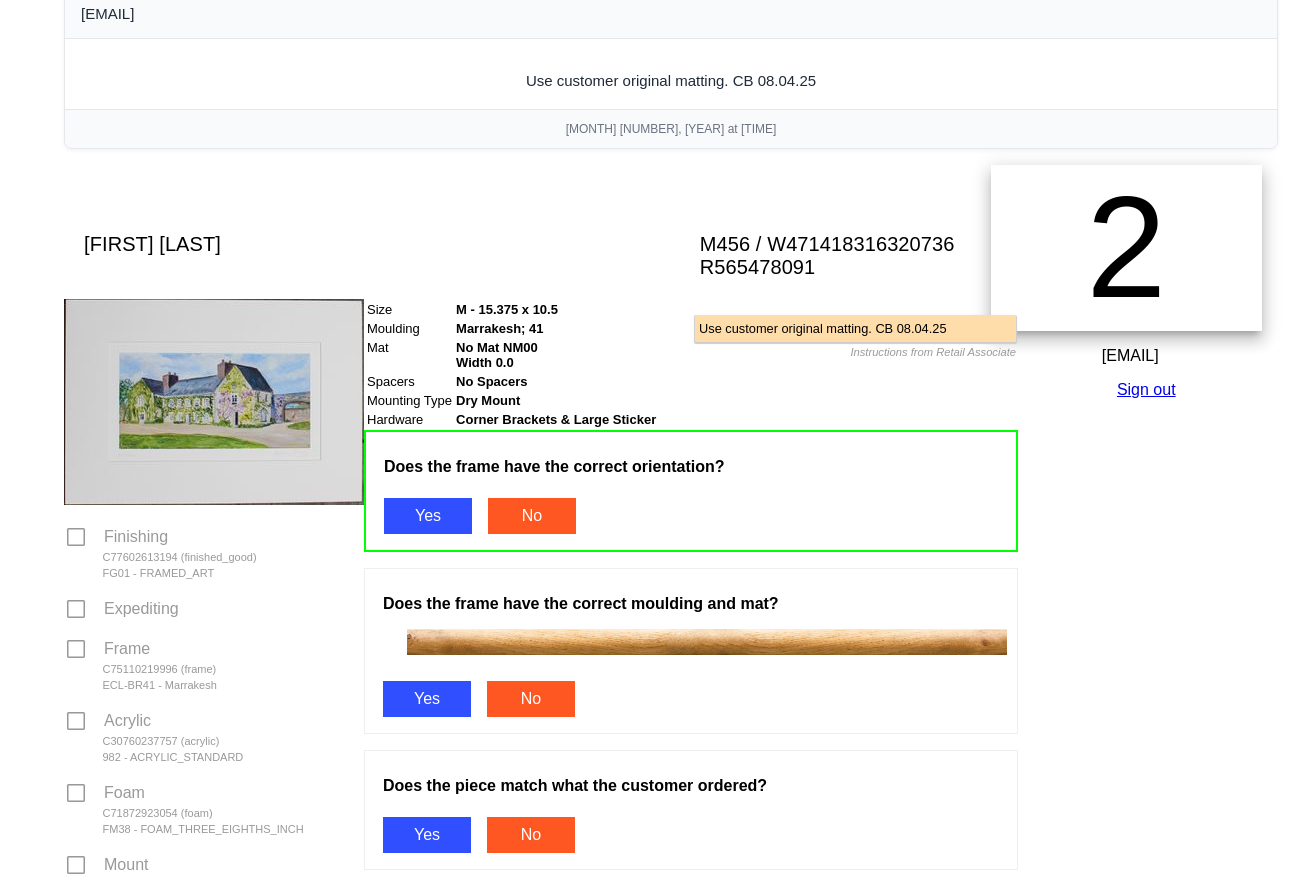 click on "Yes" at bounding box center (427, 699) 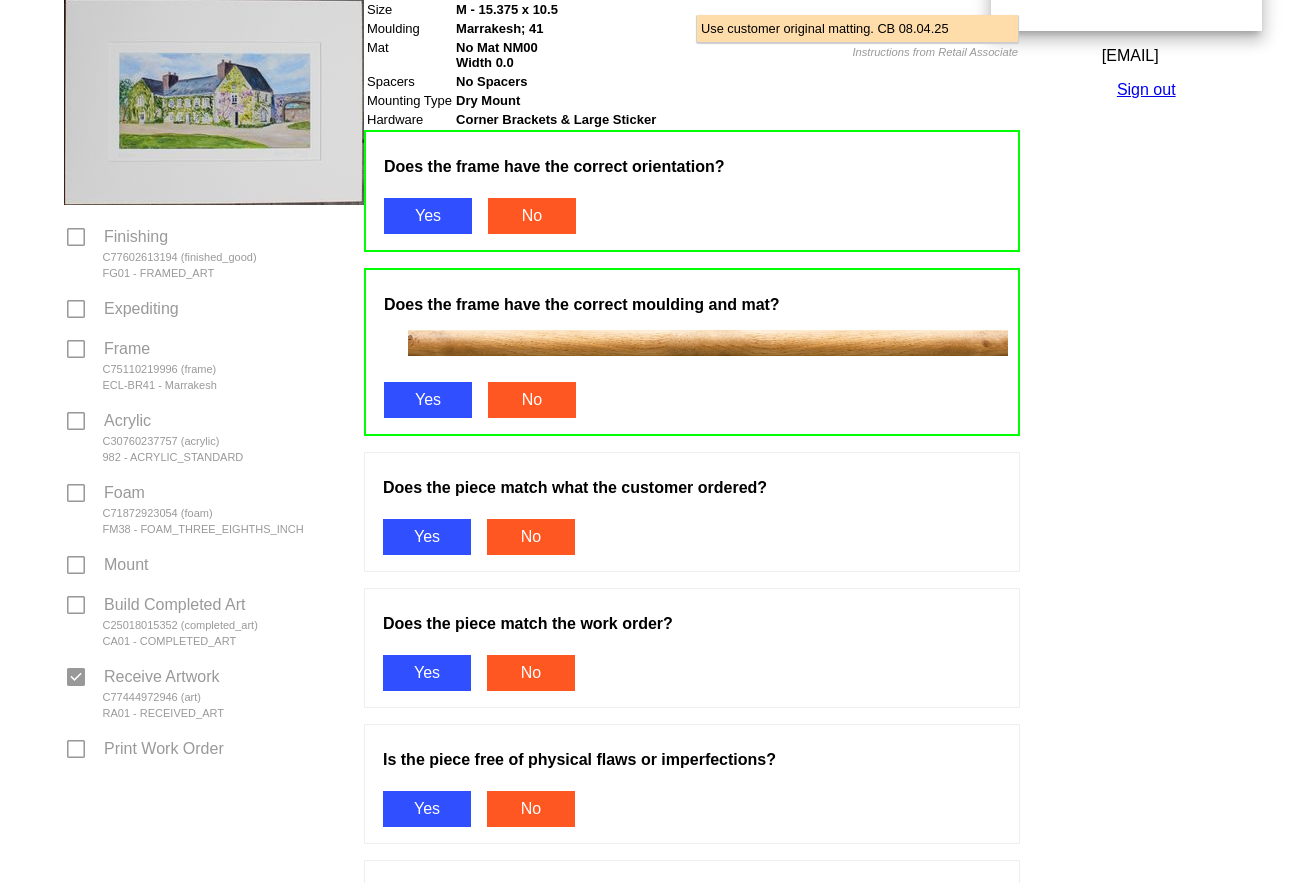 click on "Yes" at bounding box center (427, 537) 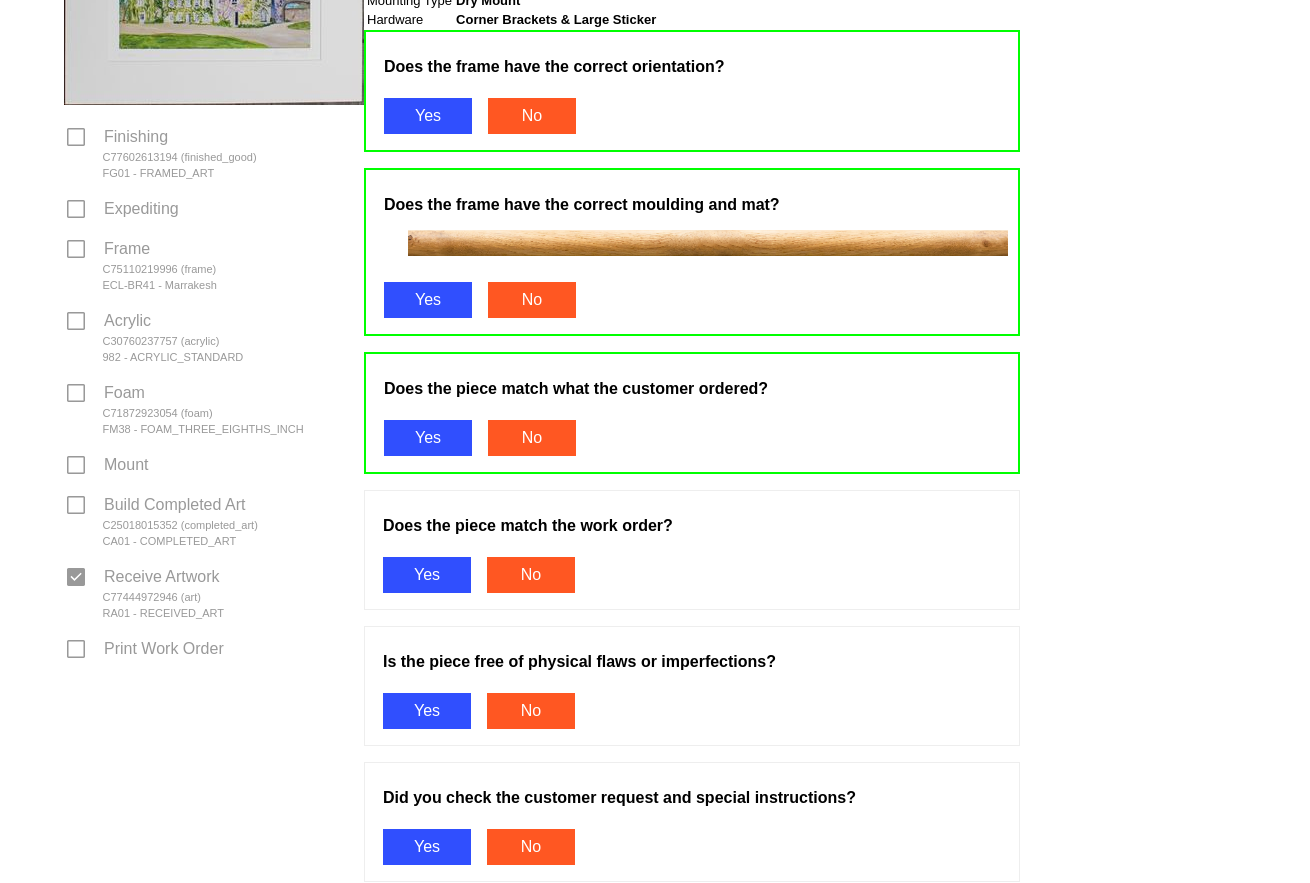 click on "Yes" at bounding box center [427, 575] 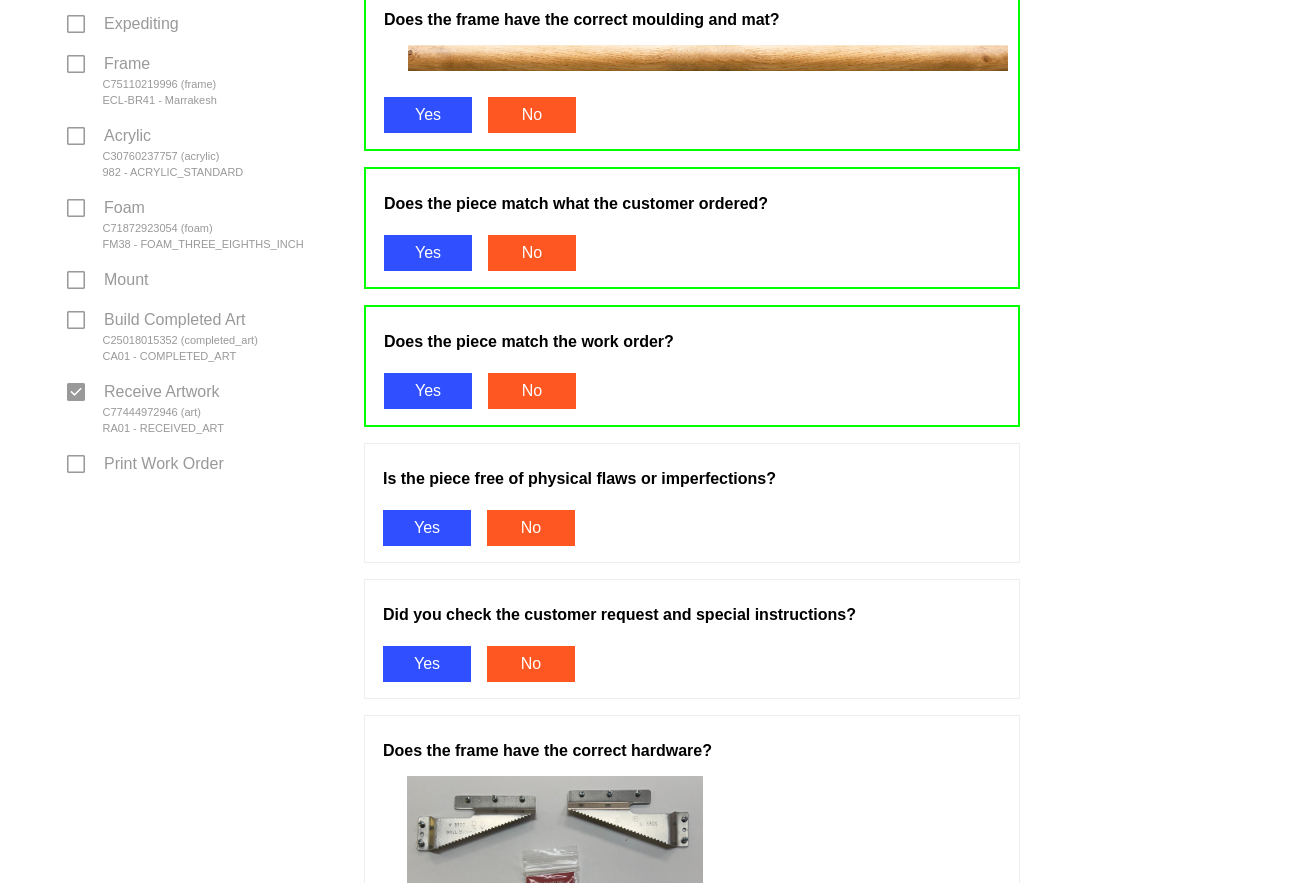 scroll, scrollTop: 700, scrollLeft: 0, axis: vertical 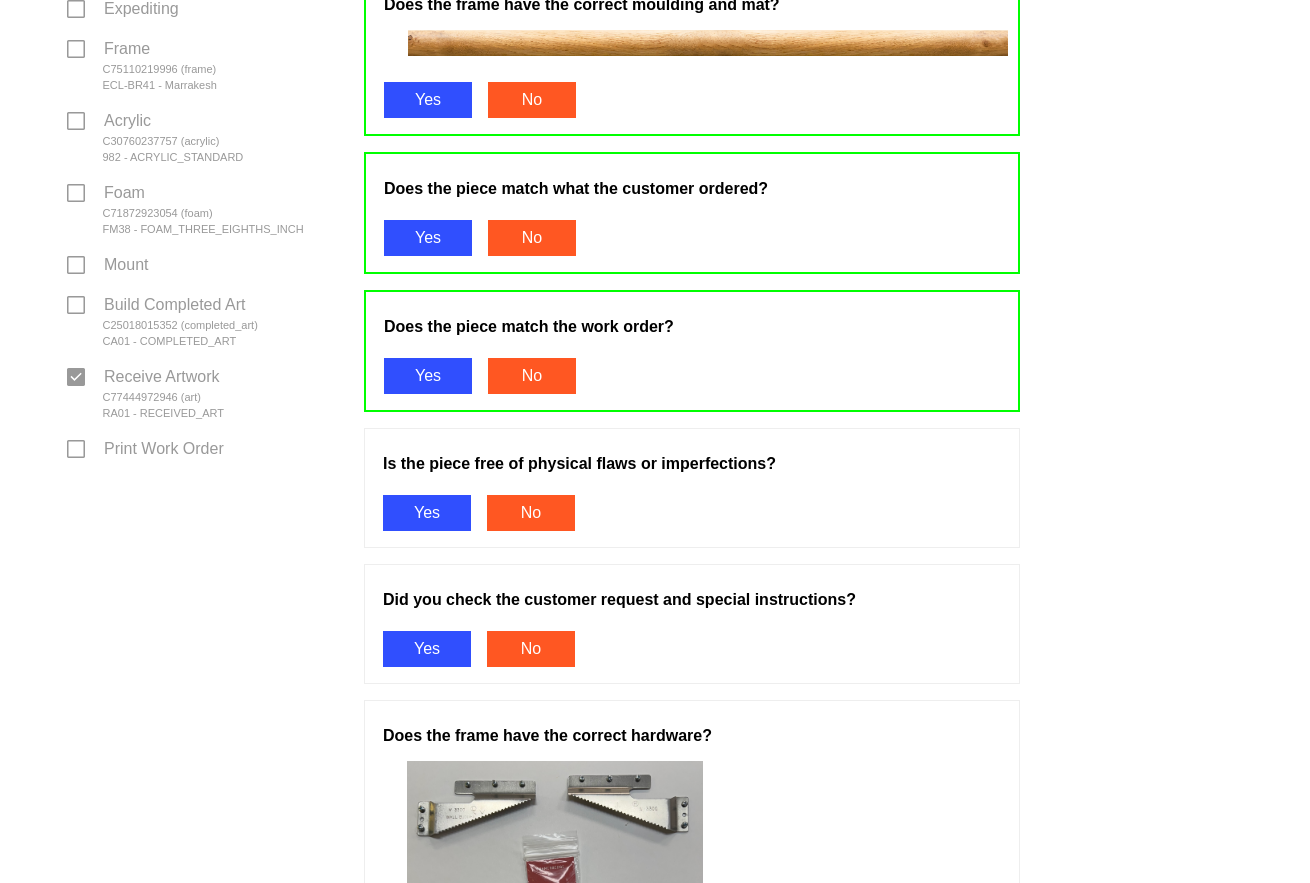 click on "Yes" at bounding box center [427, 513] 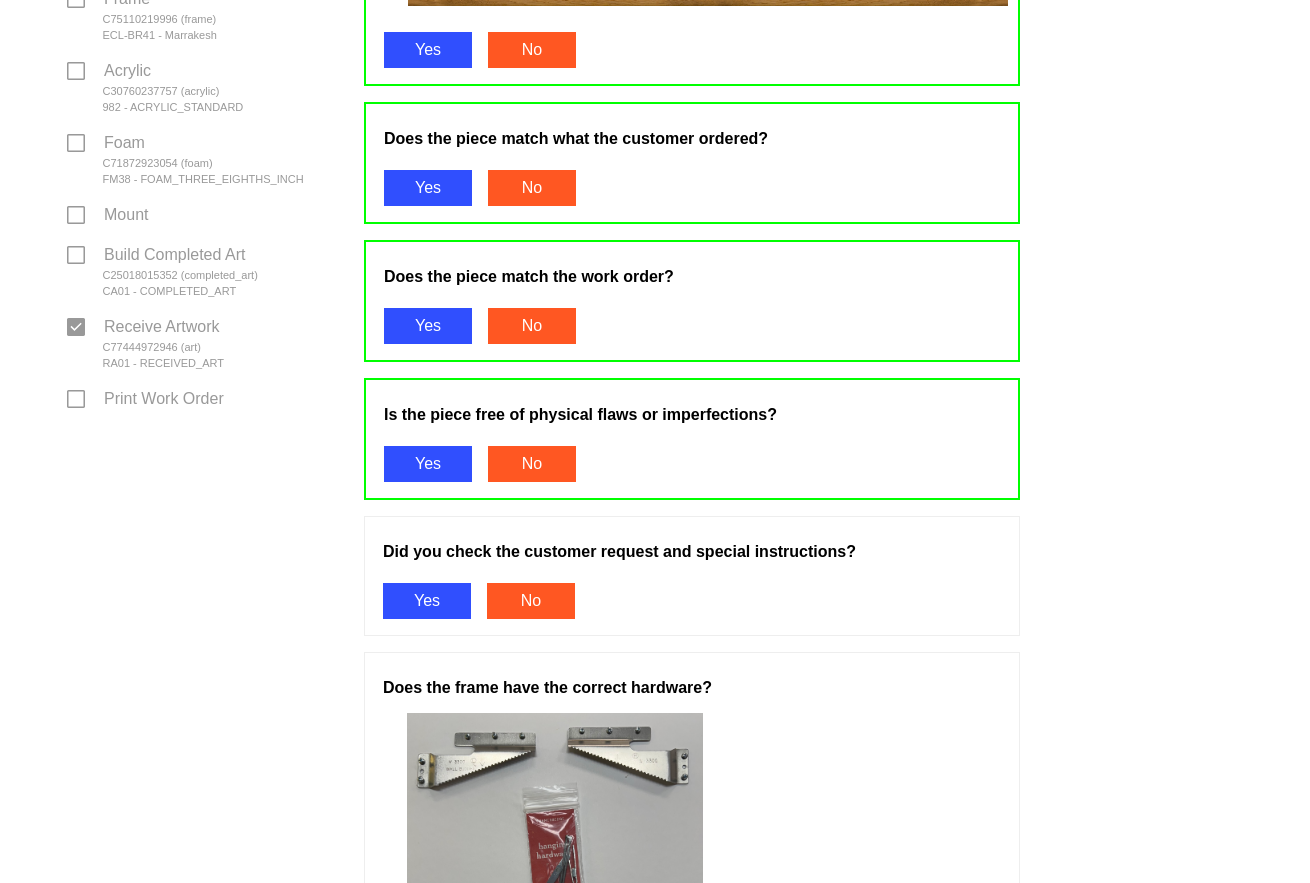 scroll, scrollTop: 800, scrollLeft: 0, axis: vertical 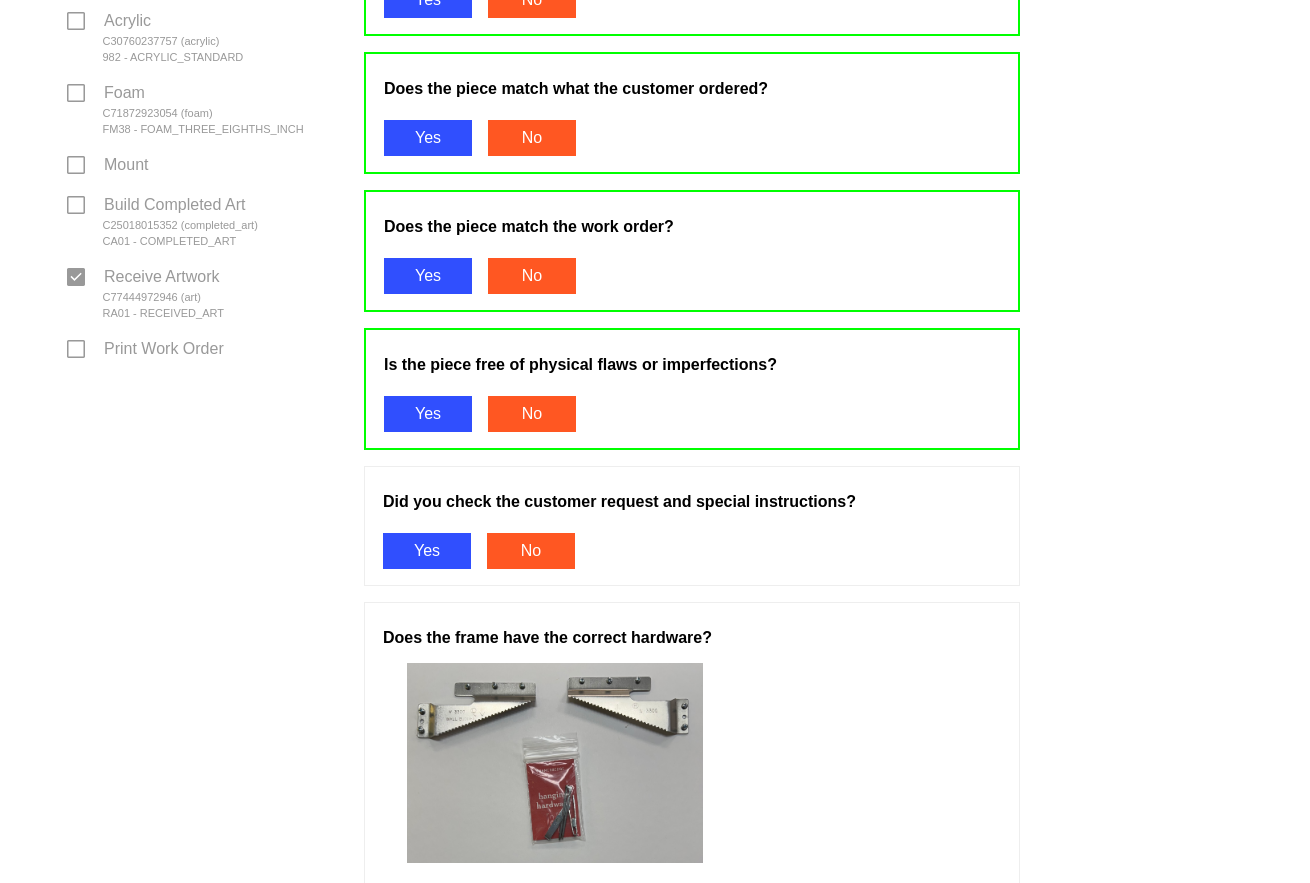 click on "Yes" at bounding box center [427, 551] 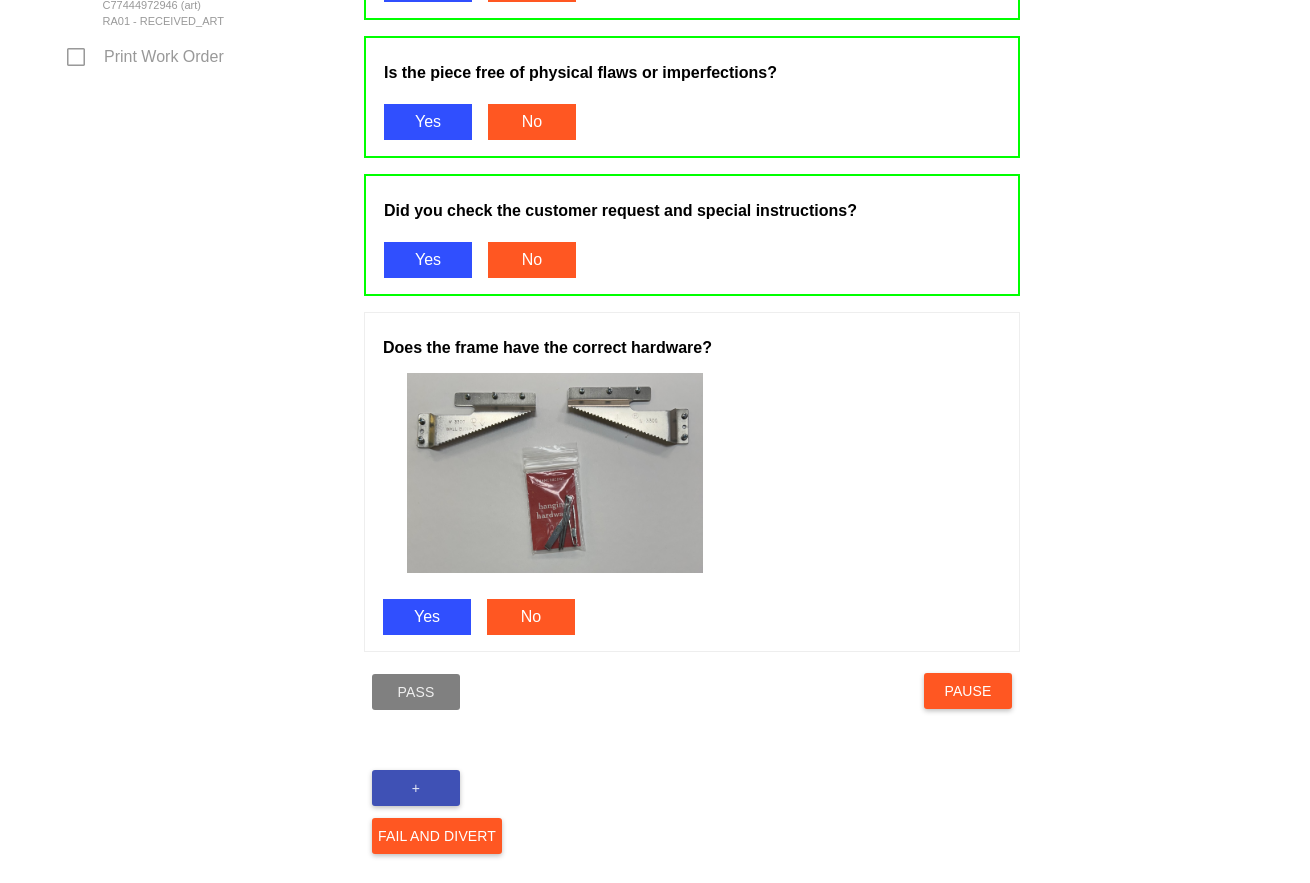 scroll, scrollTop: 1100, scrollLeft: 0, axis: vertical 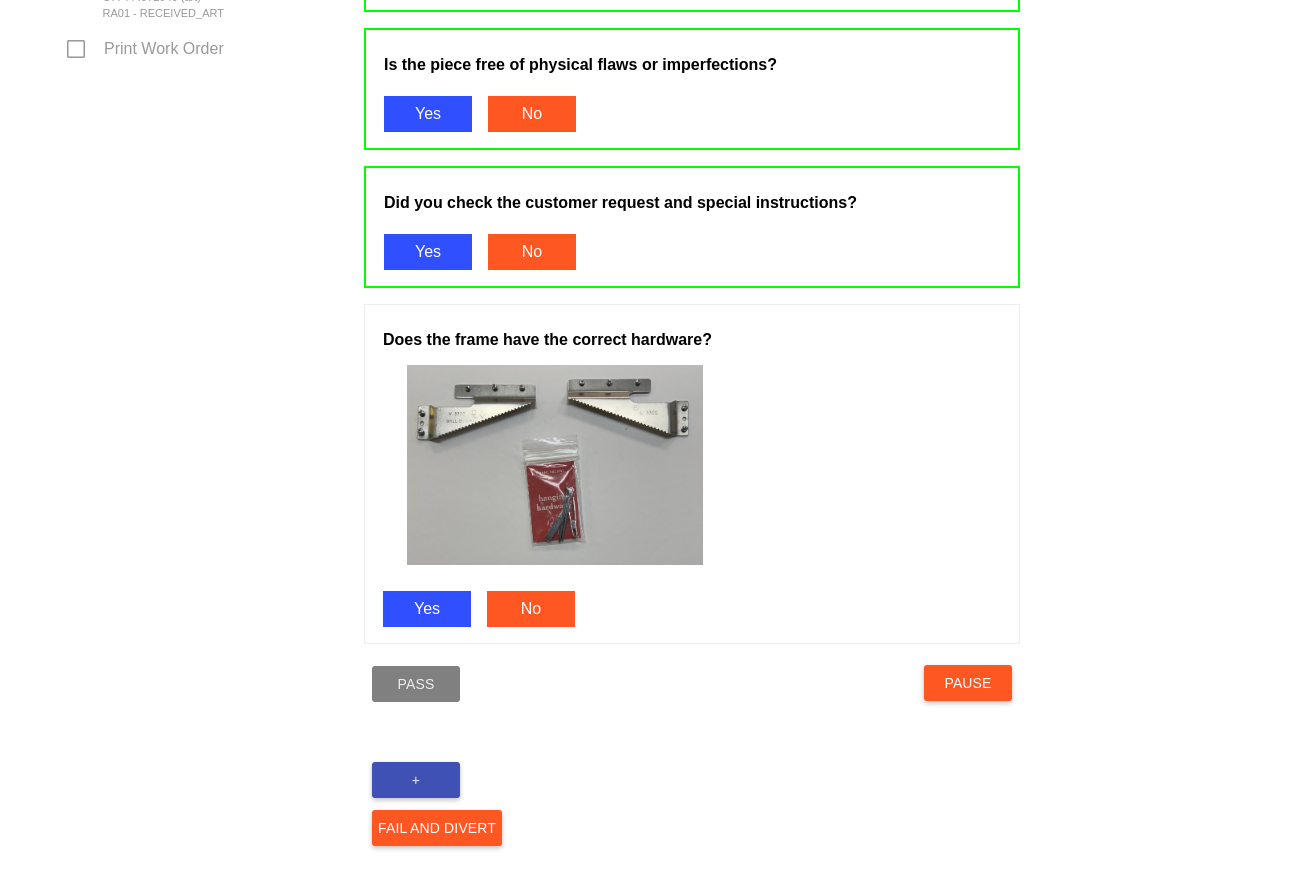 click on "Yes" at bounding box center [427, 609] 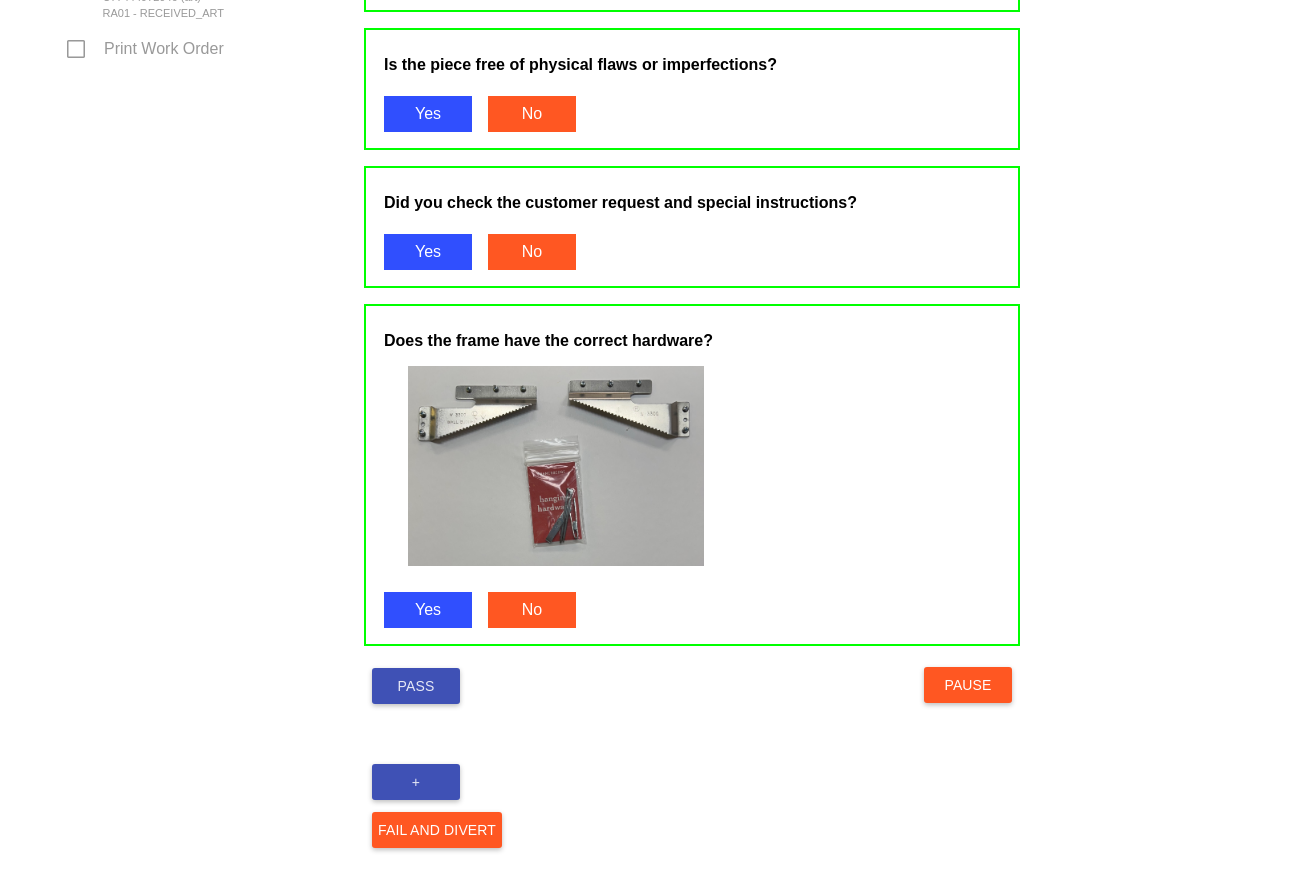 click on "Pass" at bounding box center [416, 686] 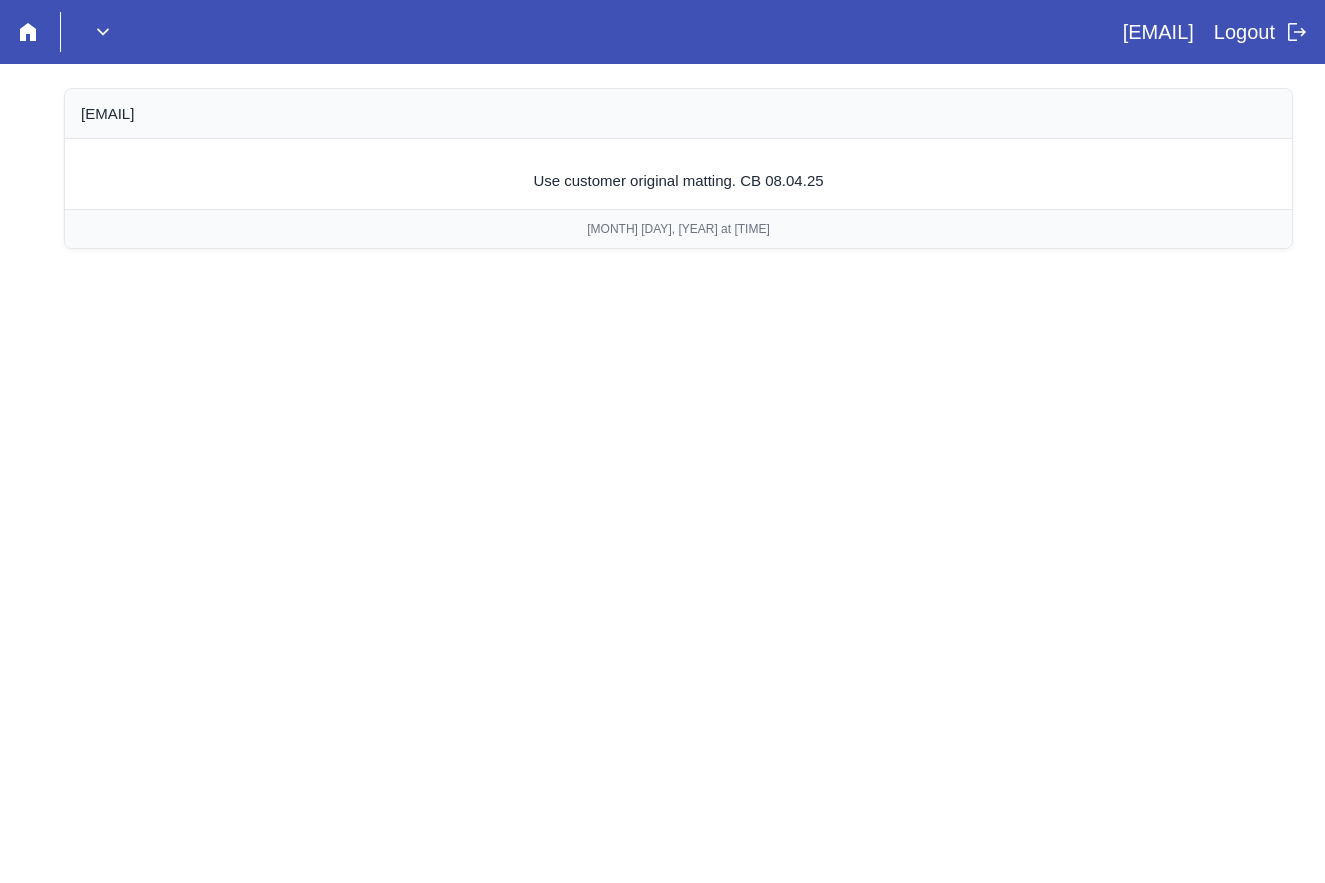 scroll, scrollTop: 0, scrollLeft: 0, axis: both 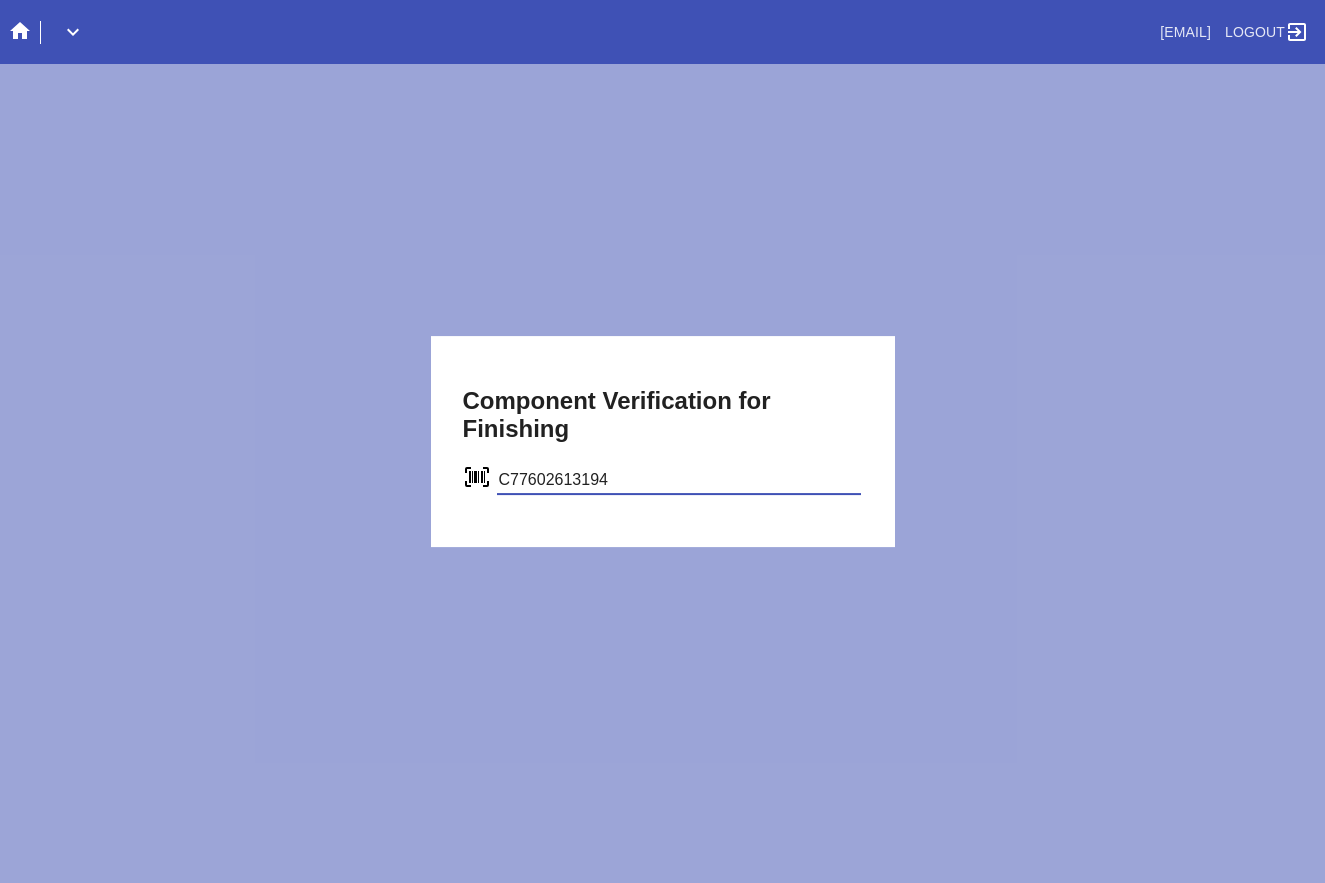 type on "C77602613194" 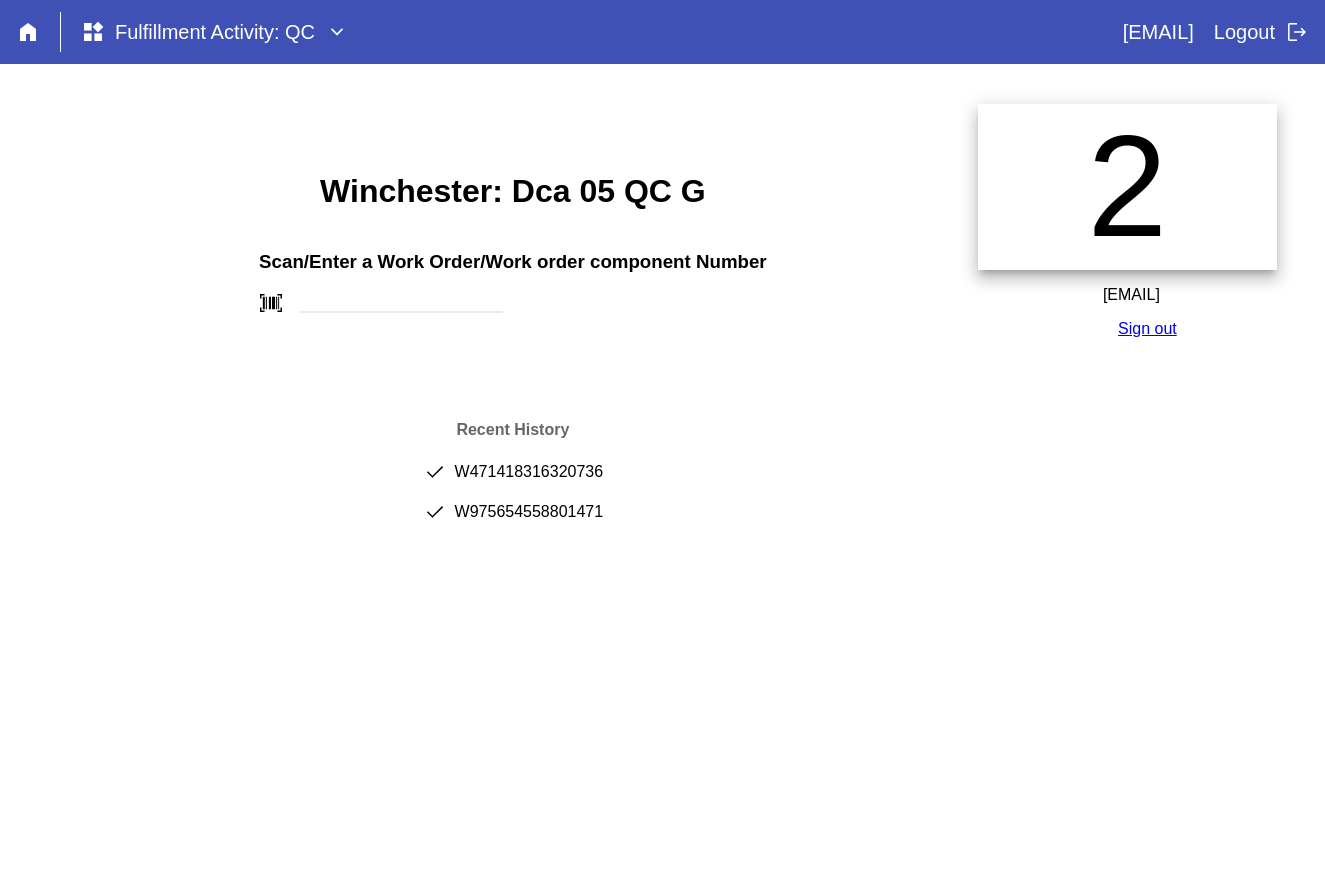 scroll, scrollTop: 0, scrollLeft: 0, axis: both 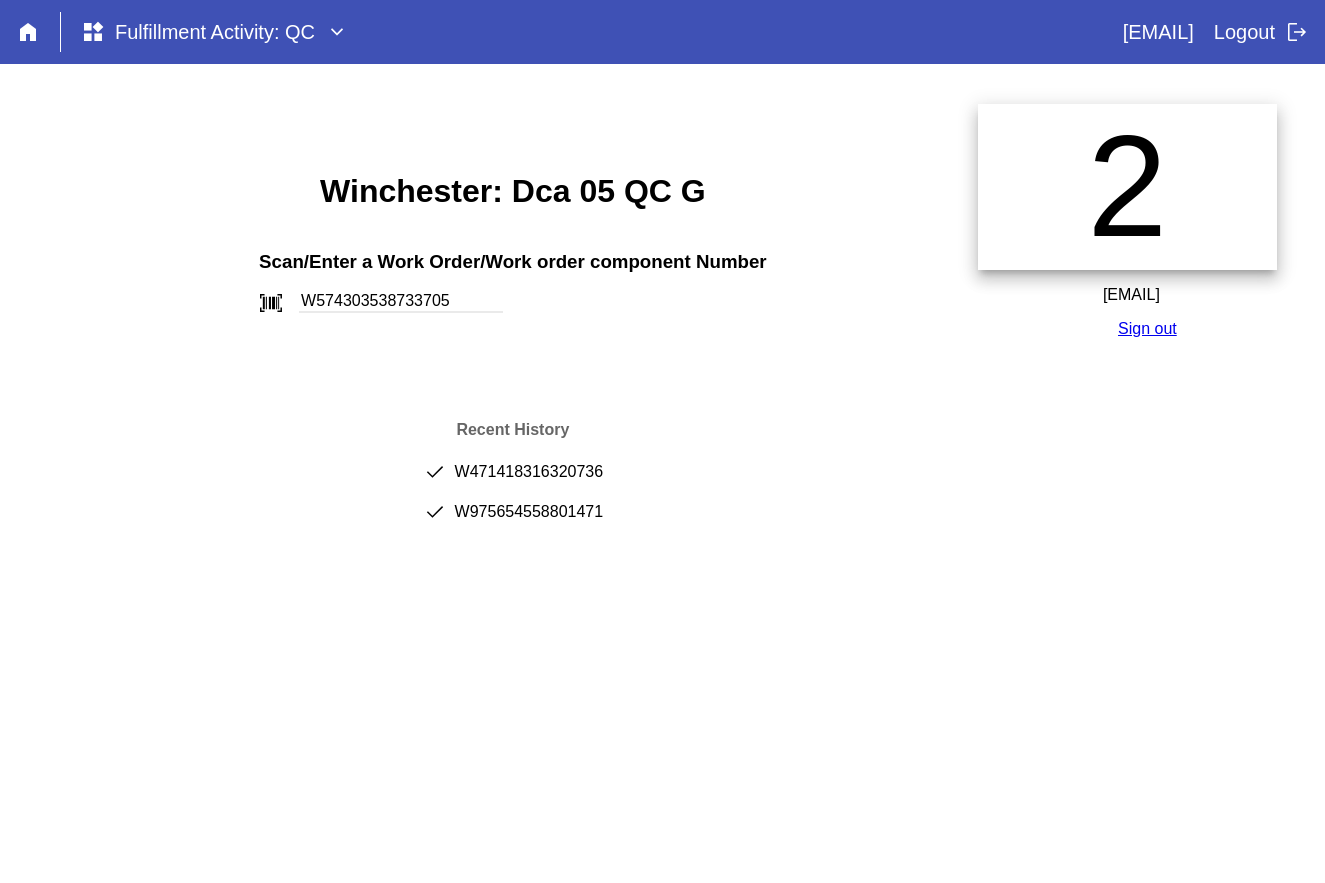 type on "W574303538733705" 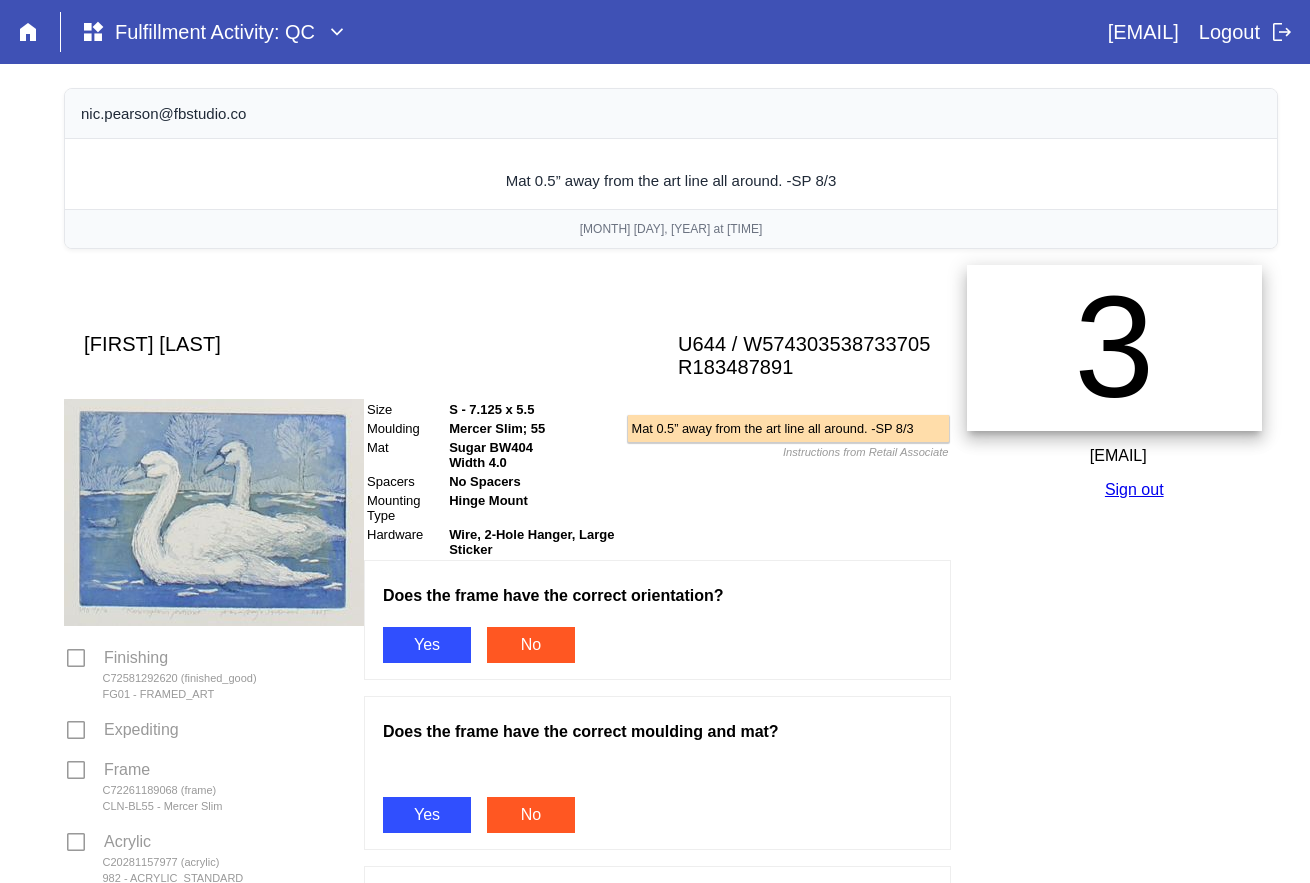 scroll, scrollTop: 0, scrollLeft: 0, axis: both 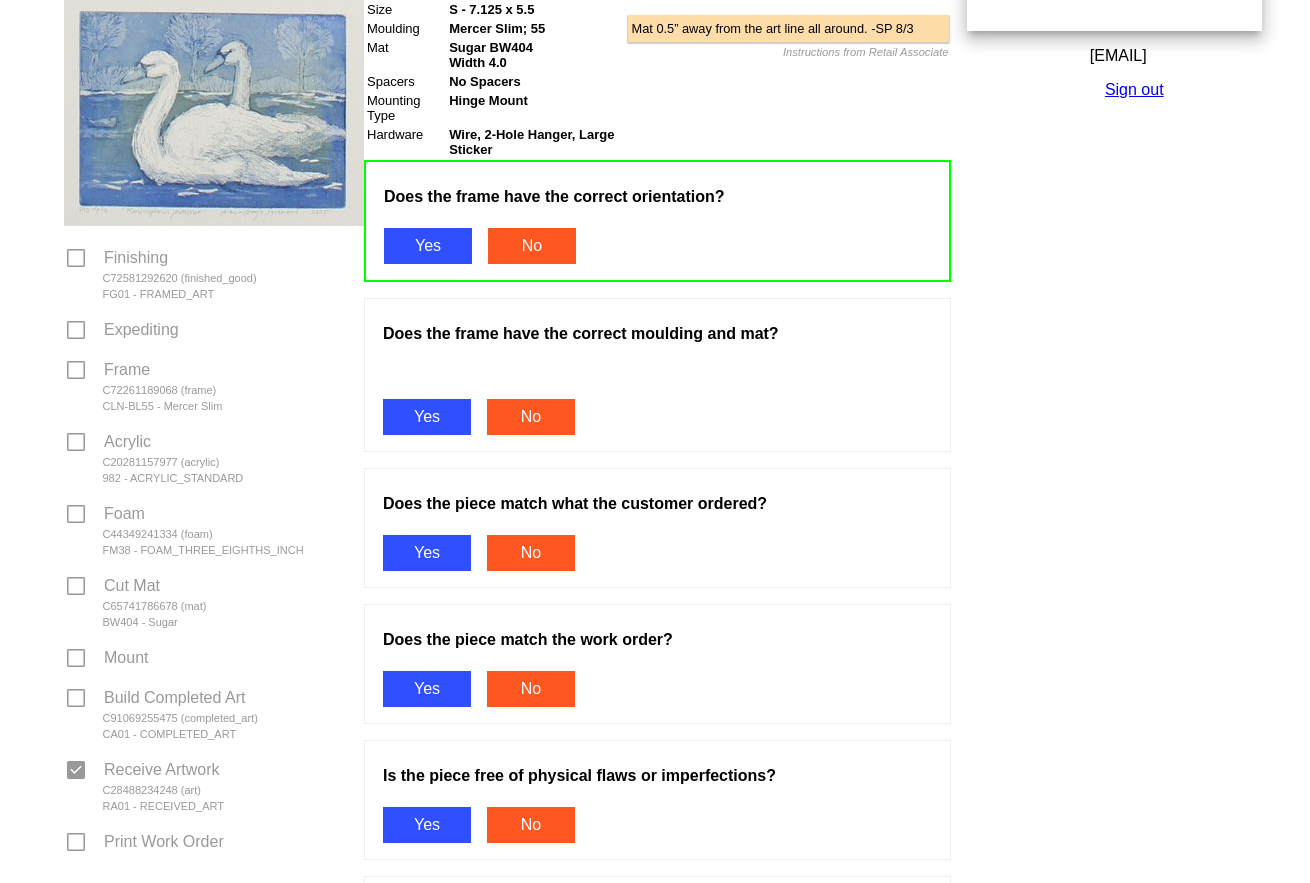 click on "Yes" at bounding box center [427, 417] 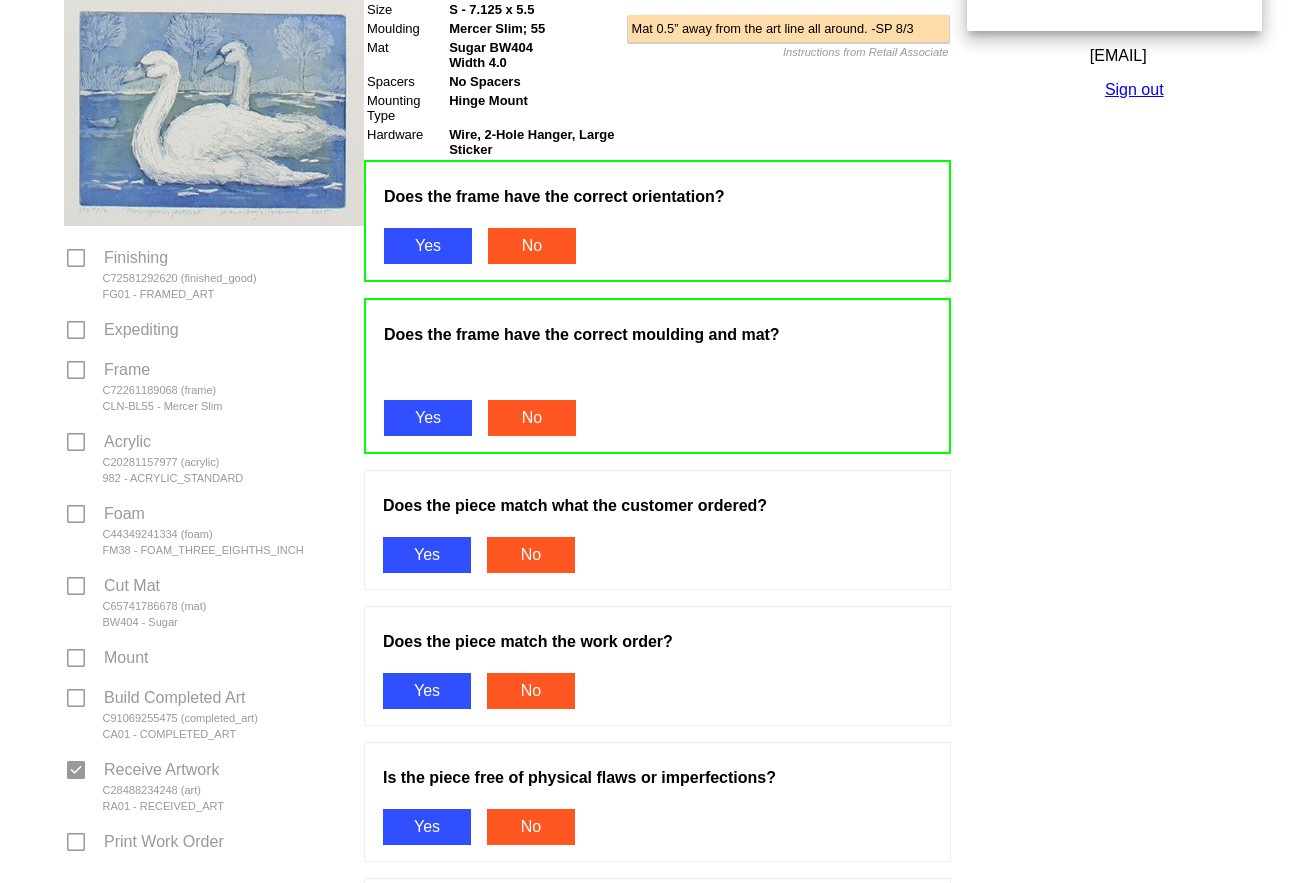 drag, startPoint x: 449, startPoint y: 557, endPoint x: 450, endPoint y: 567, distance: 10.049875 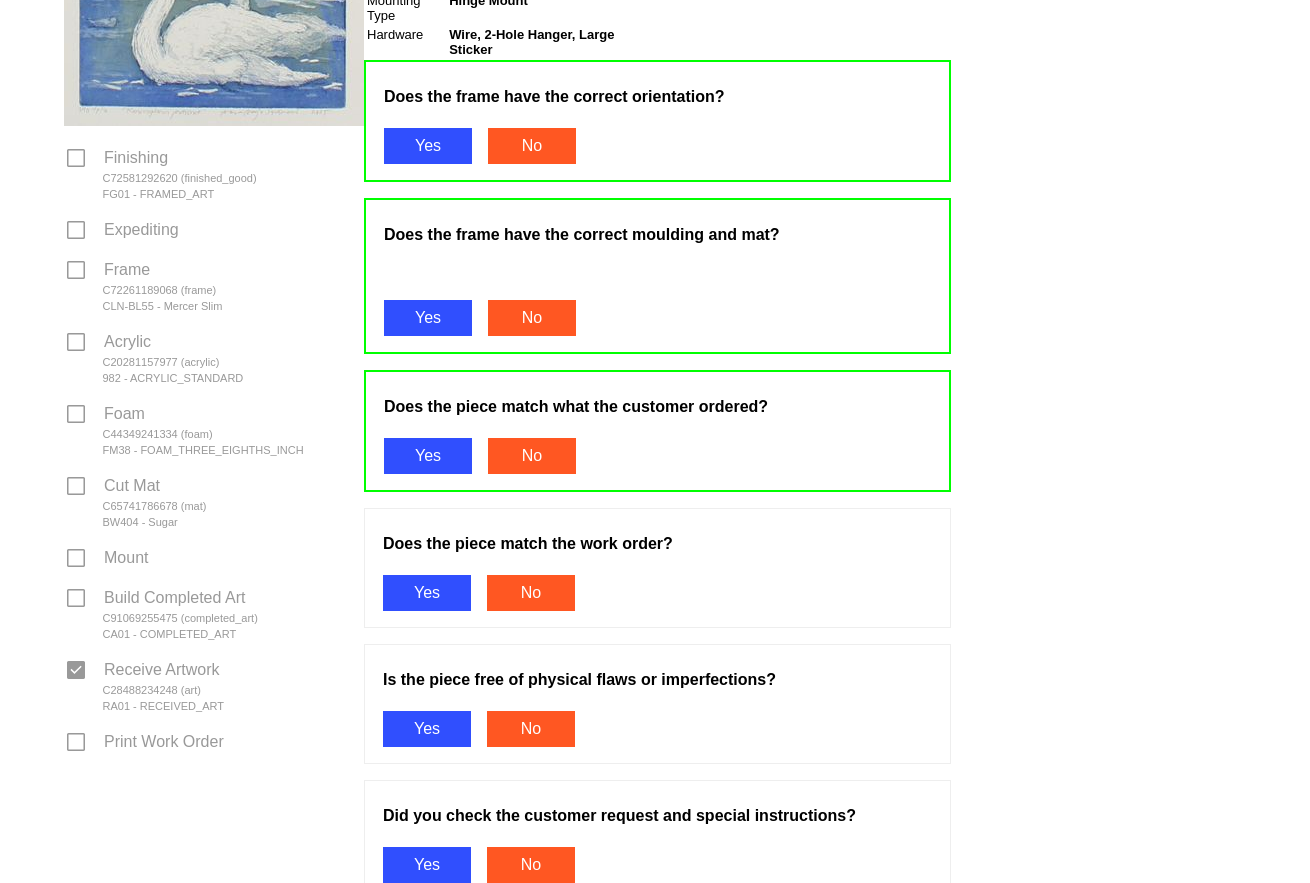 click on "Yes" at bounding box center [427, 593] 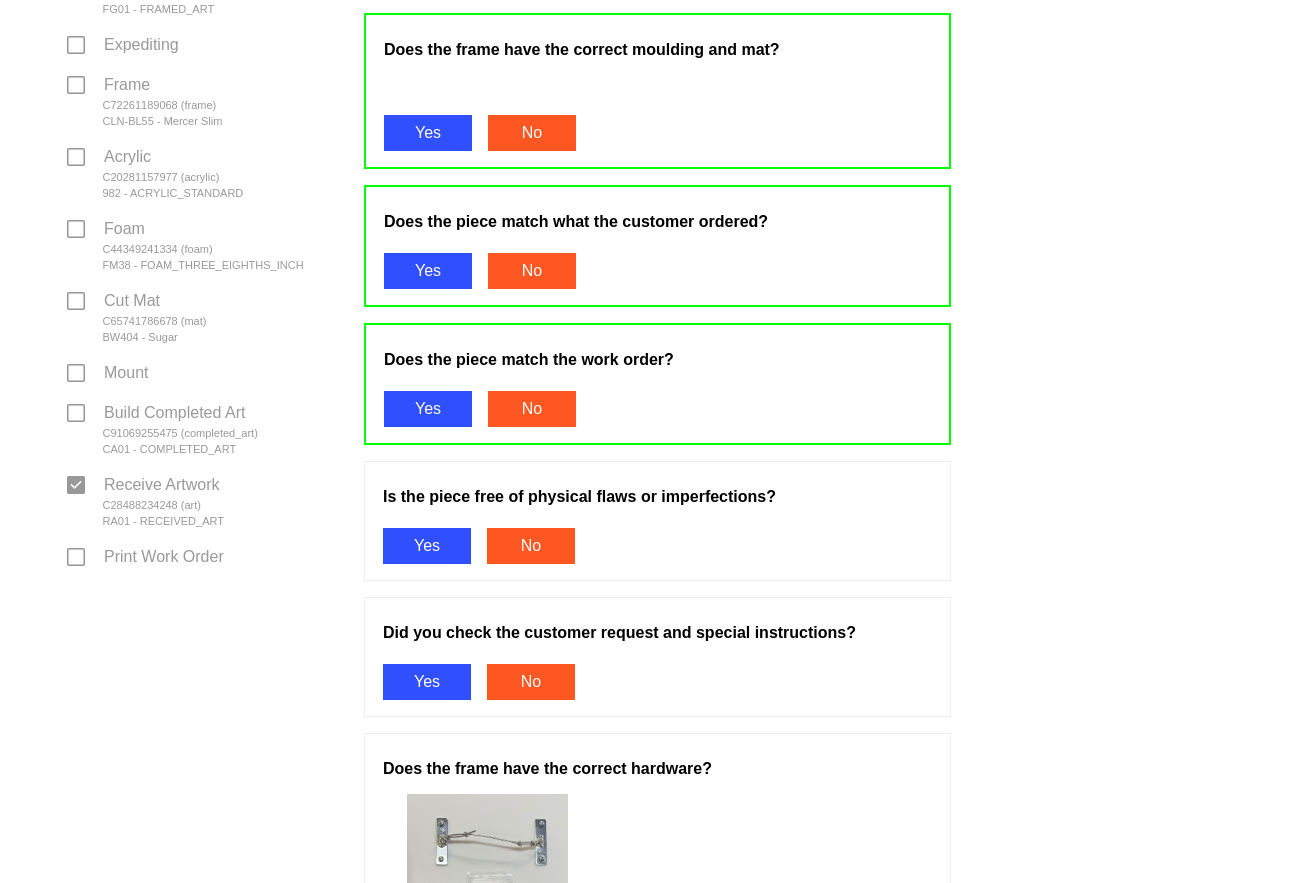 scroll, scrollTop: 700, scrollLeft: 0, axis: vertical 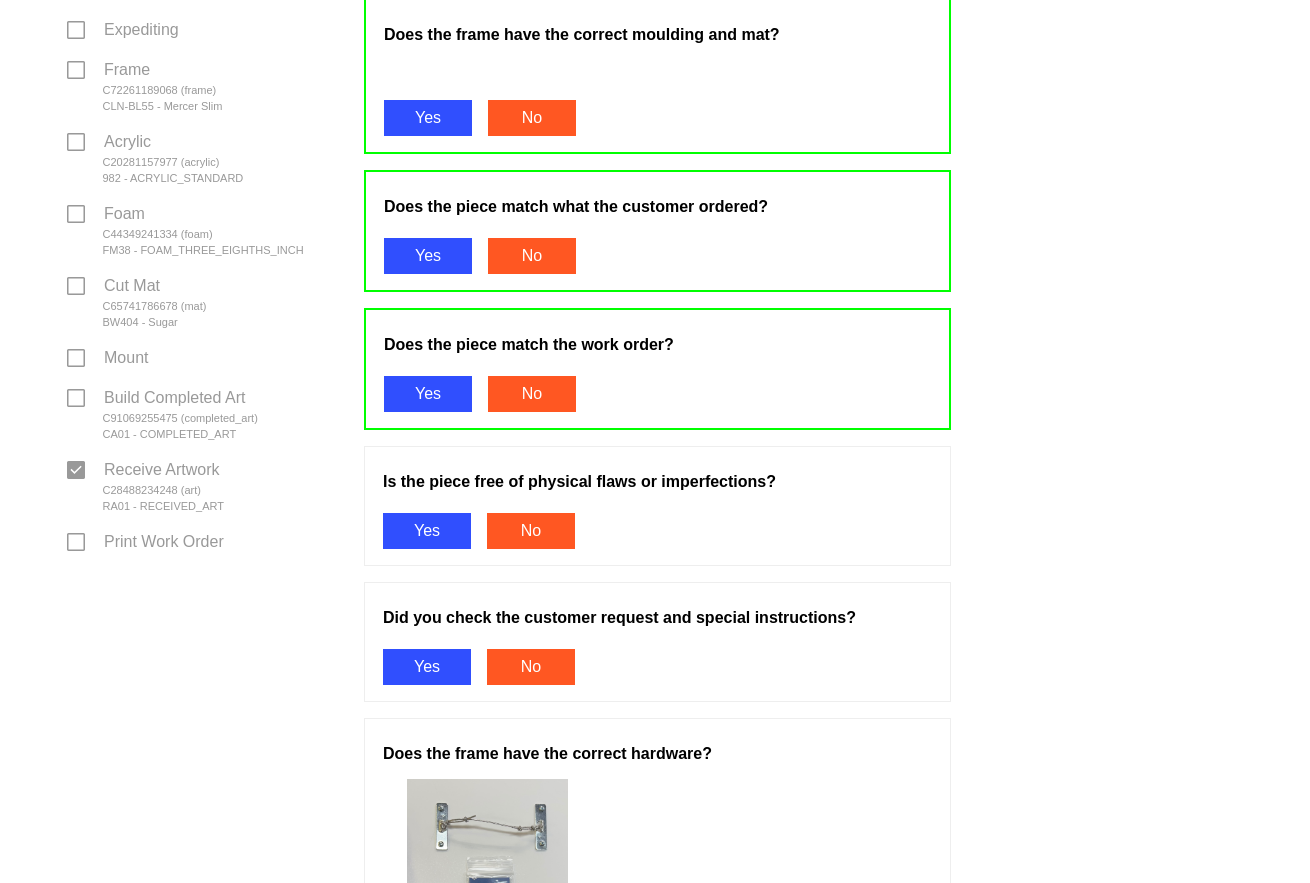 click on "Yes" at bounding box center (427, 531) 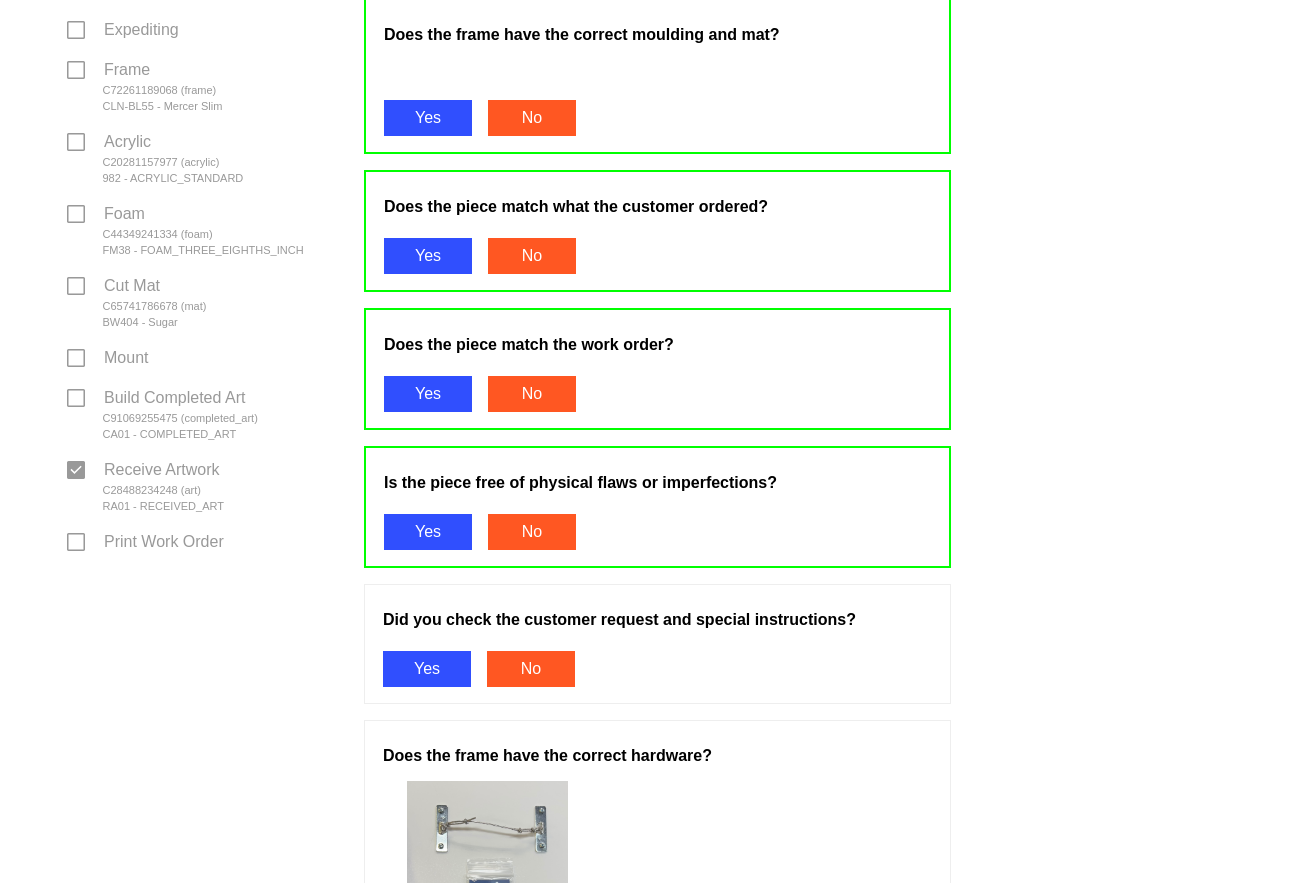 click on "Yes" at bounding box center (427, 669) 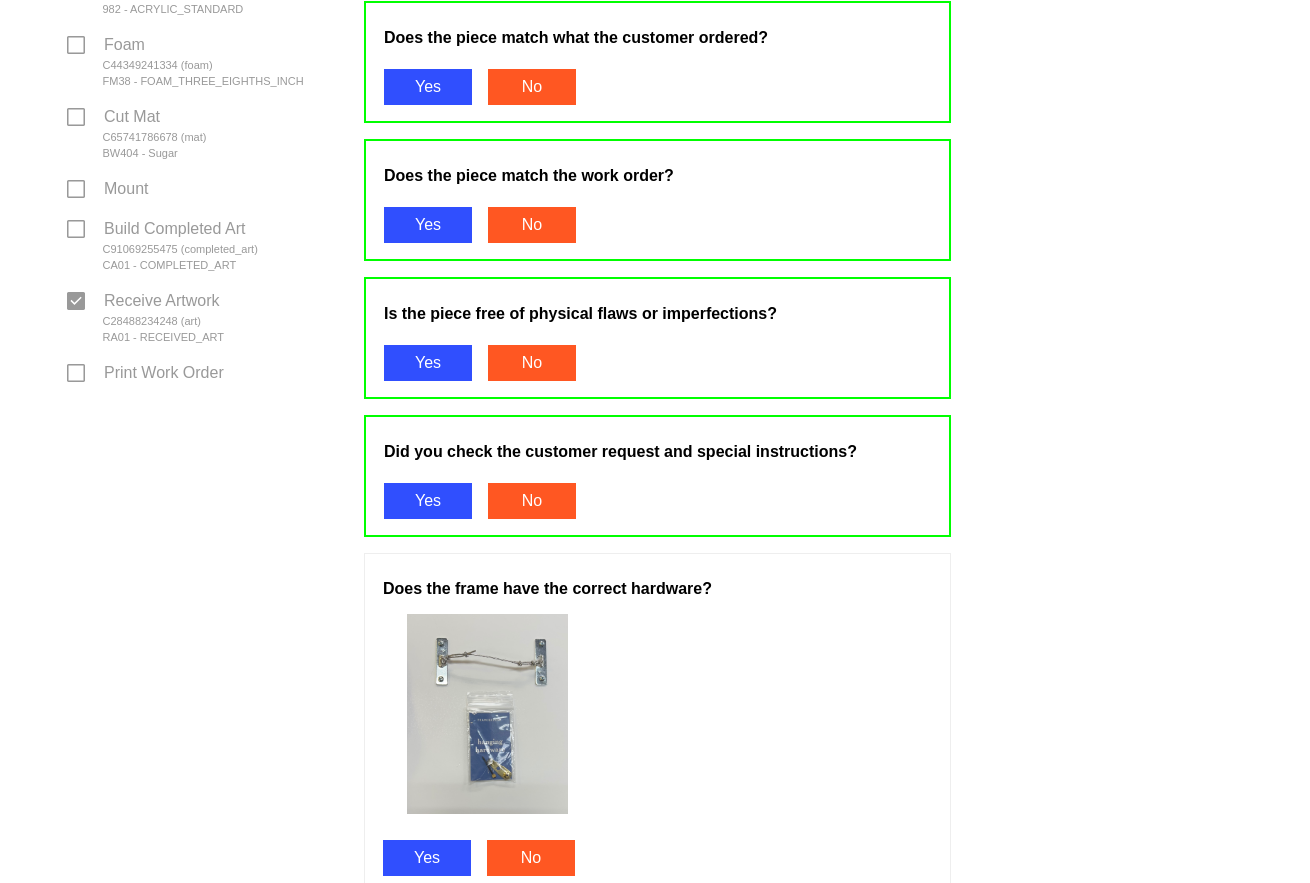 scroll, scrollTop: 900, scrollLeft: 0, axis: vertical 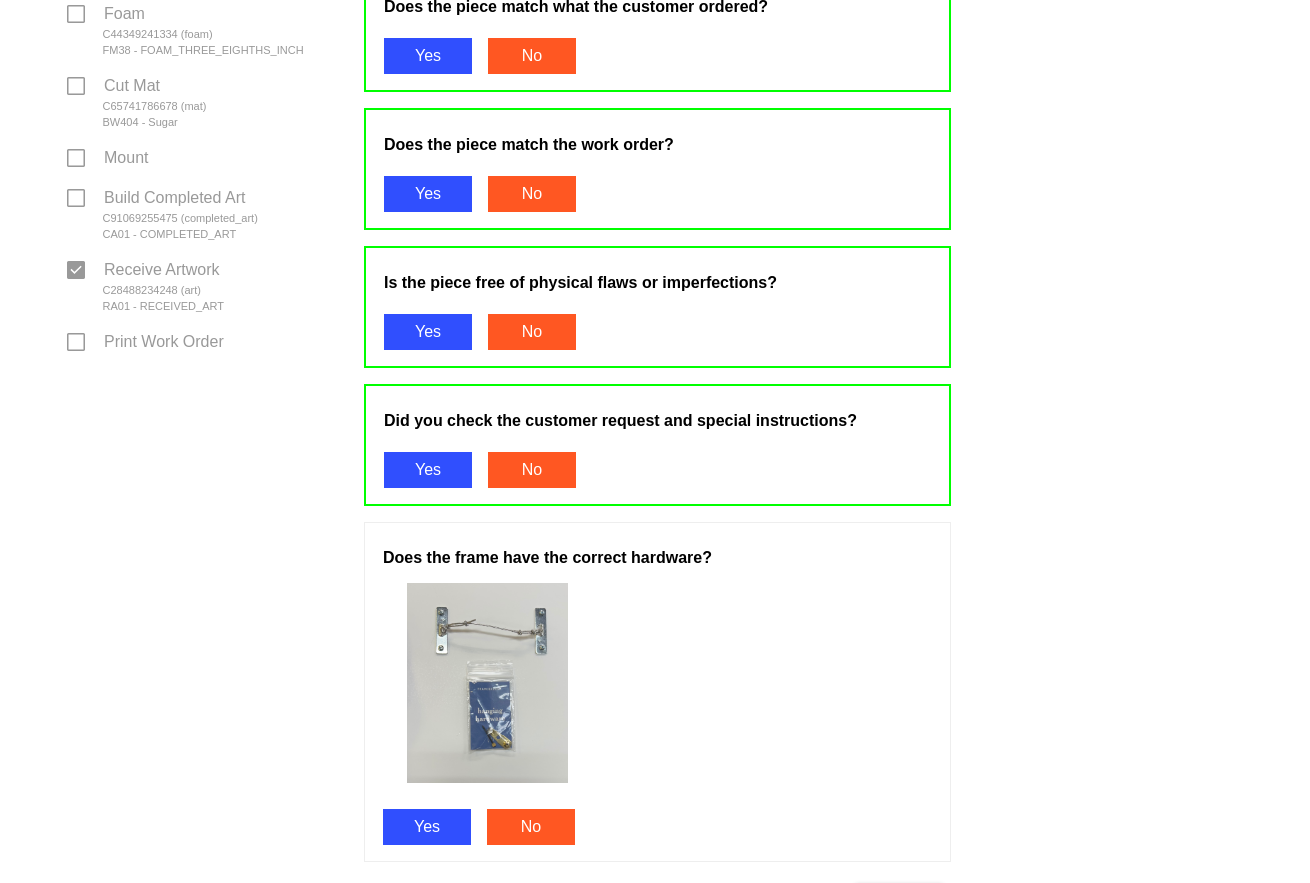 click on "Yes" at bounding box center (427, 827) 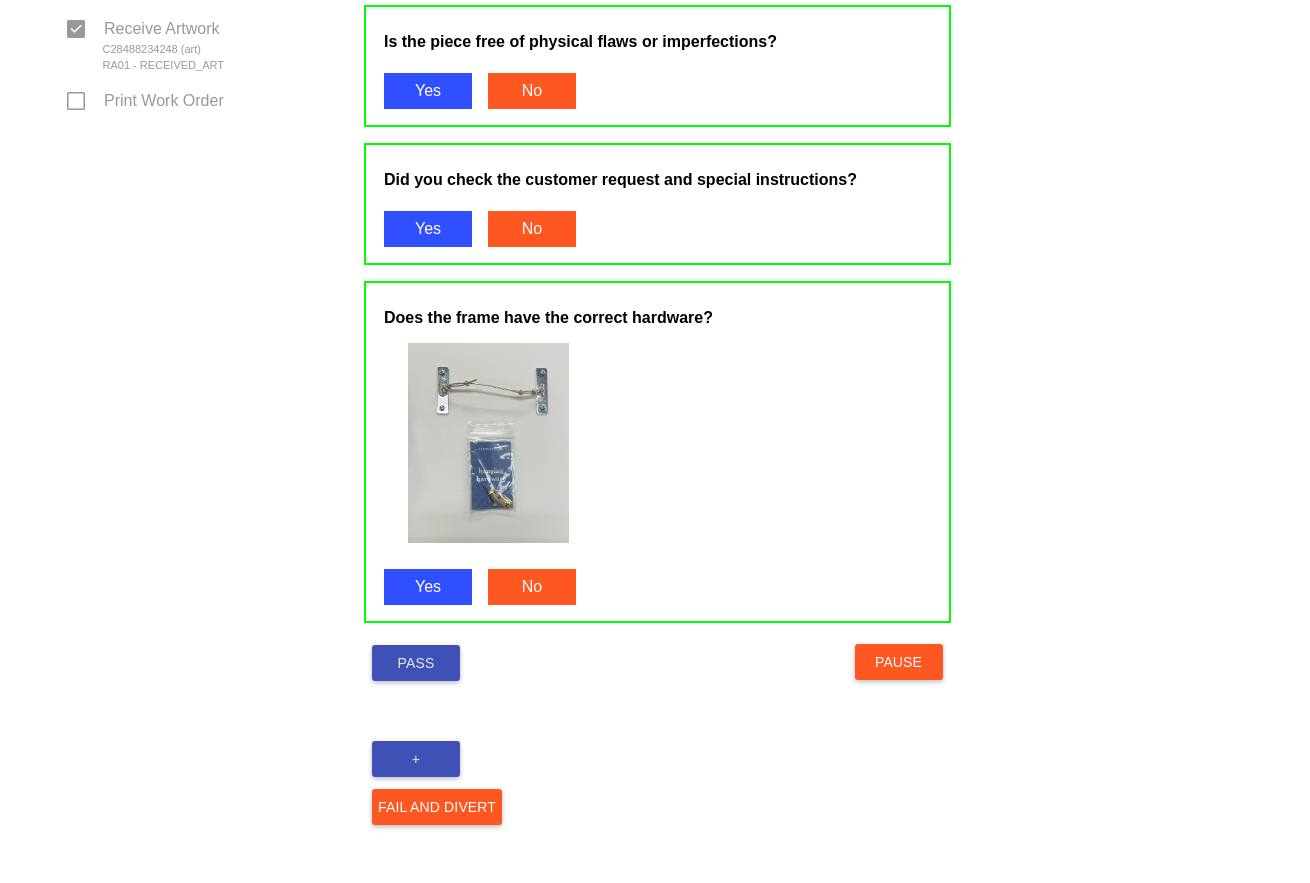 scroll, scrollTop: 1145, scrollLeft: 0, axis: vertical 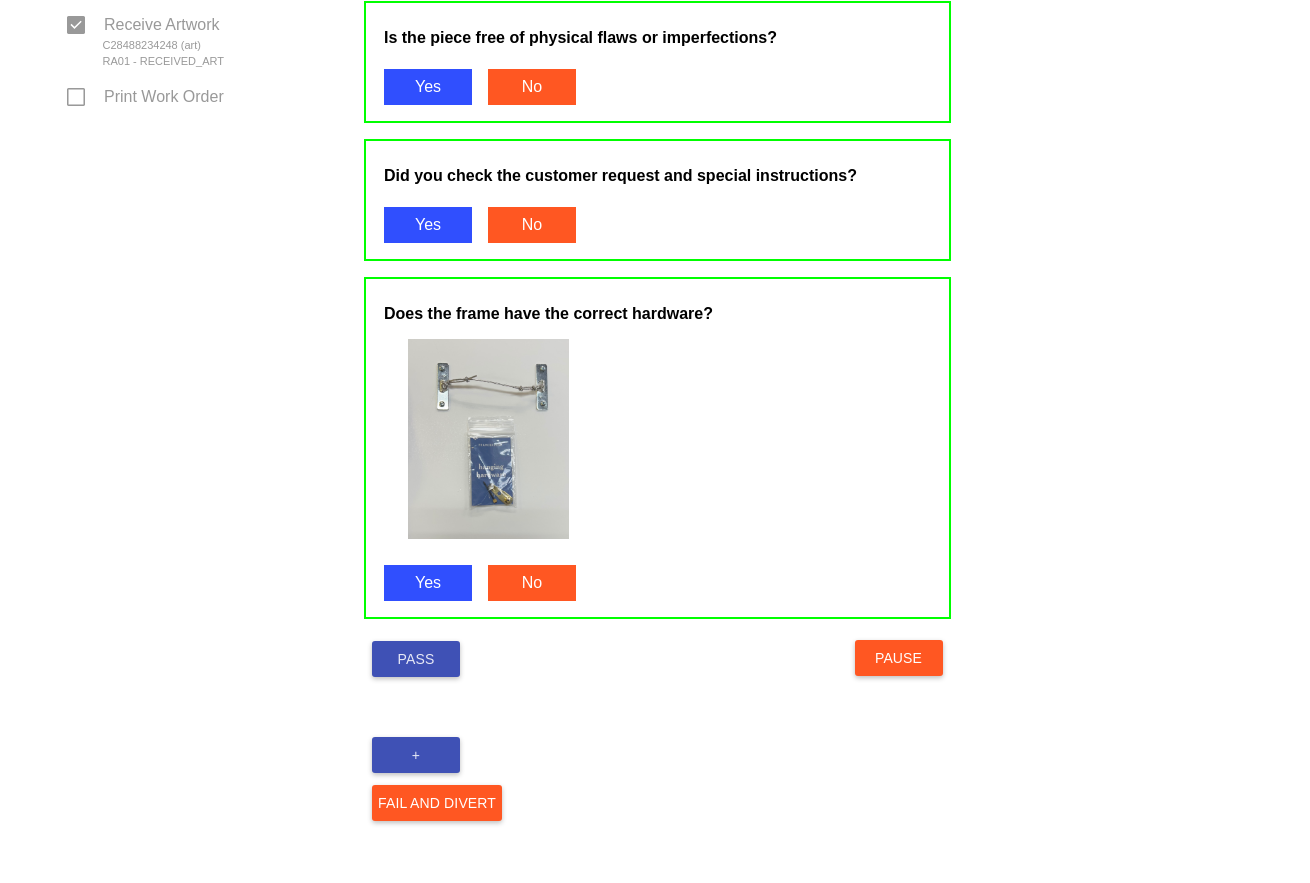 click on "Pass" at bounding box center [416, 659] 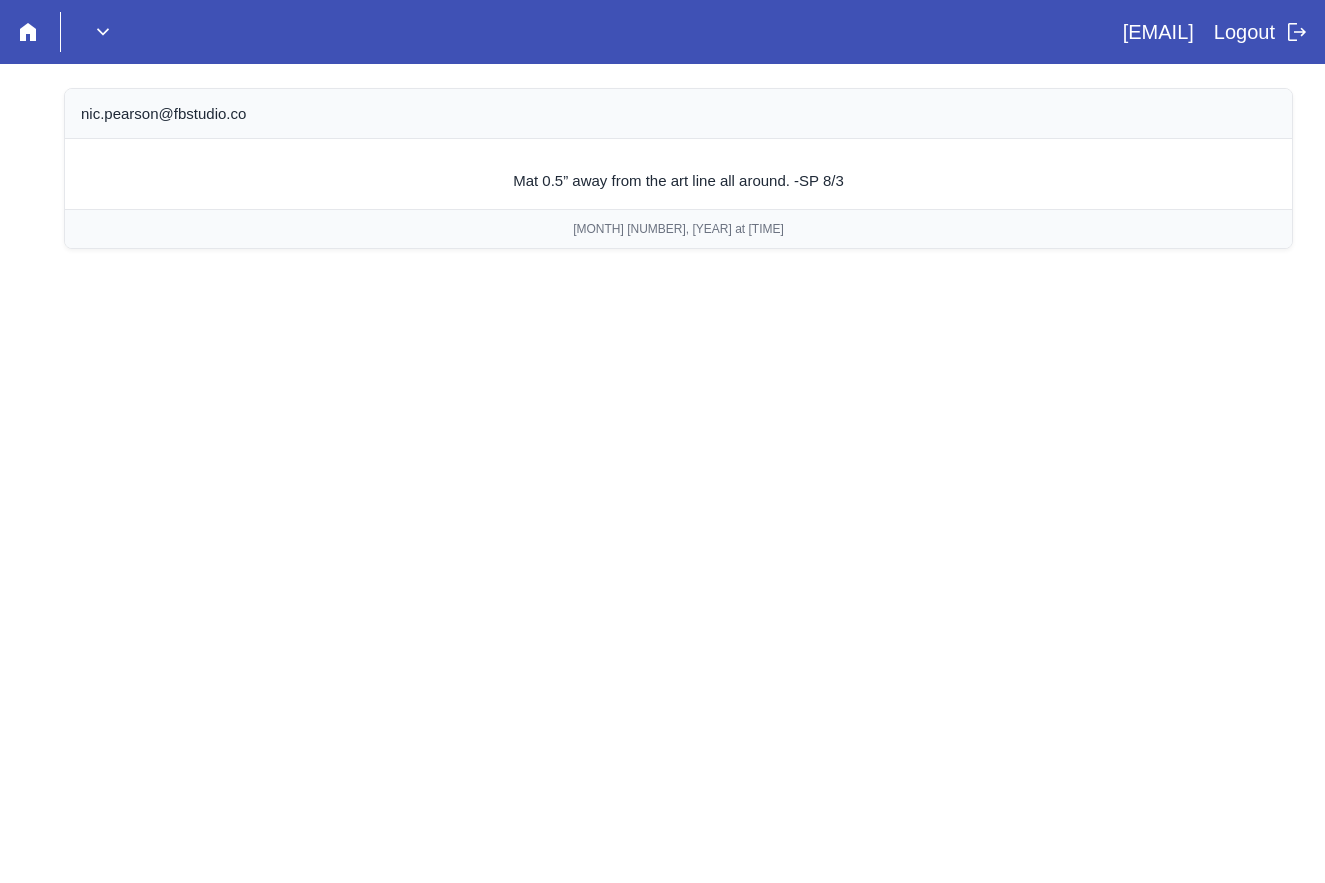 scroll, scrollTop: 0, scrollLeft: 0, axis: both 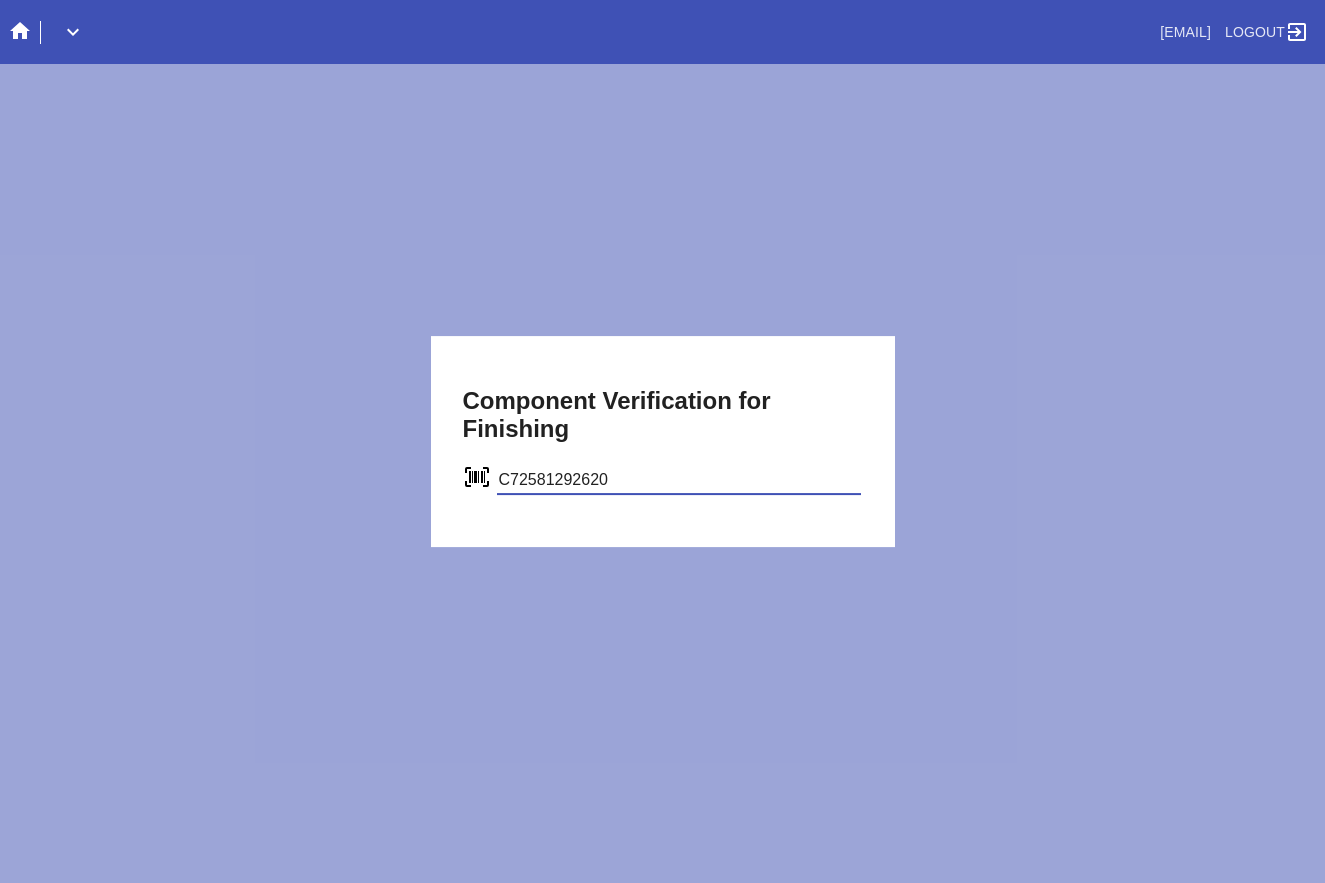 type on "C72581292620" 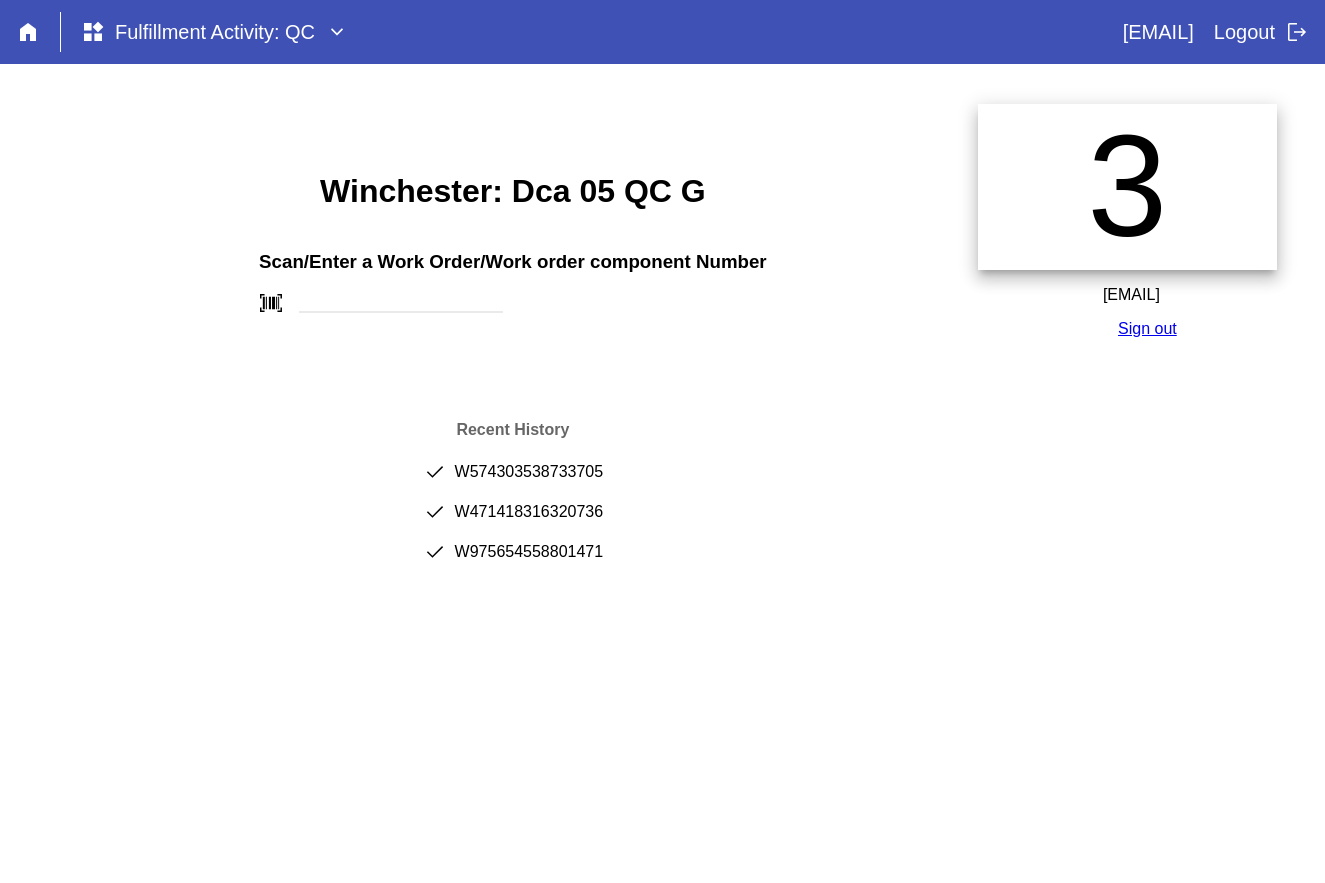 scroll, scrollTop: 0, scrollLeft: 0, axis: both 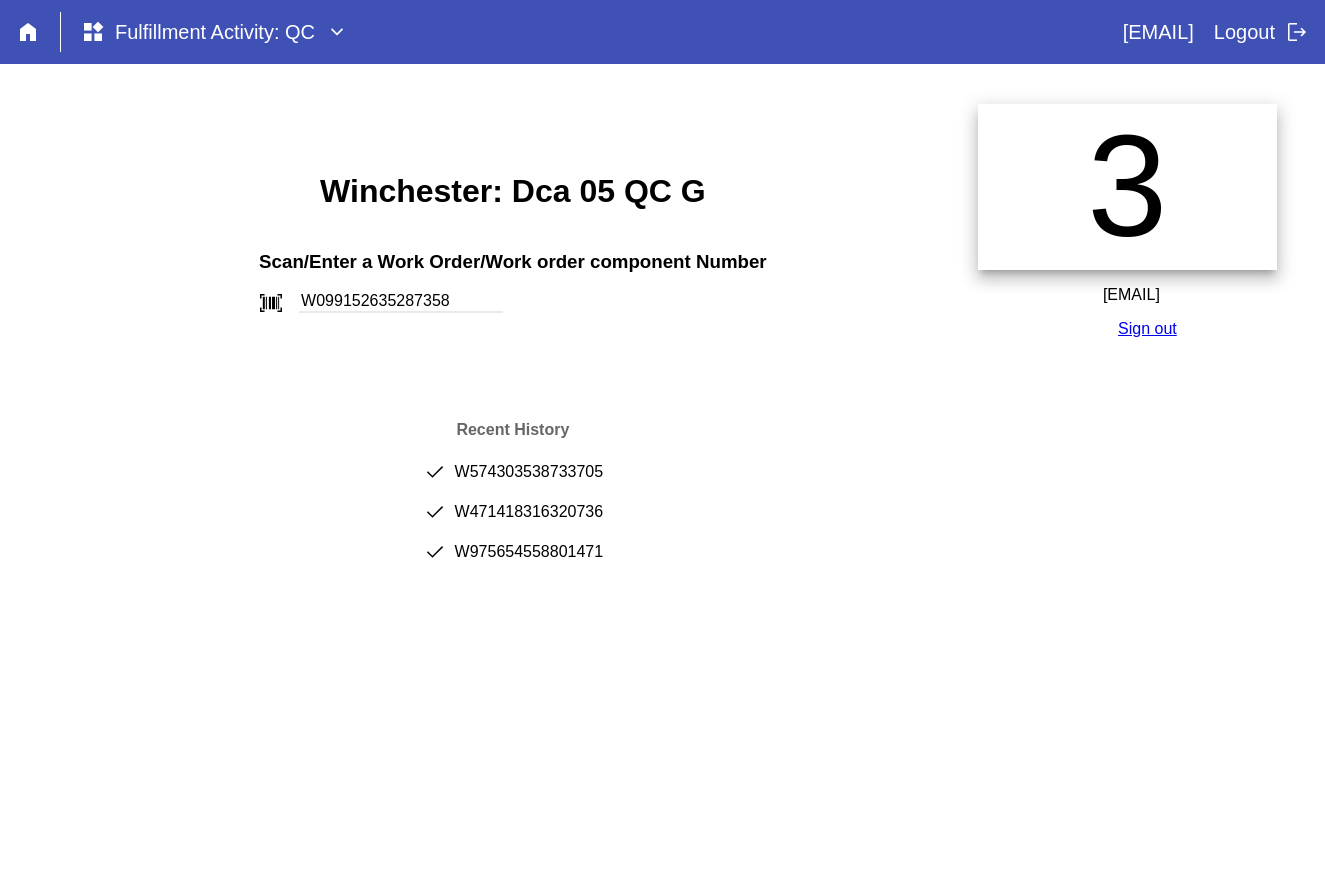 type on "W099152635287358" 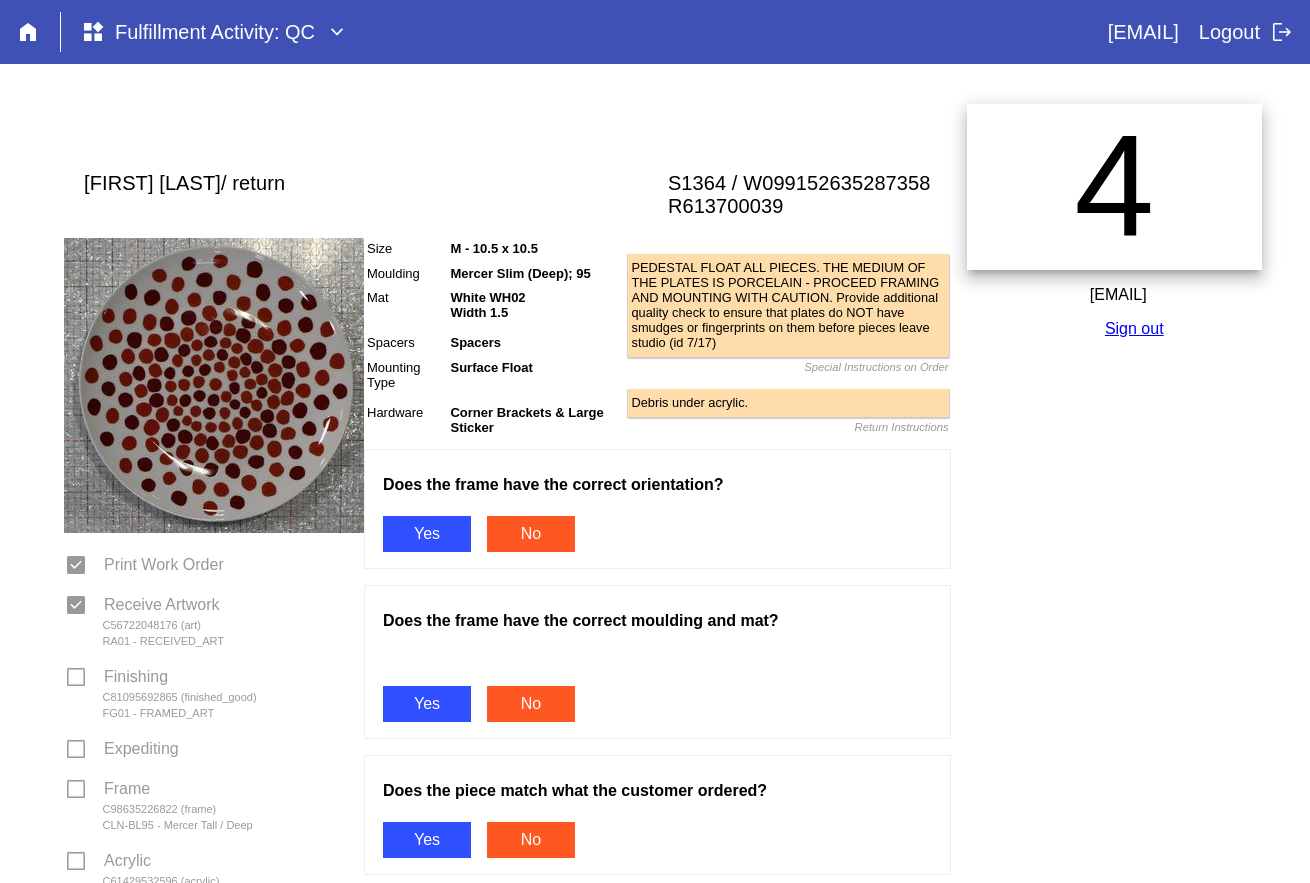 scroll, scrollTop: 0, scrollLeft: 0, axis: both 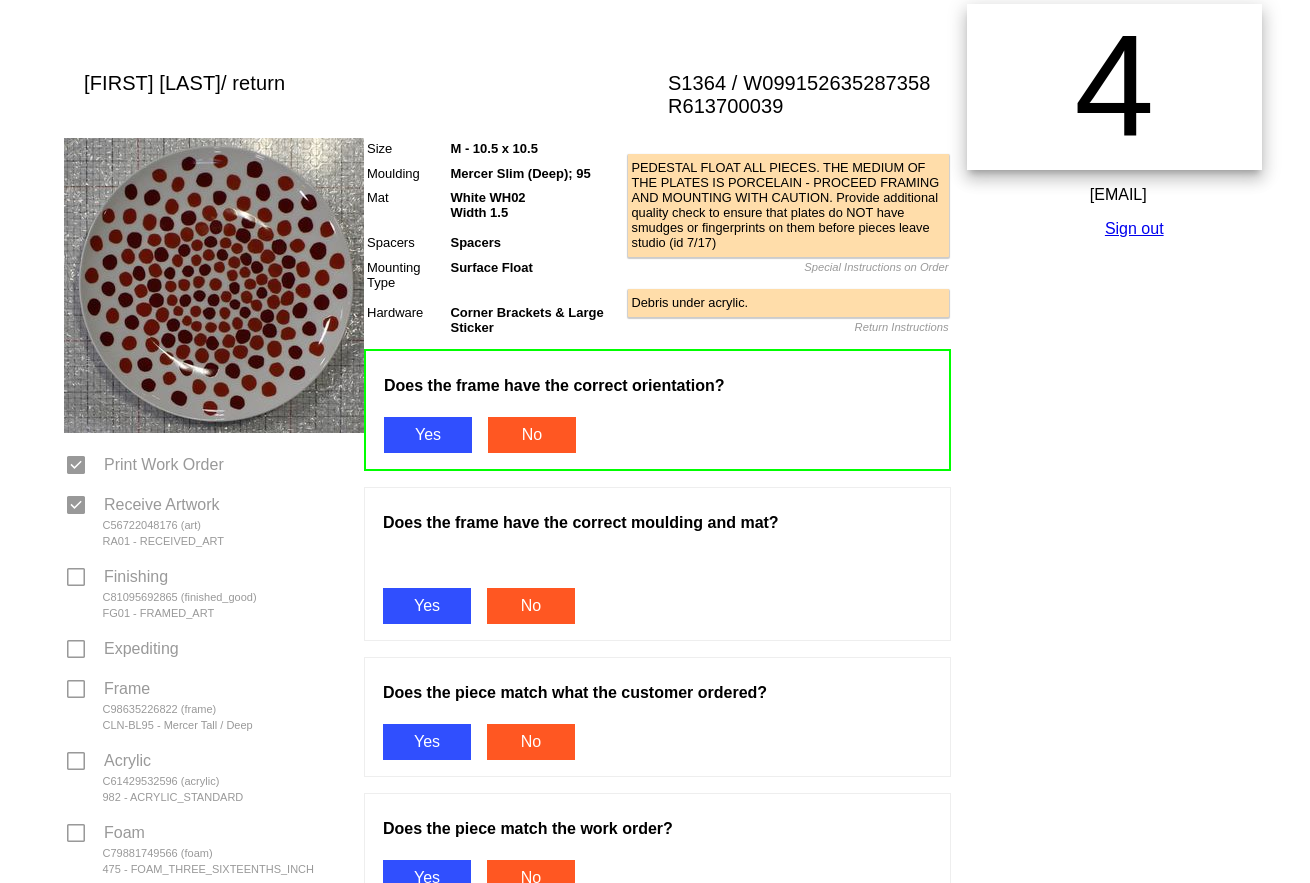 click on "Does the frame have the correct moulding and mat? Yes No" at bounding box center (657, 564) 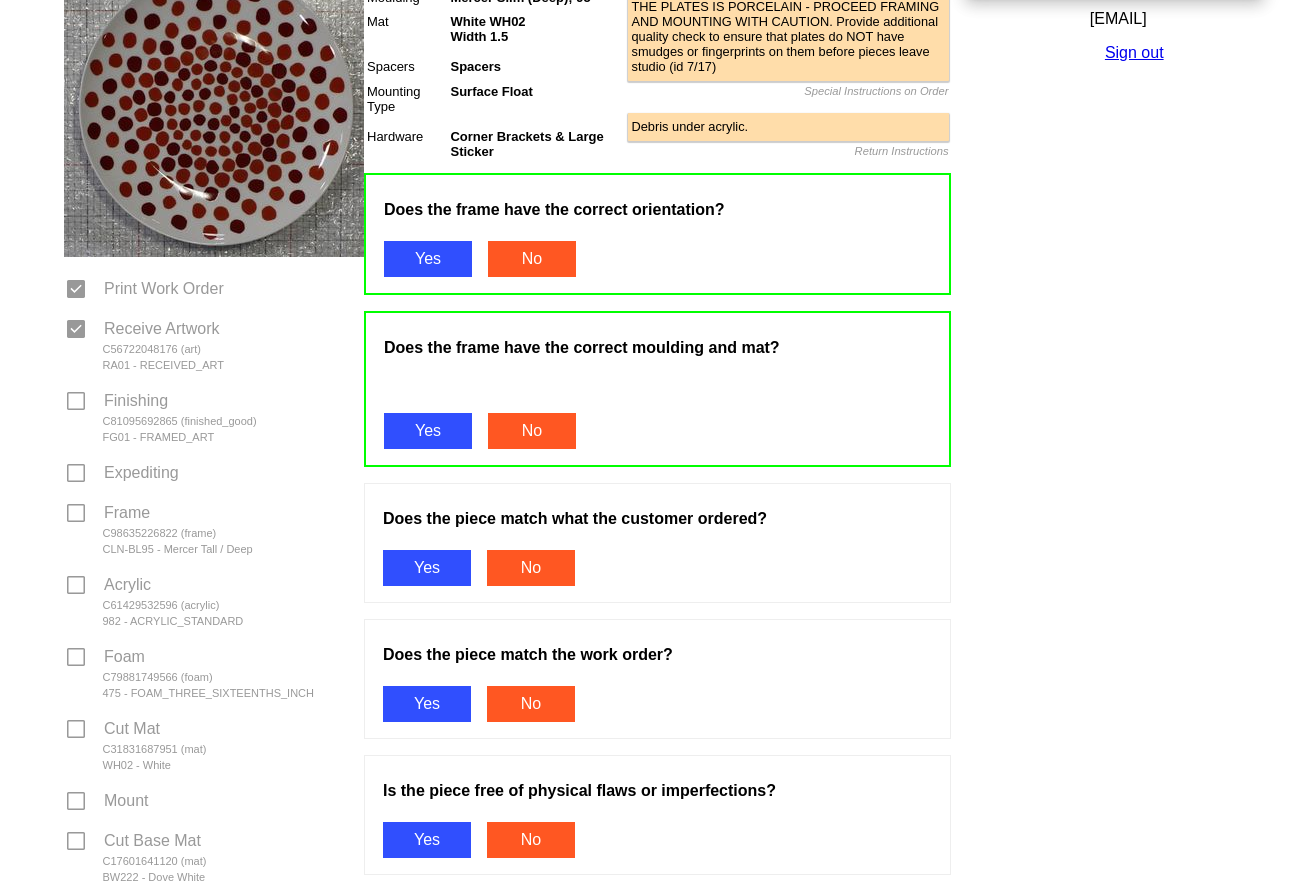 scroll, scrollTop: 300, scrollLeft: 0, axis: vertical 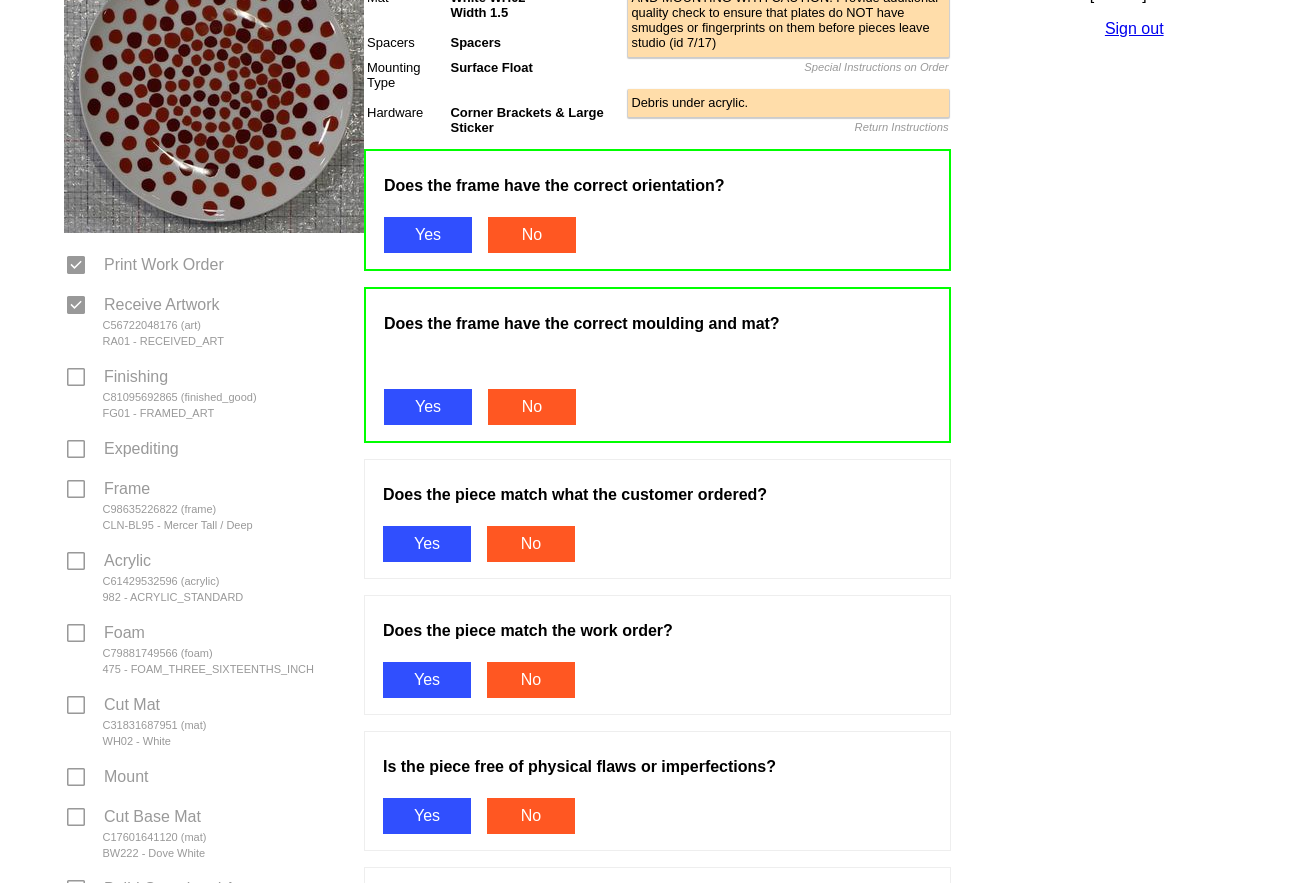 click on "Yes" at bounding box center (427, 544) 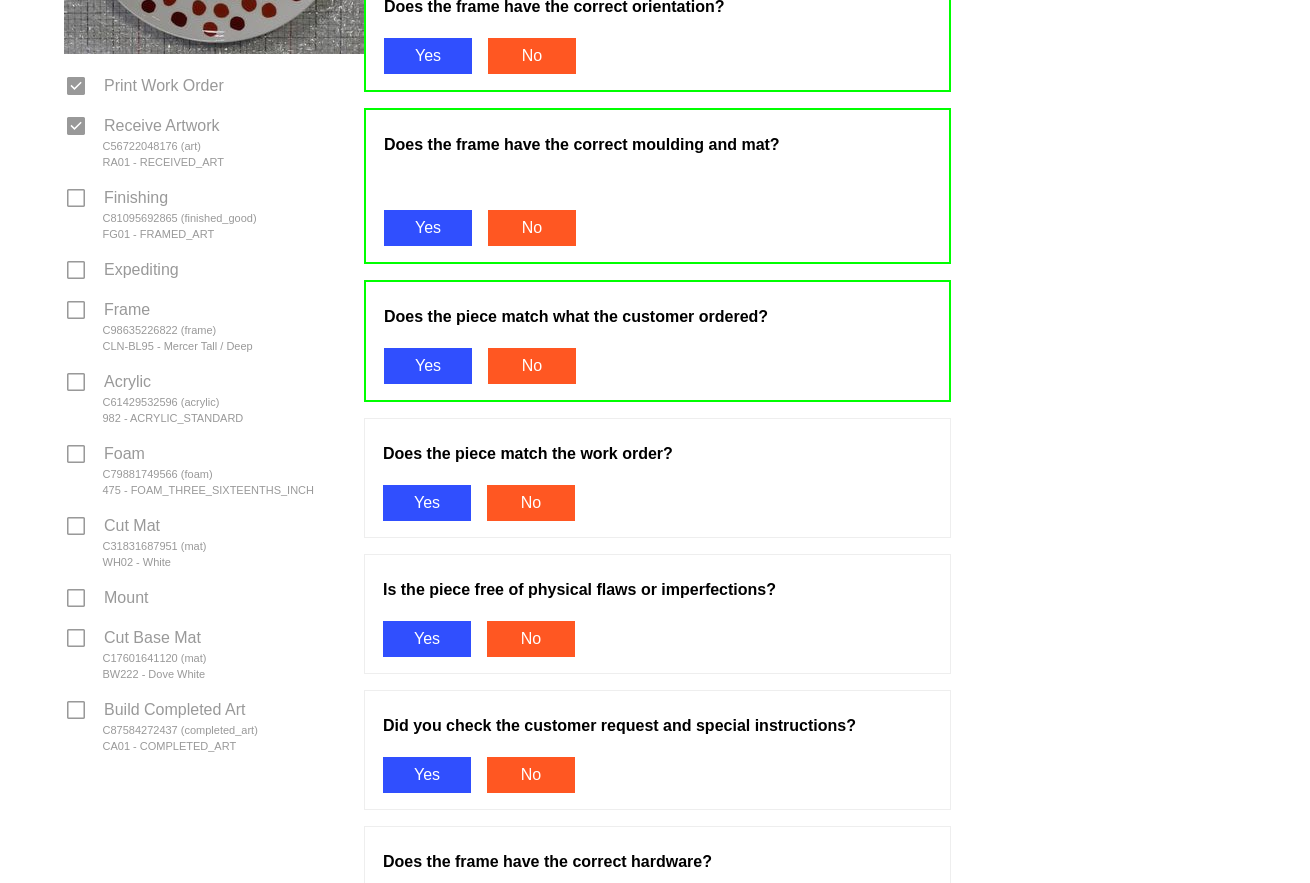 scroll, scrollTop: 500, scrollLeft: 0, axis: vertical 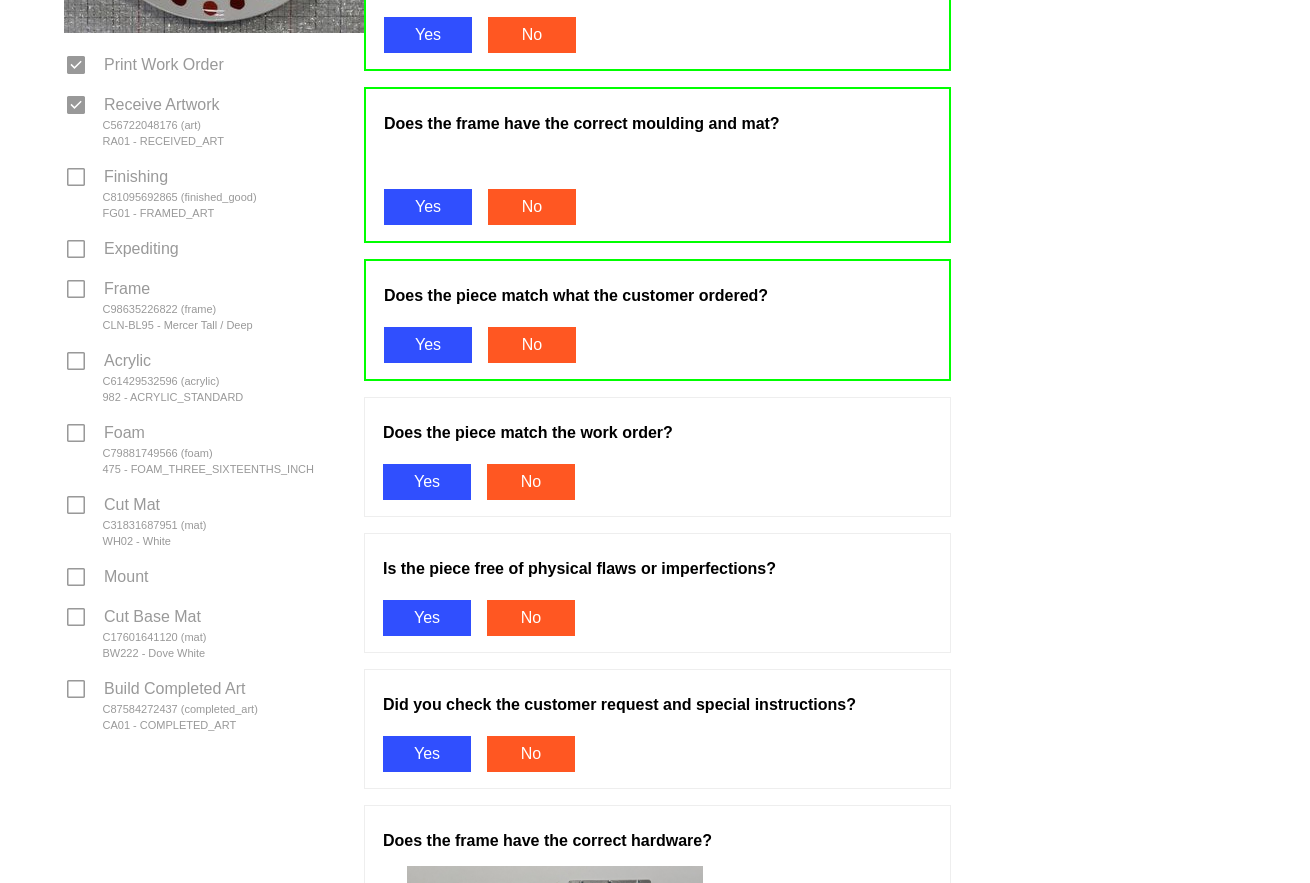 click on "Does the piece match the work order? Yes No" at bounding box center [657, 457] 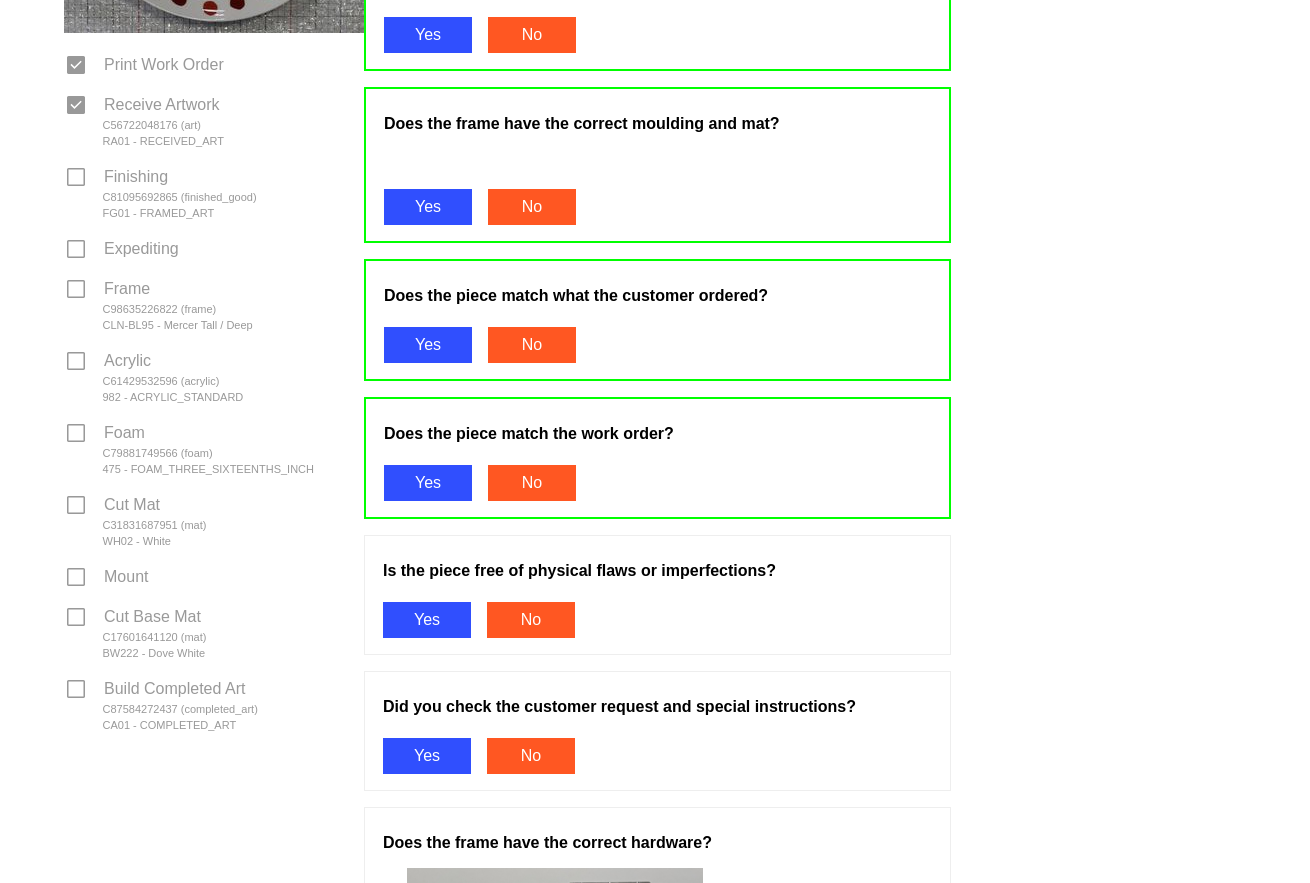 click on "Yes" at bounding box center (427, 620) 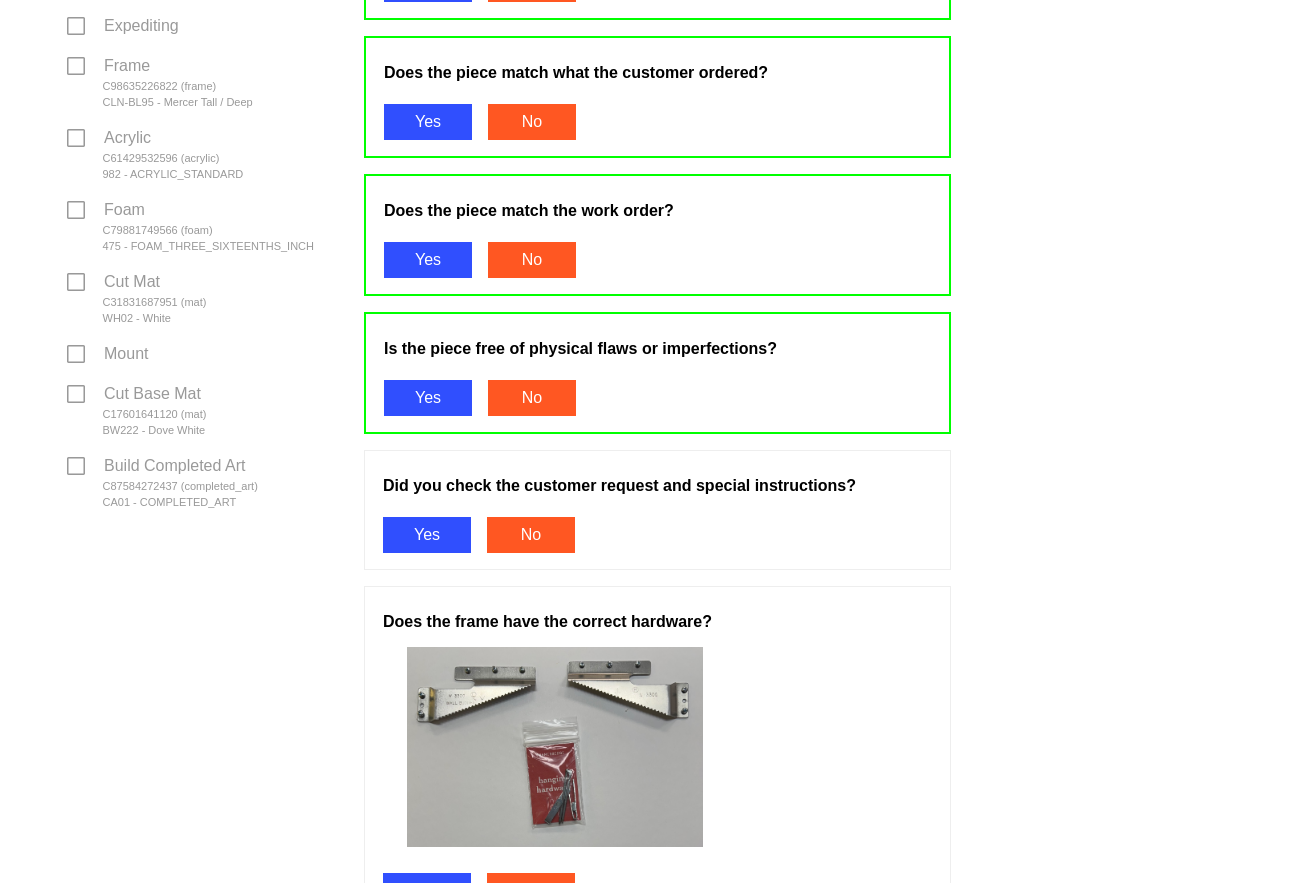 scroll, scrollTop: 900, scrollLeft: 0, axis: vertical 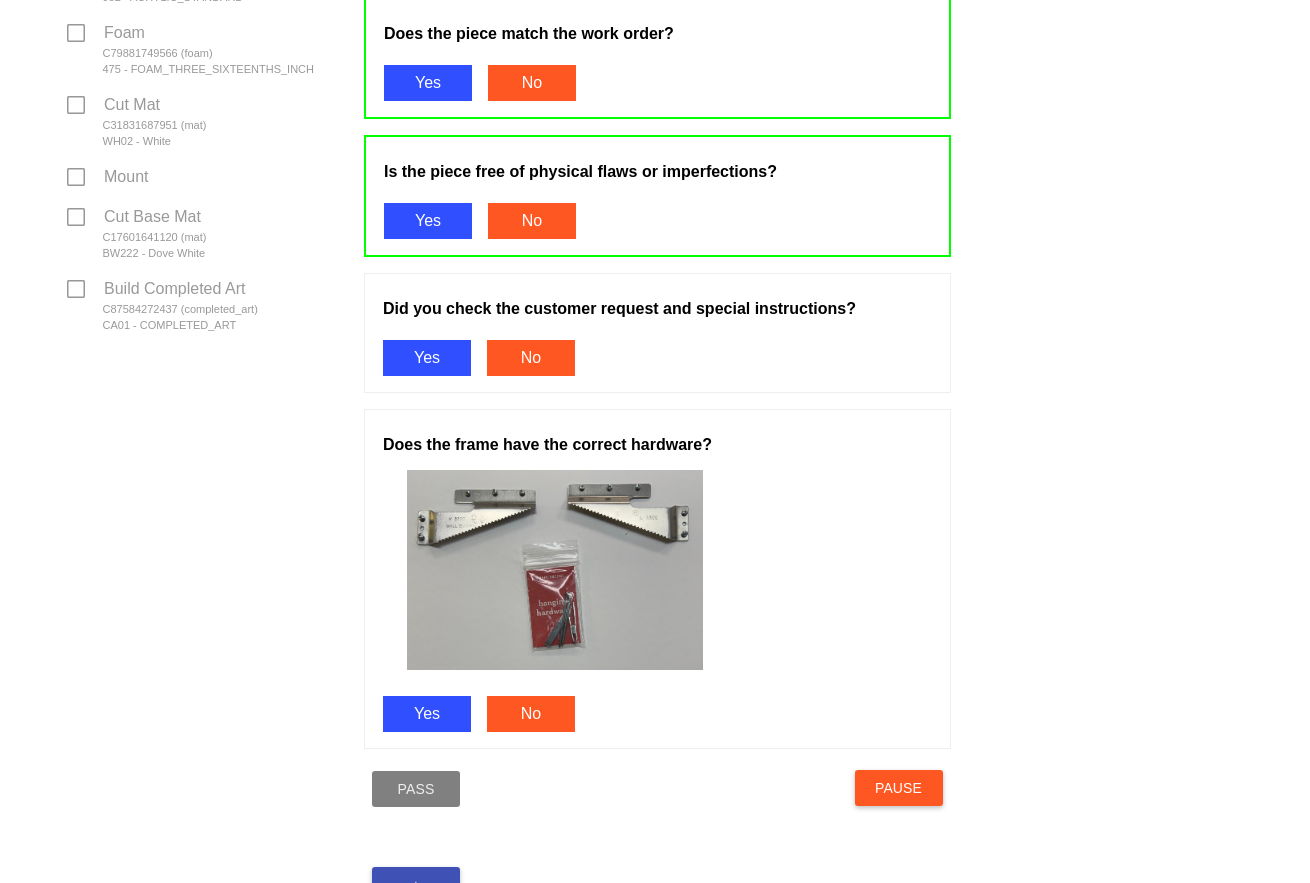 click on "Yes" at bounding box center [427, 358] 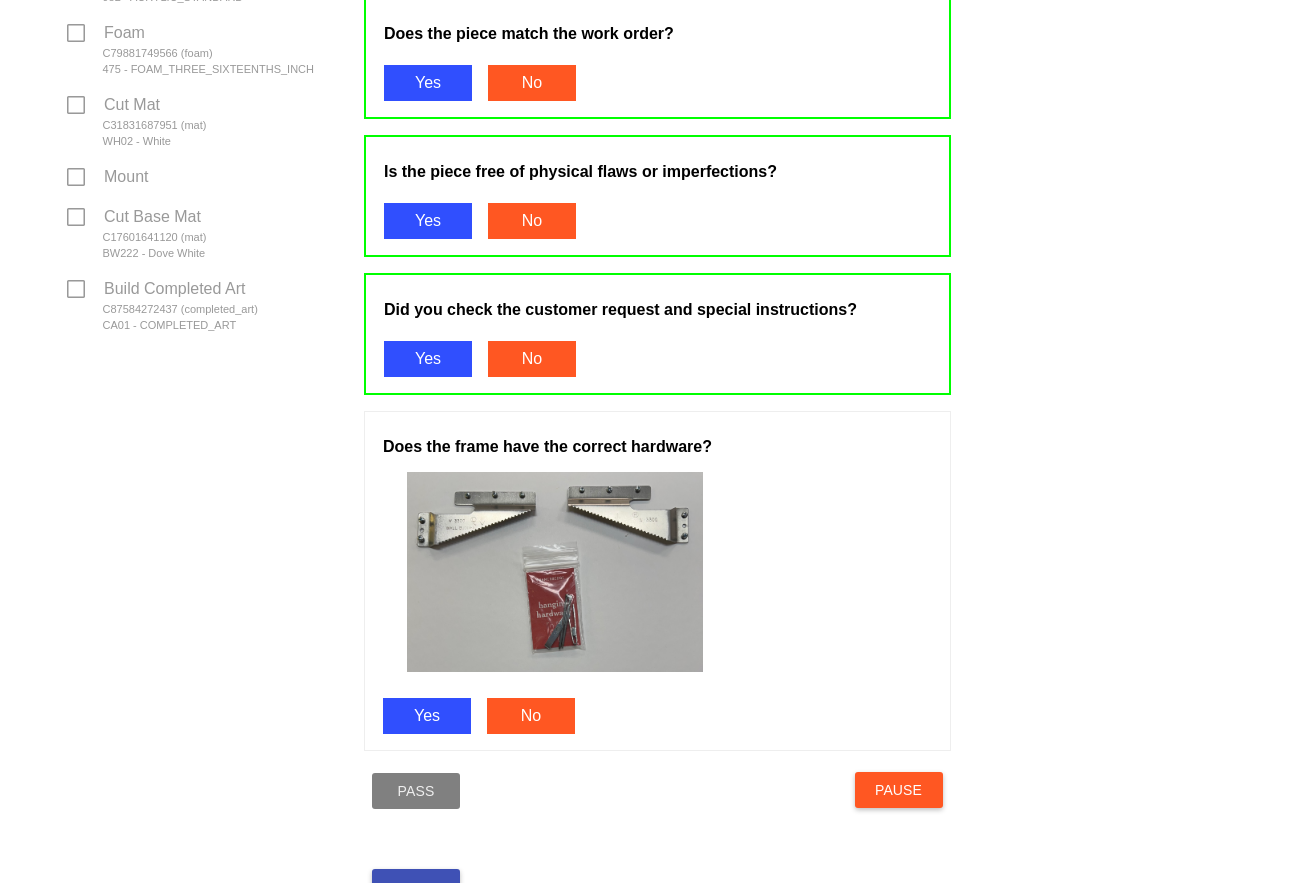 click on "Yes" at bounding box center [427, 716] 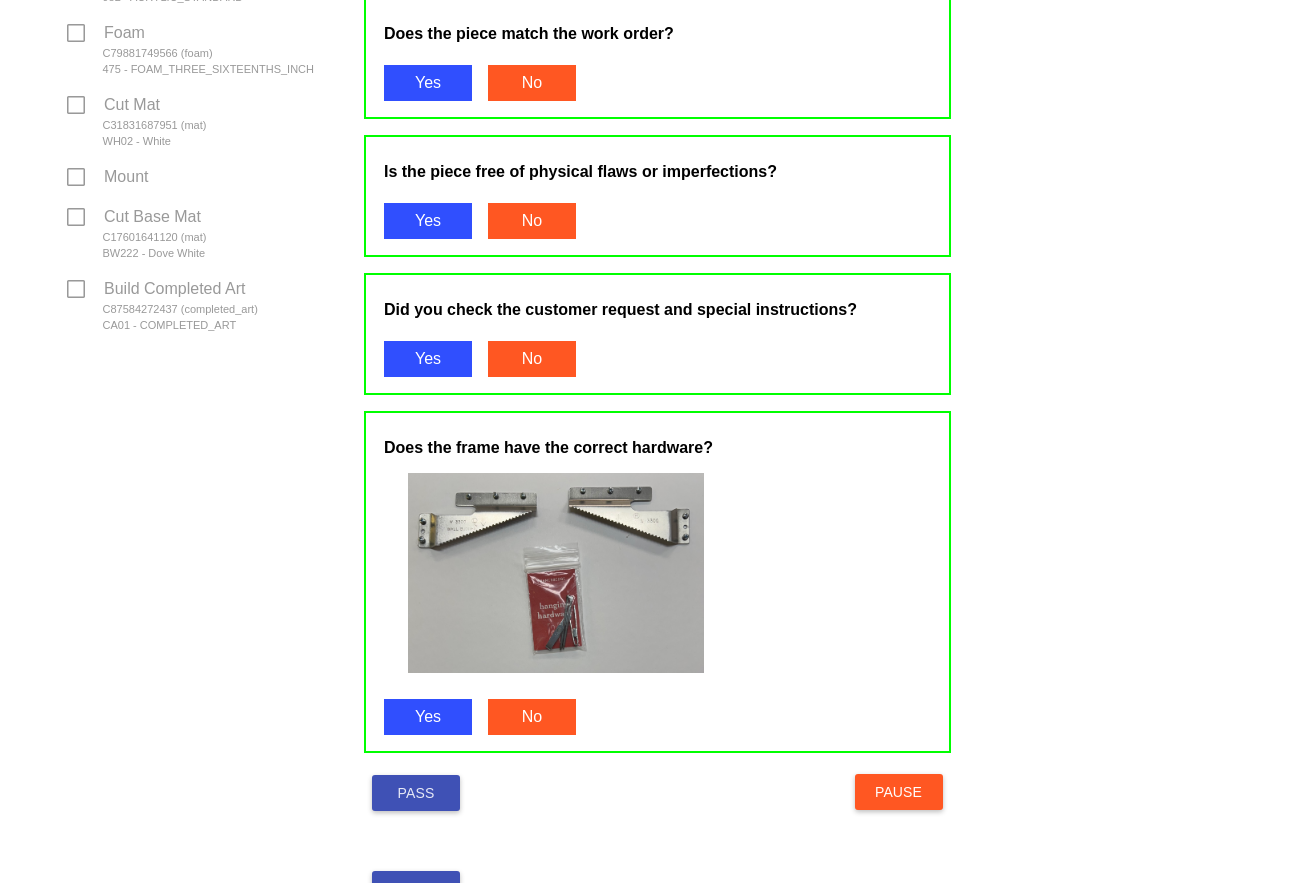 drag, startPoint x: 408, startPoint y: 797, endPoint x: 403, endPoint y: 806, distance: 10.29563 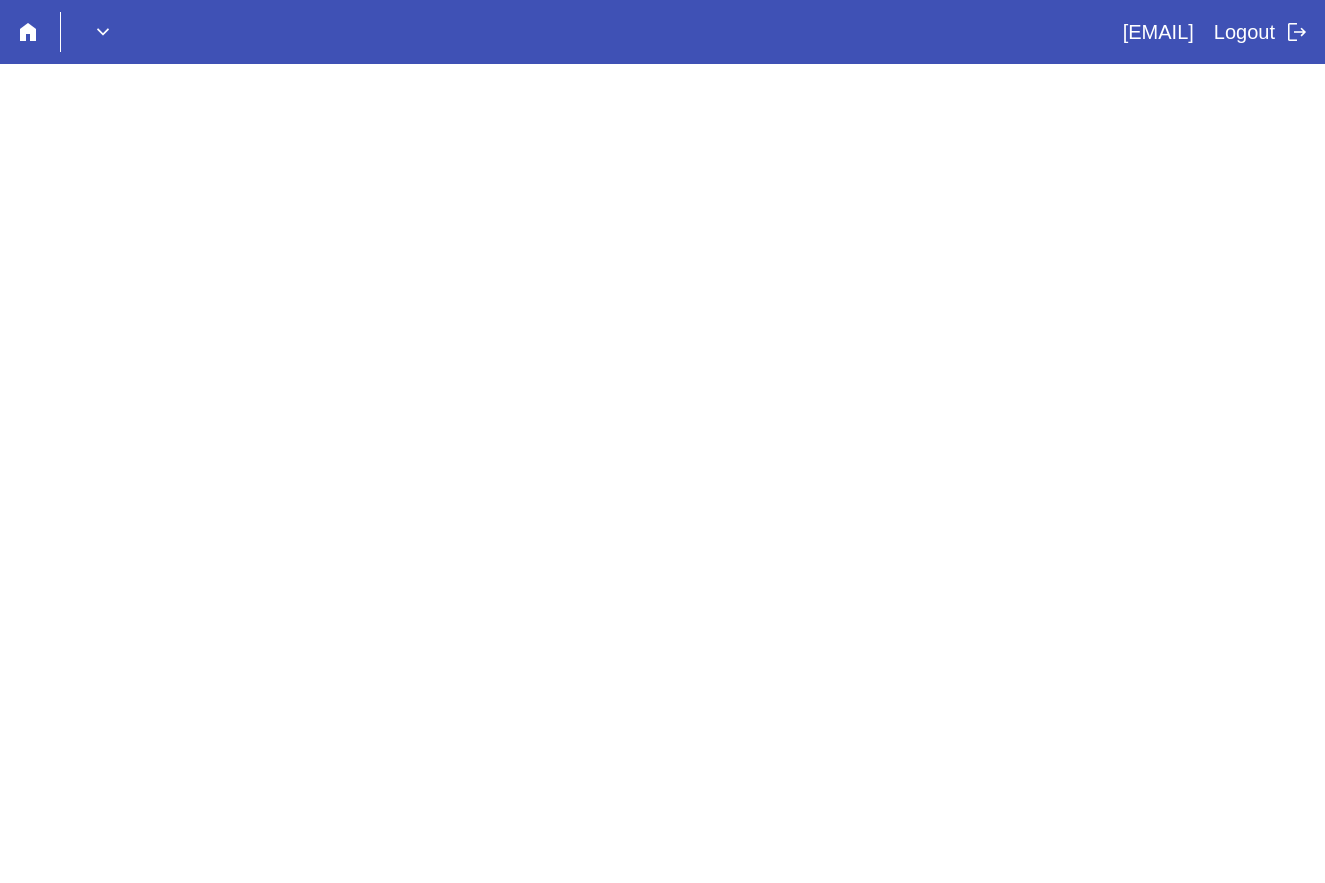 scroll, scrollTop: 0, scrollLeft: 0, axis: both 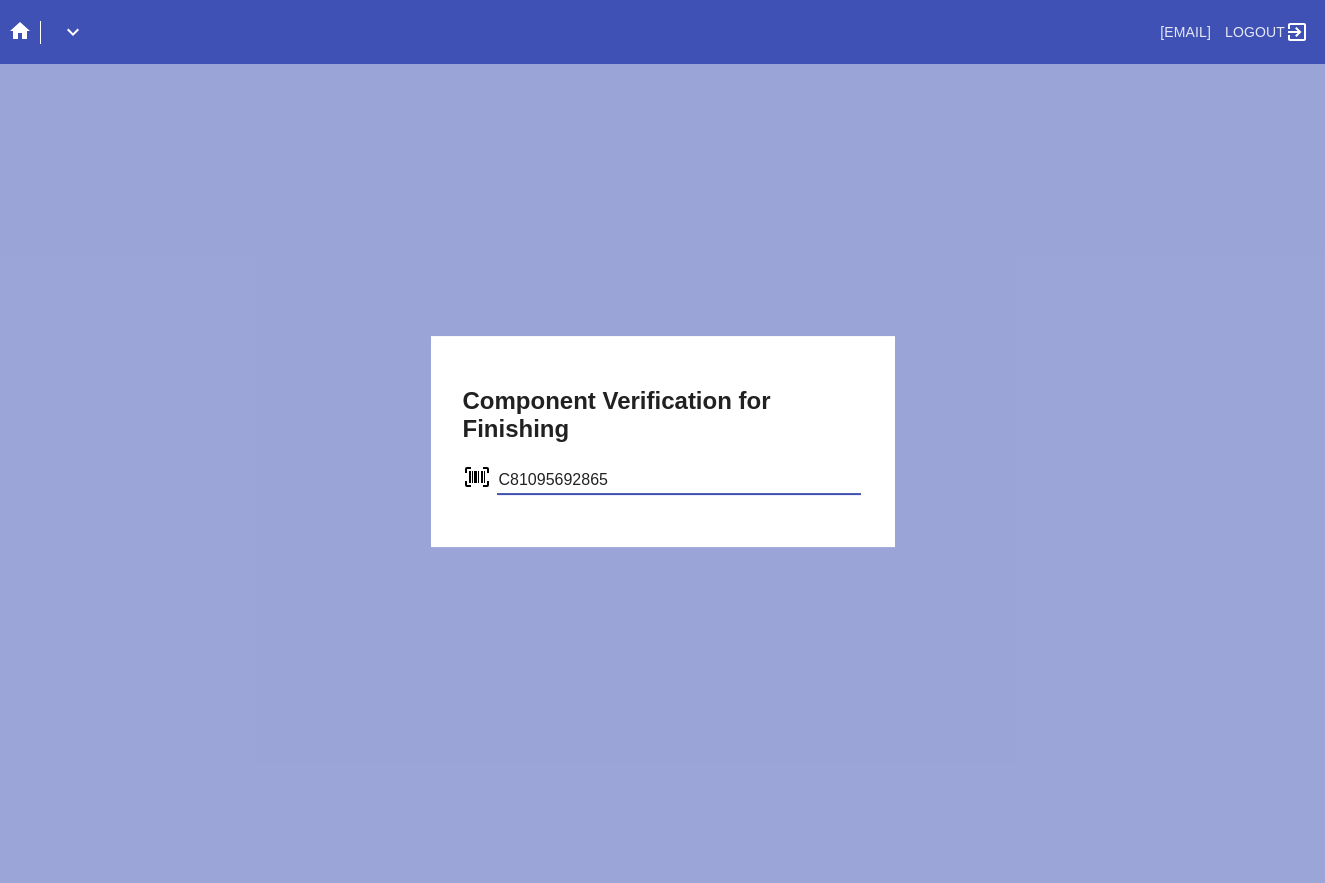 type on "C81095692865" 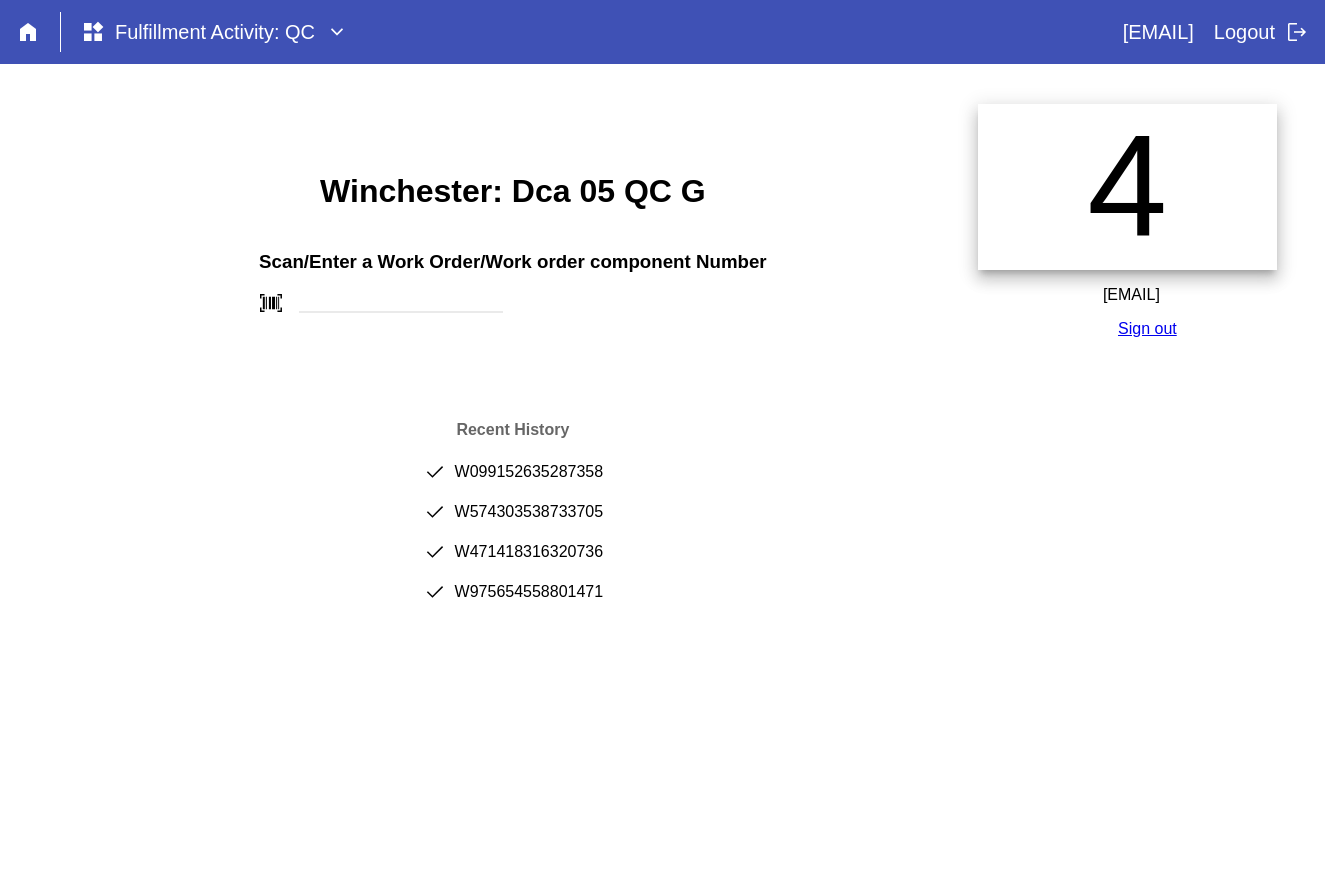 scroll, scrollTop: 0, scrollLeft: 0, axis: both 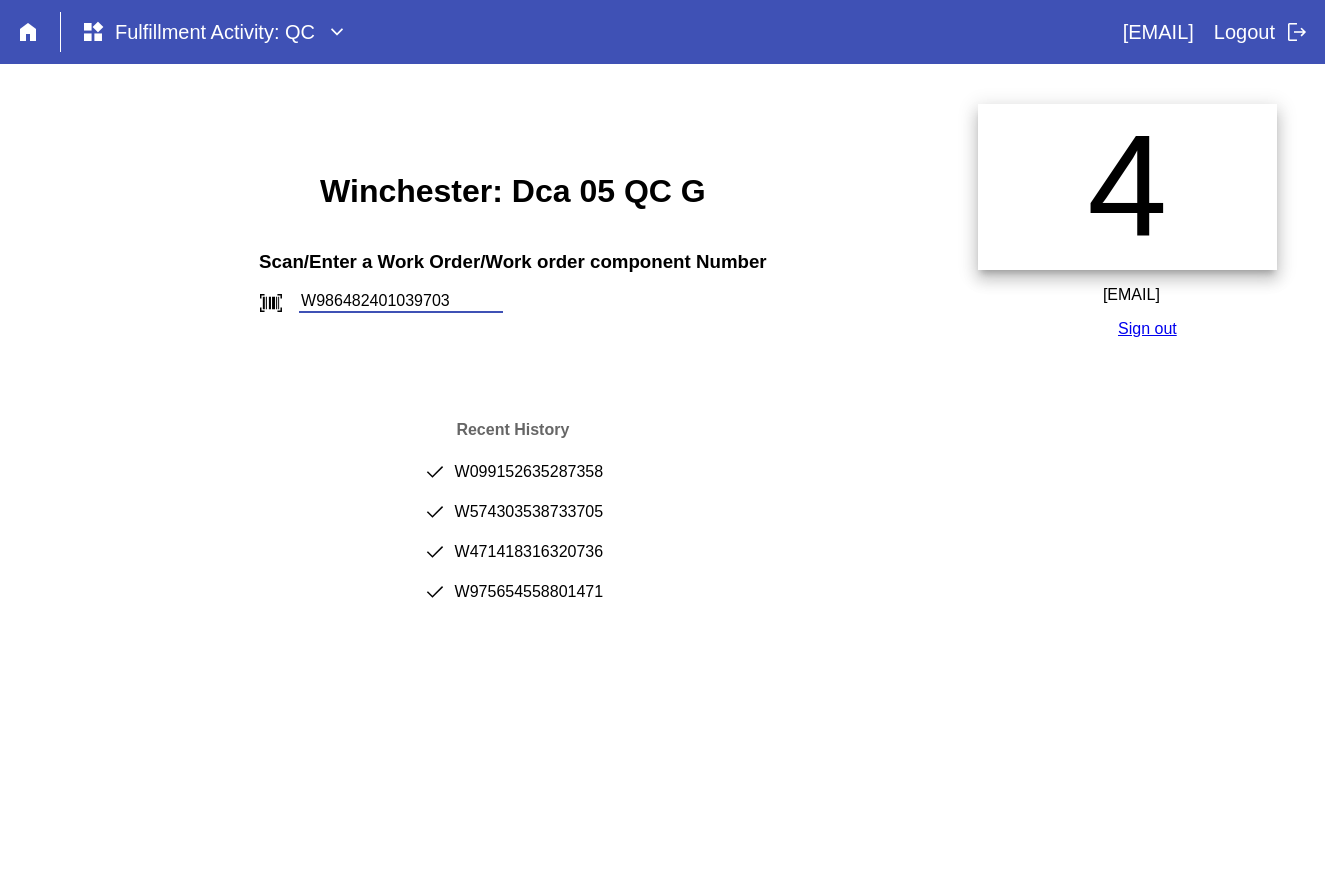 type on "W986482401039703" 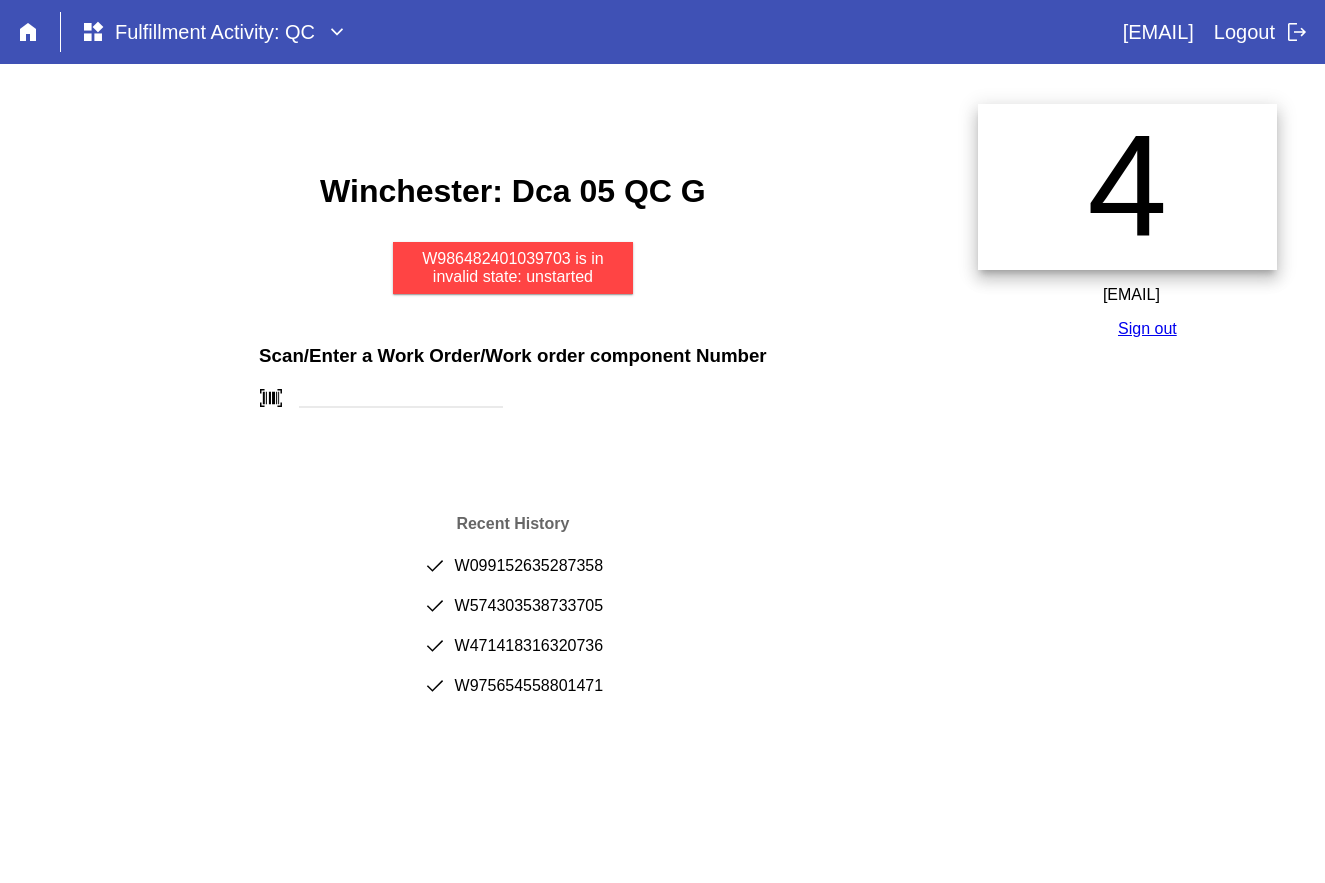 scroll, scrollTop: 0, scrollLeft: 0, axis: both 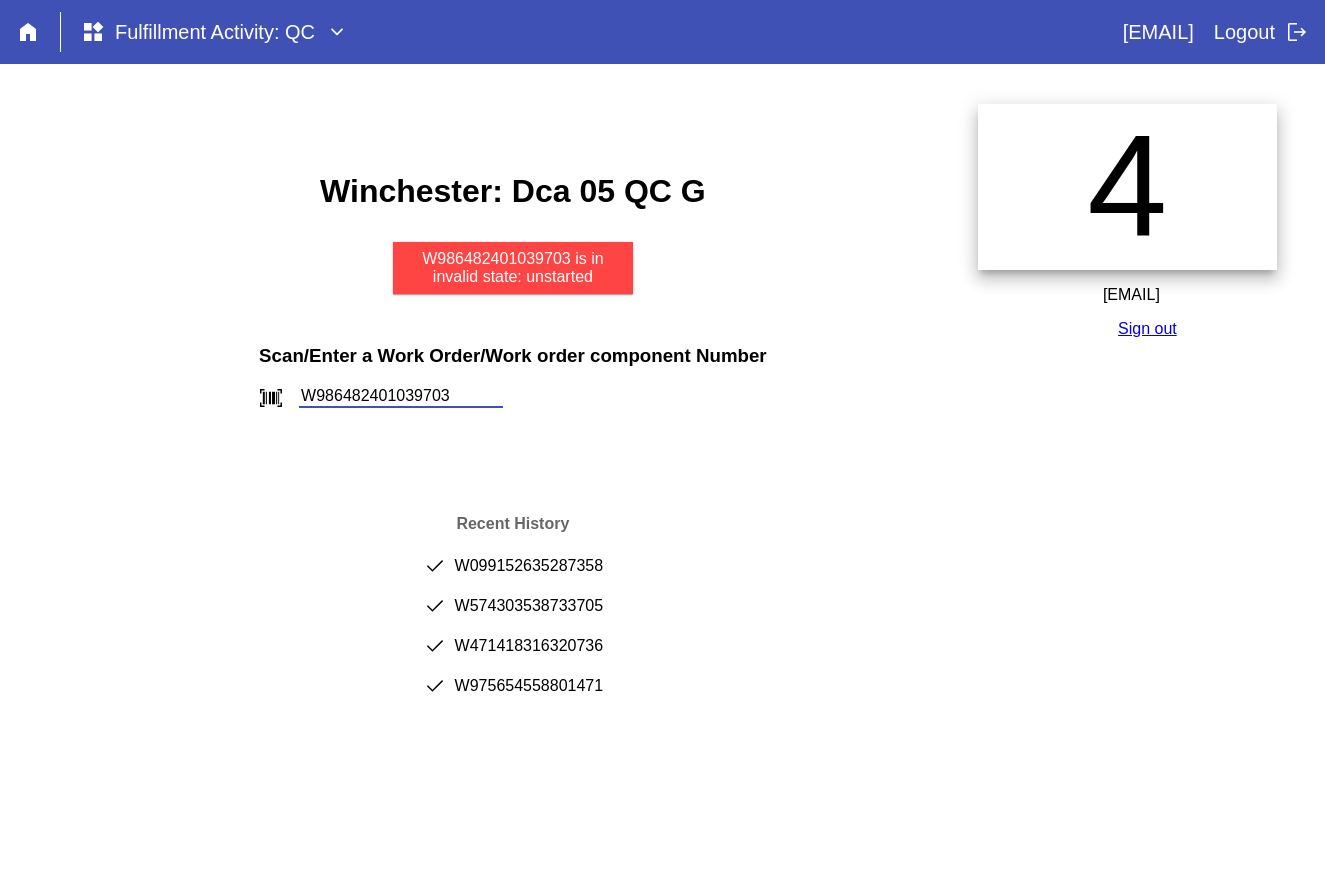 type on "W986482401039703" 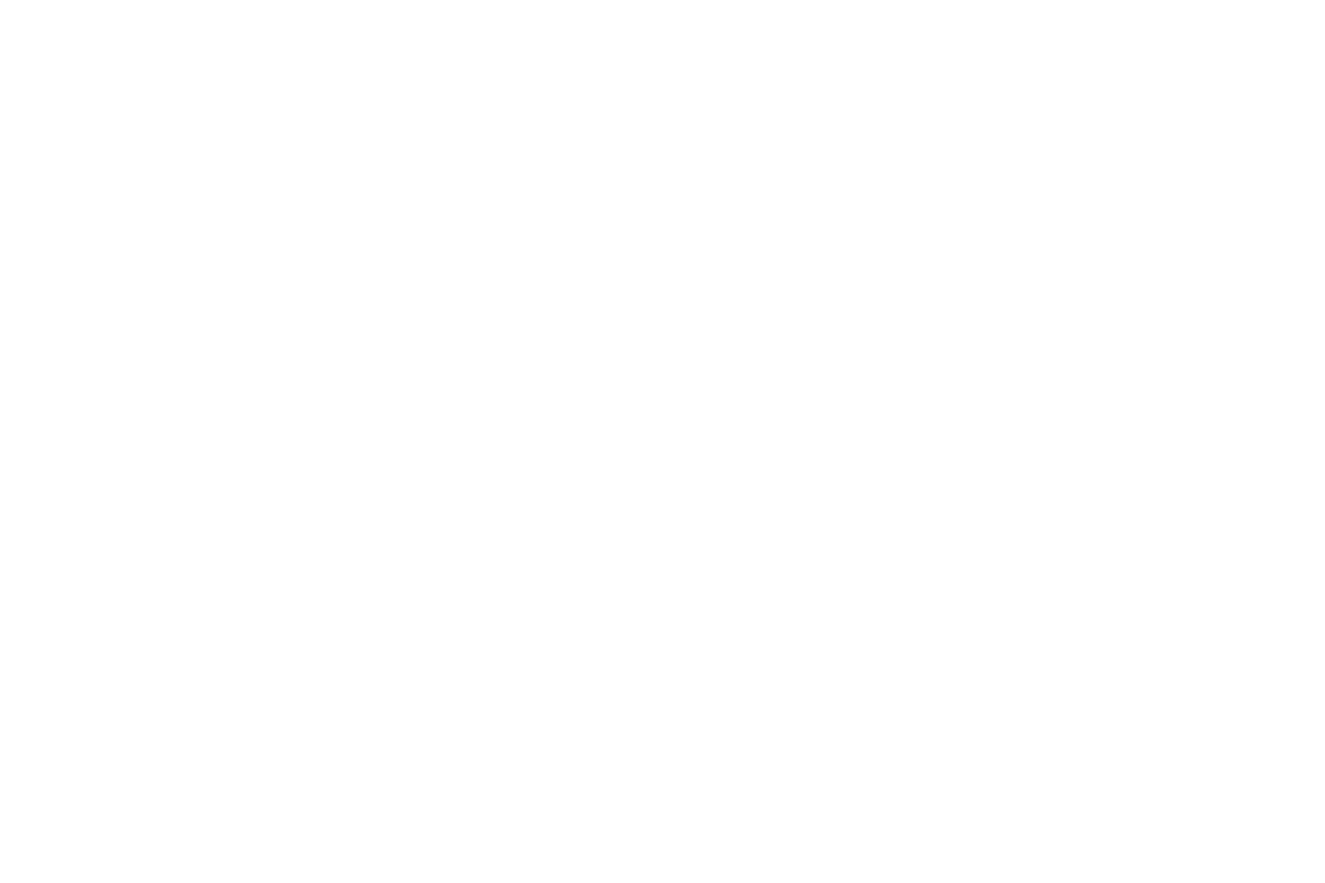 scroll, scrollTop: 0, scrollLeft: 0, axis: both 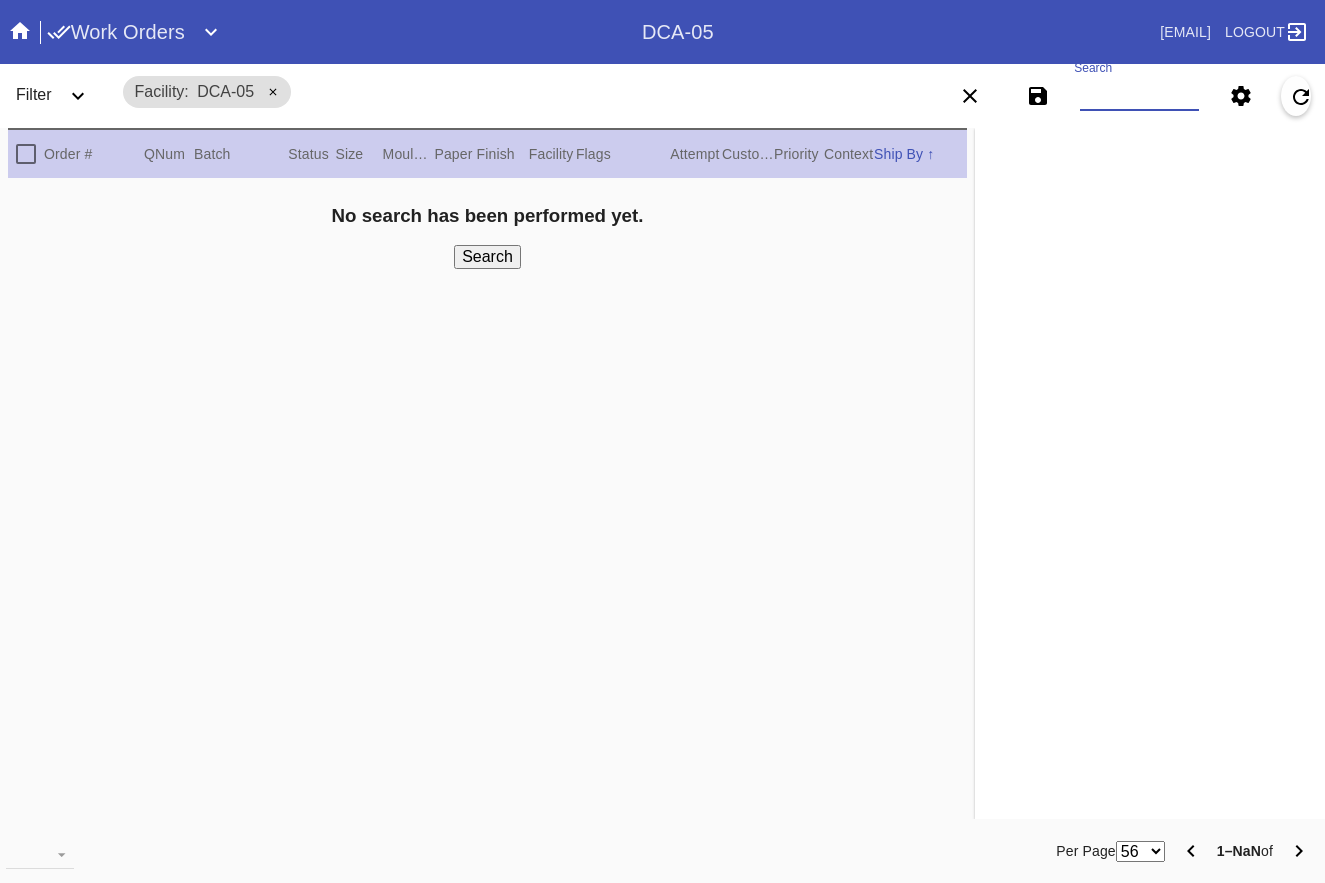 click on "Search" at bounding box center [1140, 96] 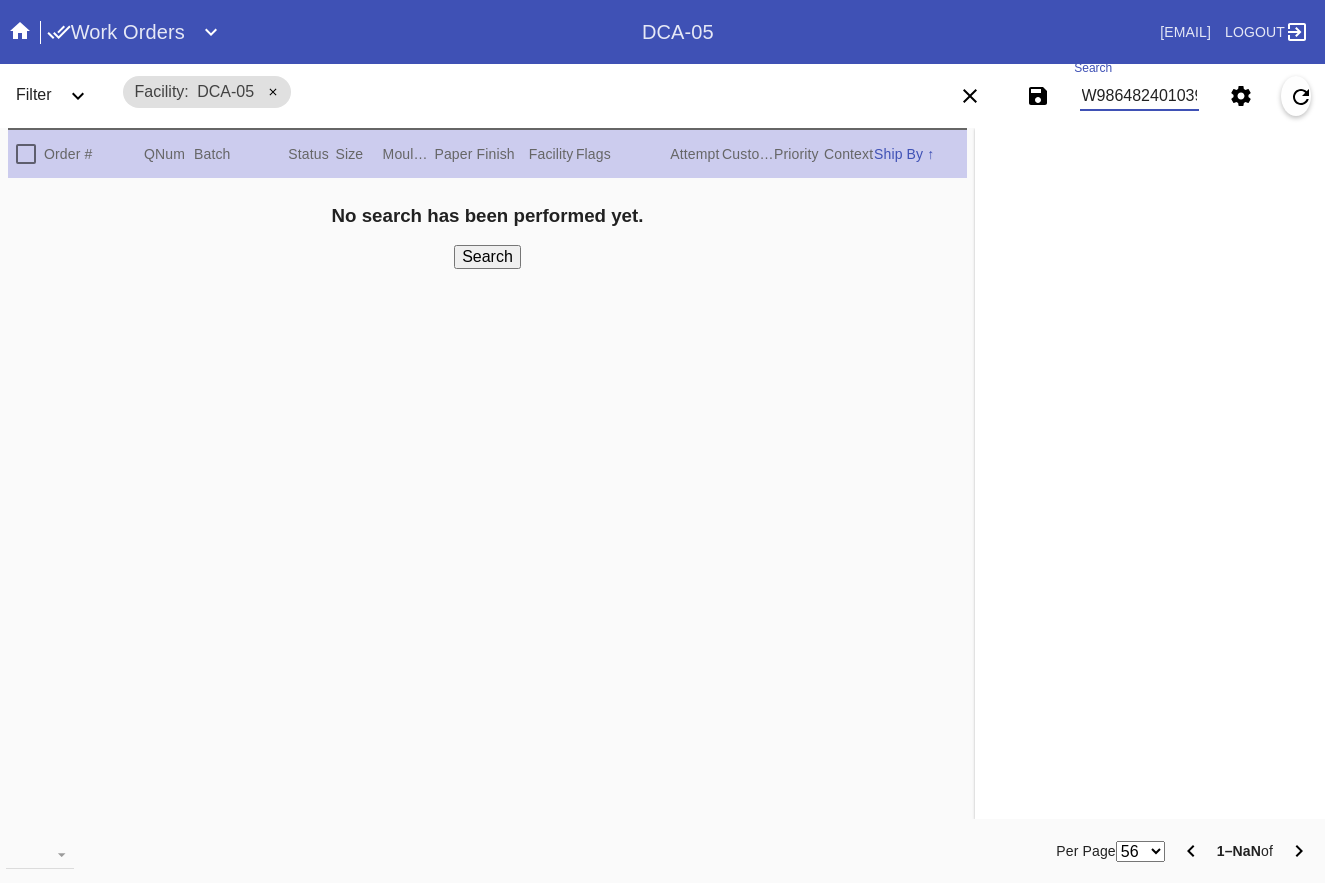 type on "W986482401039703" 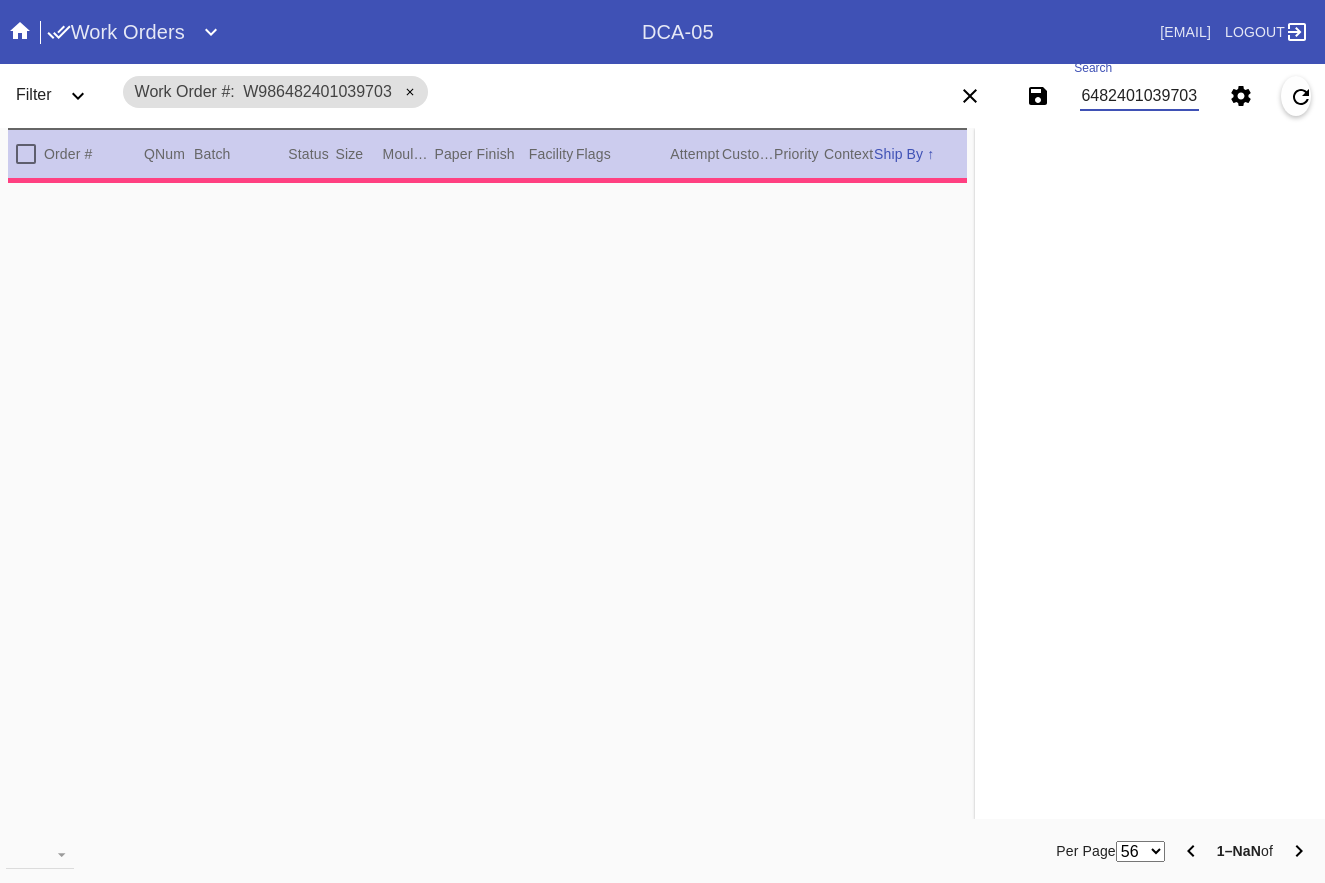 type on "2.0625" 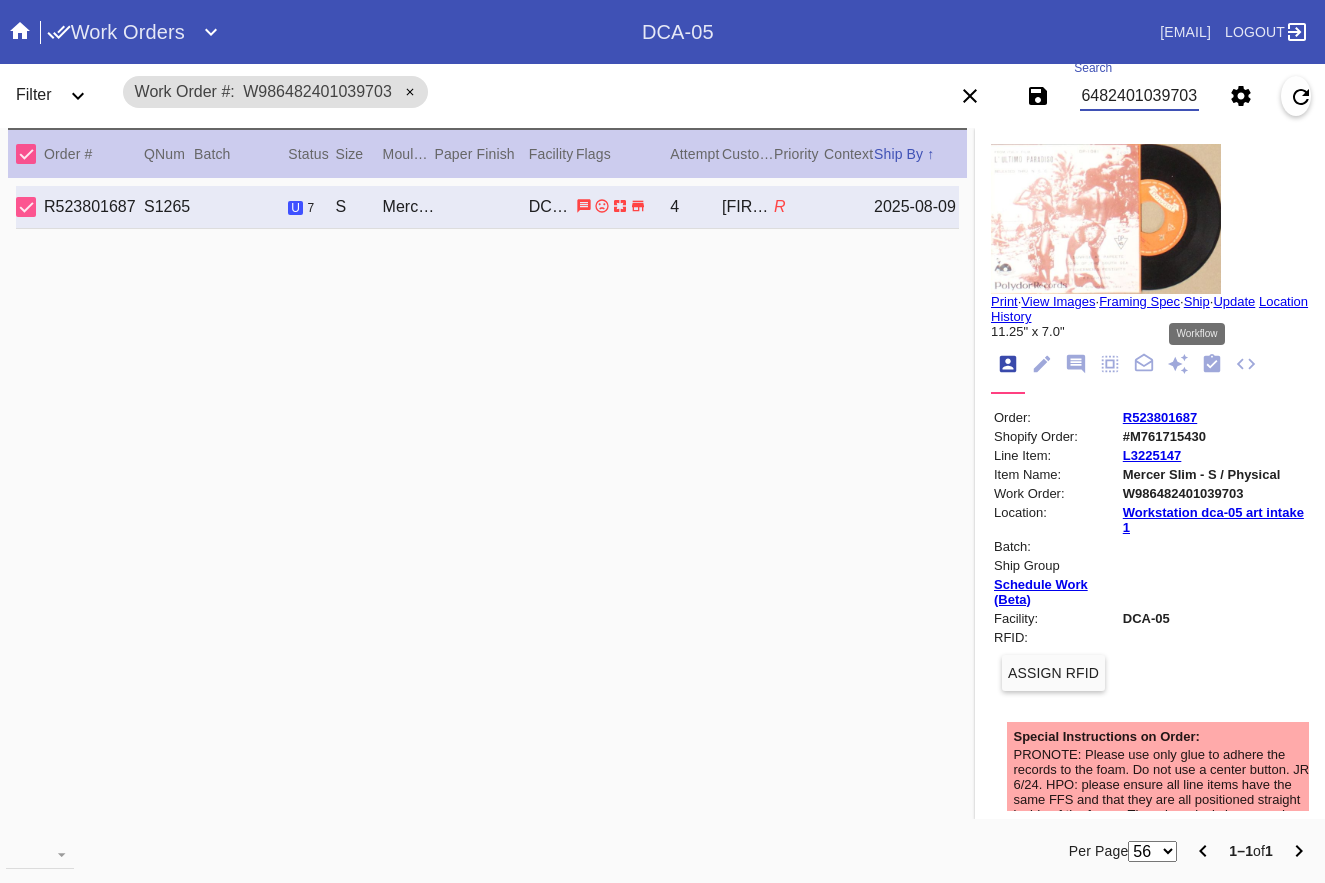 click 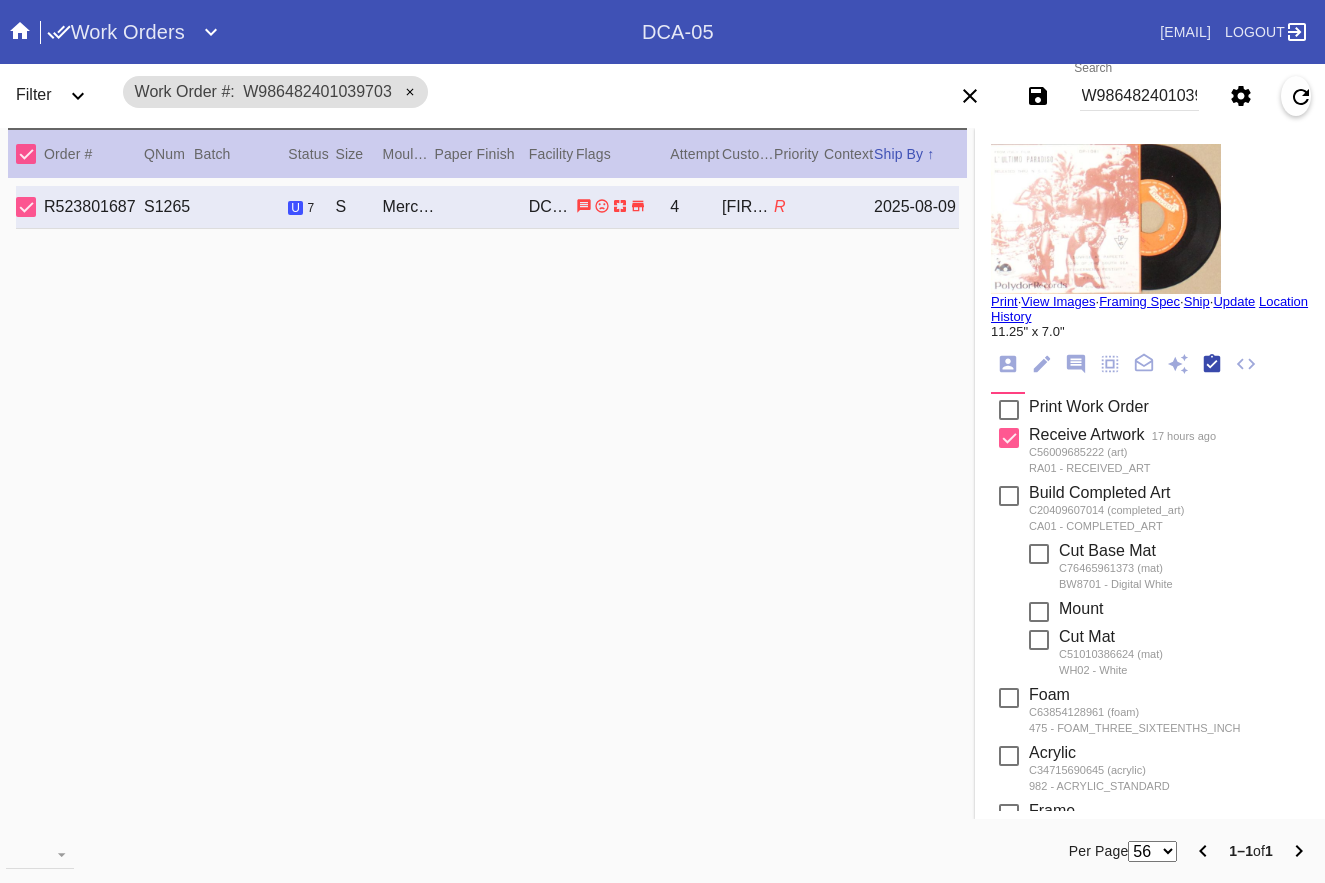 scroll, scrollTop: 320, scrollLeft: 0, axis: vertical 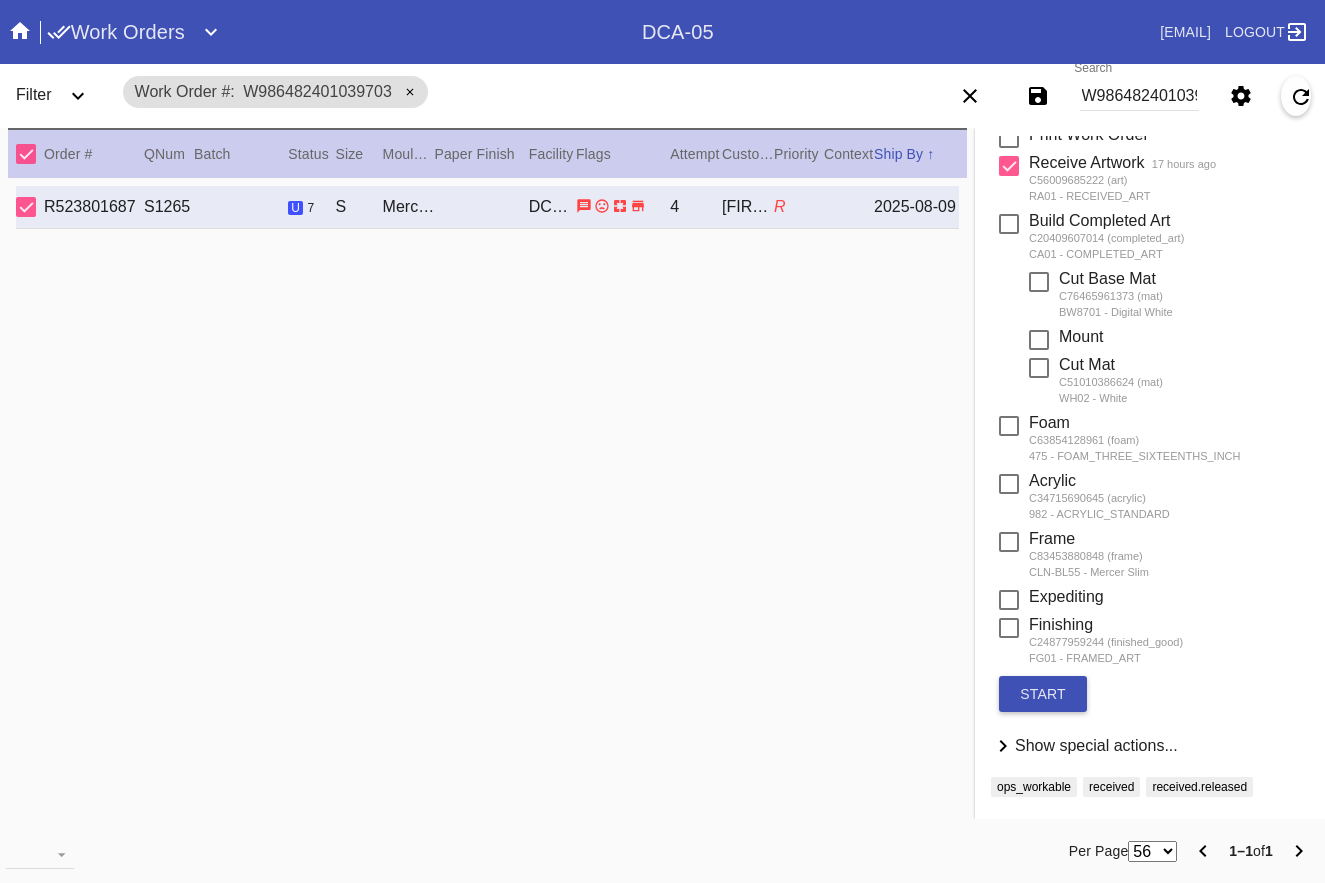 click on "Assemble final product." 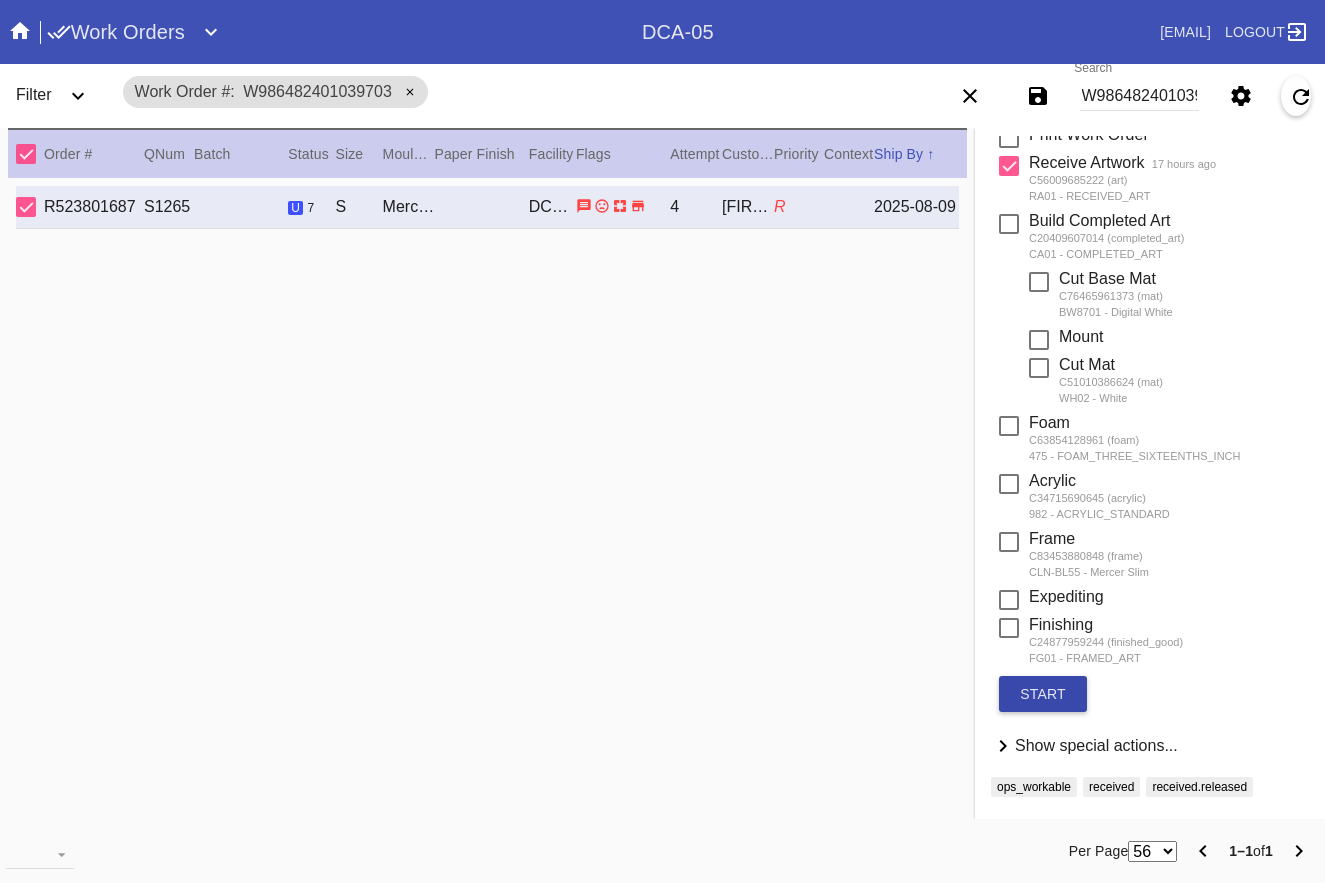 click on "start" at bounding box center (1043, 694) 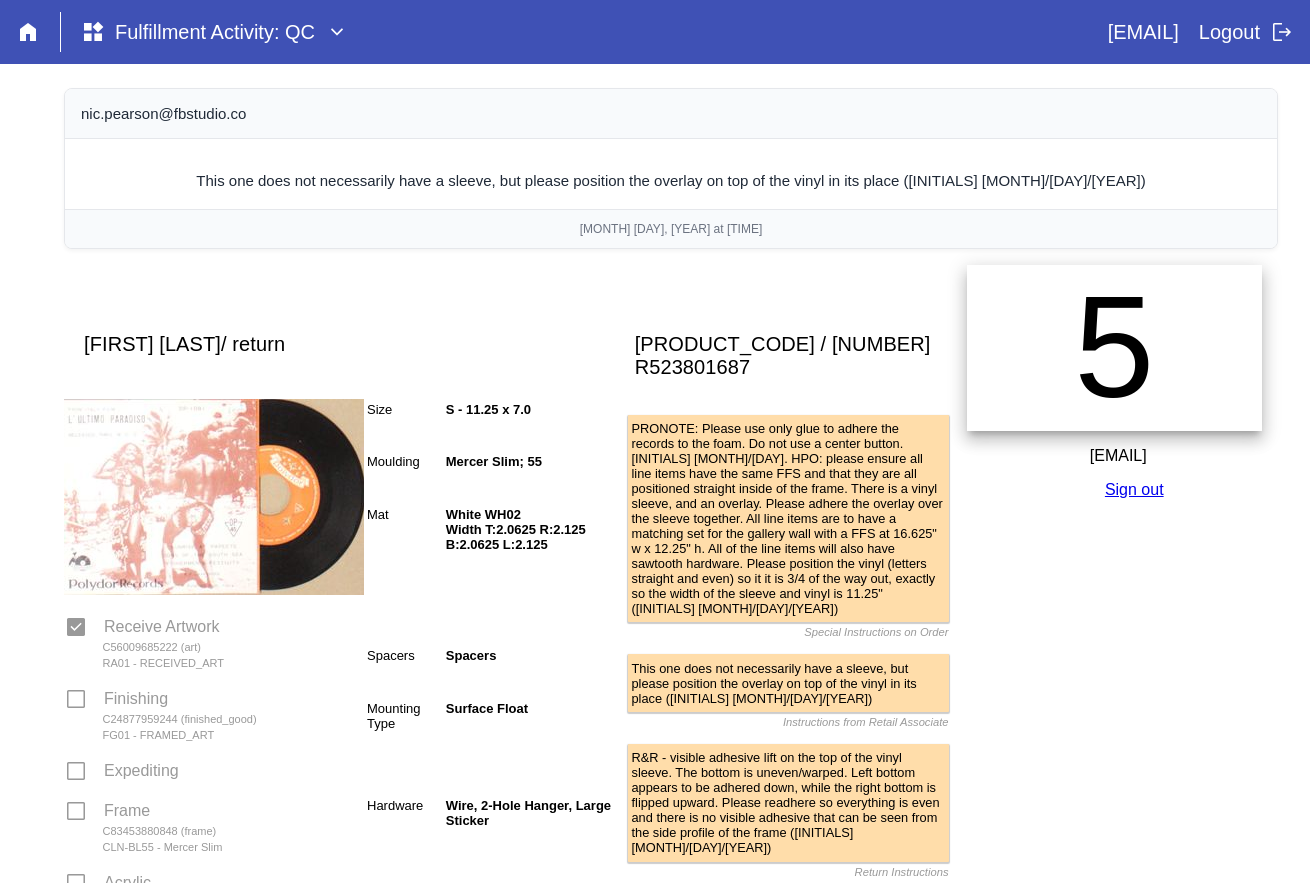 scroll, scrollTop: 0, scrollLeft: 0, axis: both 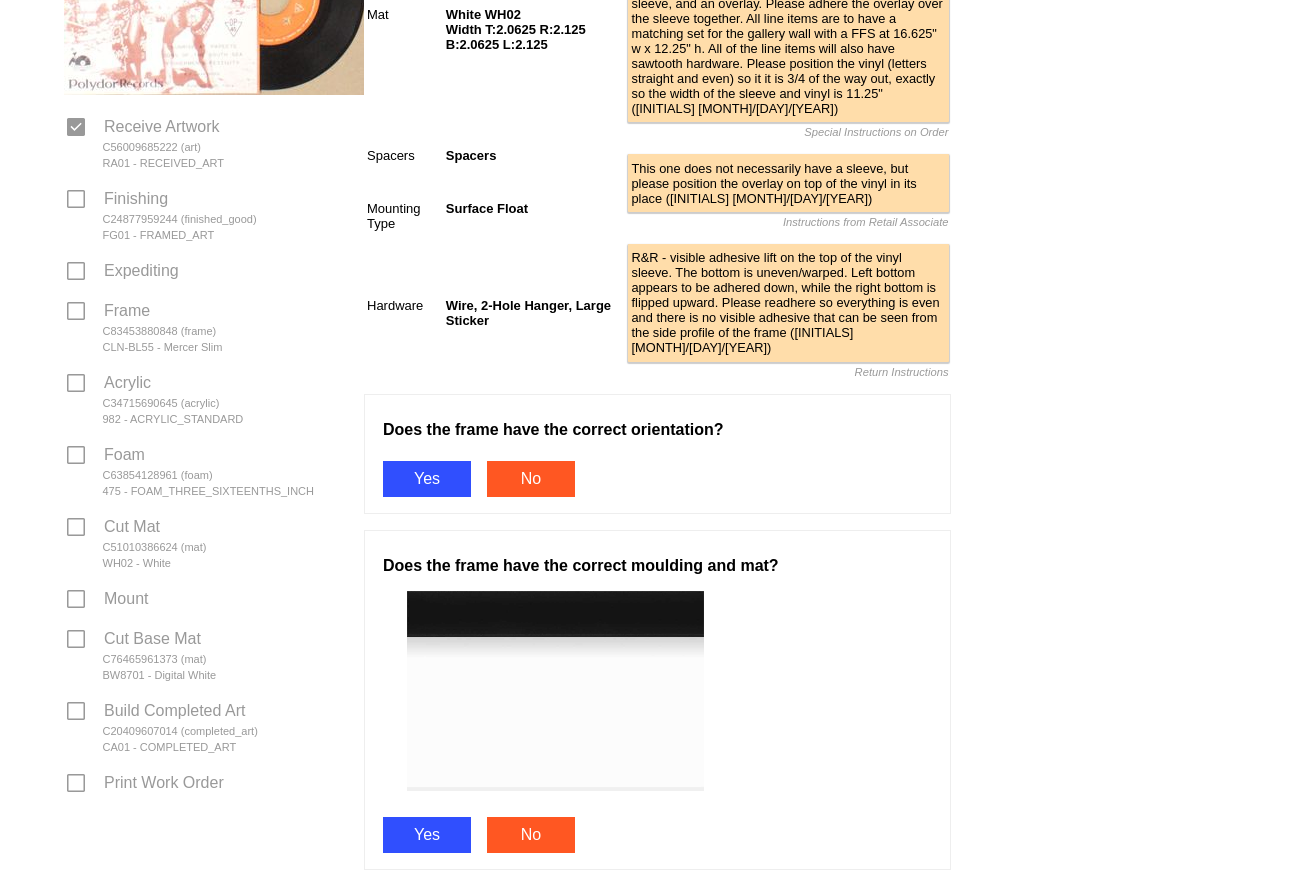 click on "Yes" at bounding box center (427, 479) 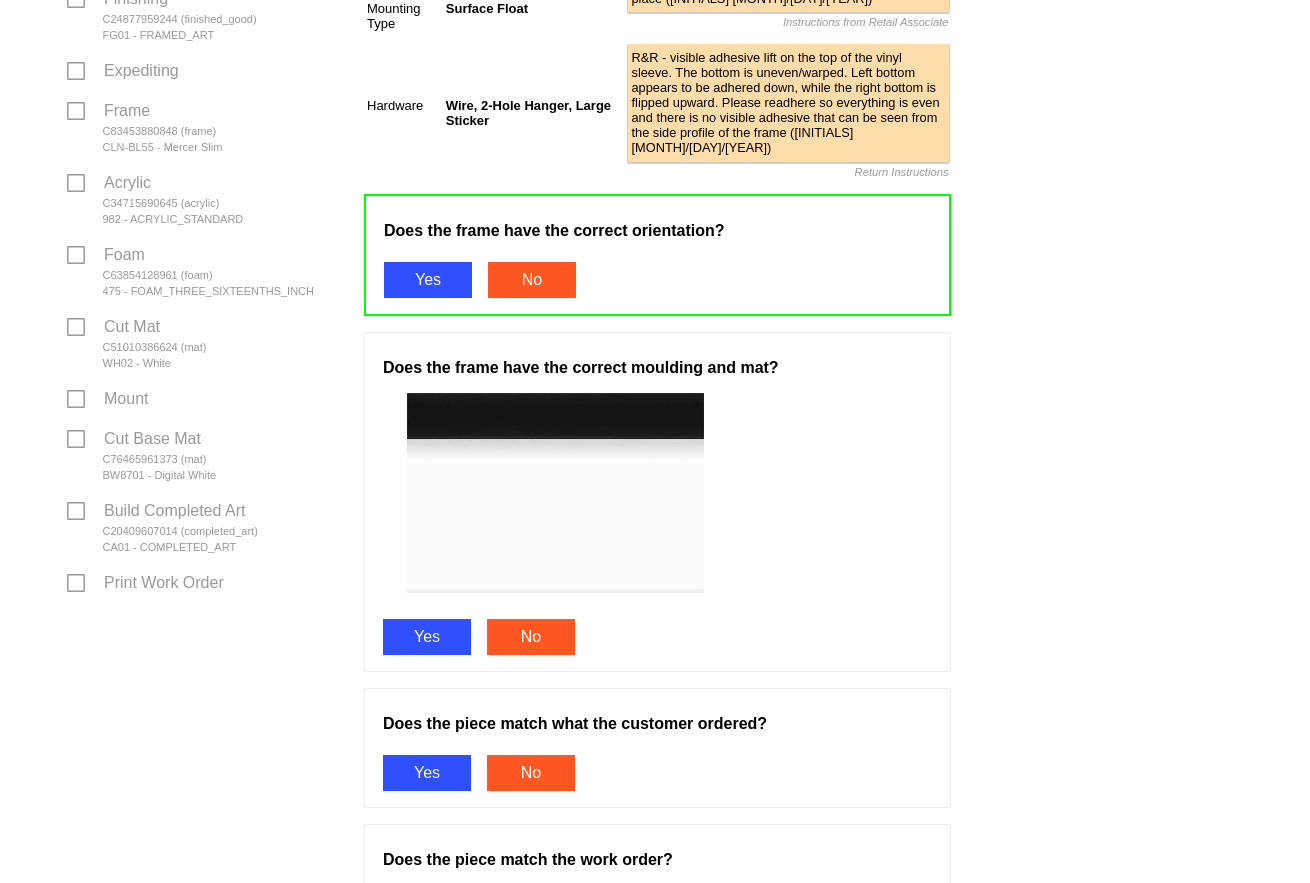 click on "Yes" at bounding box center [427, 637] 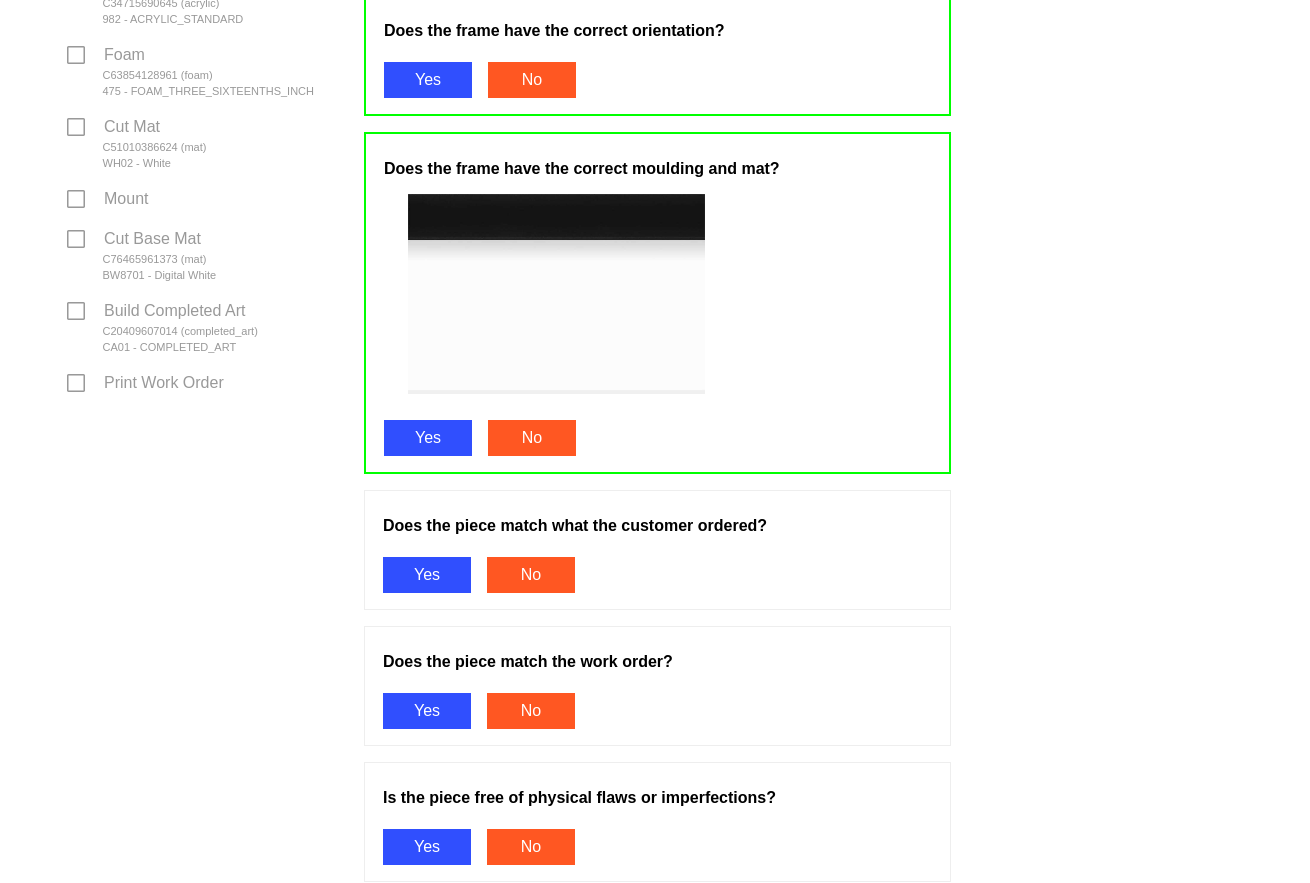 click on "Does the piece match what the customer ordered? Yes No" at bounding box center (657, 550) 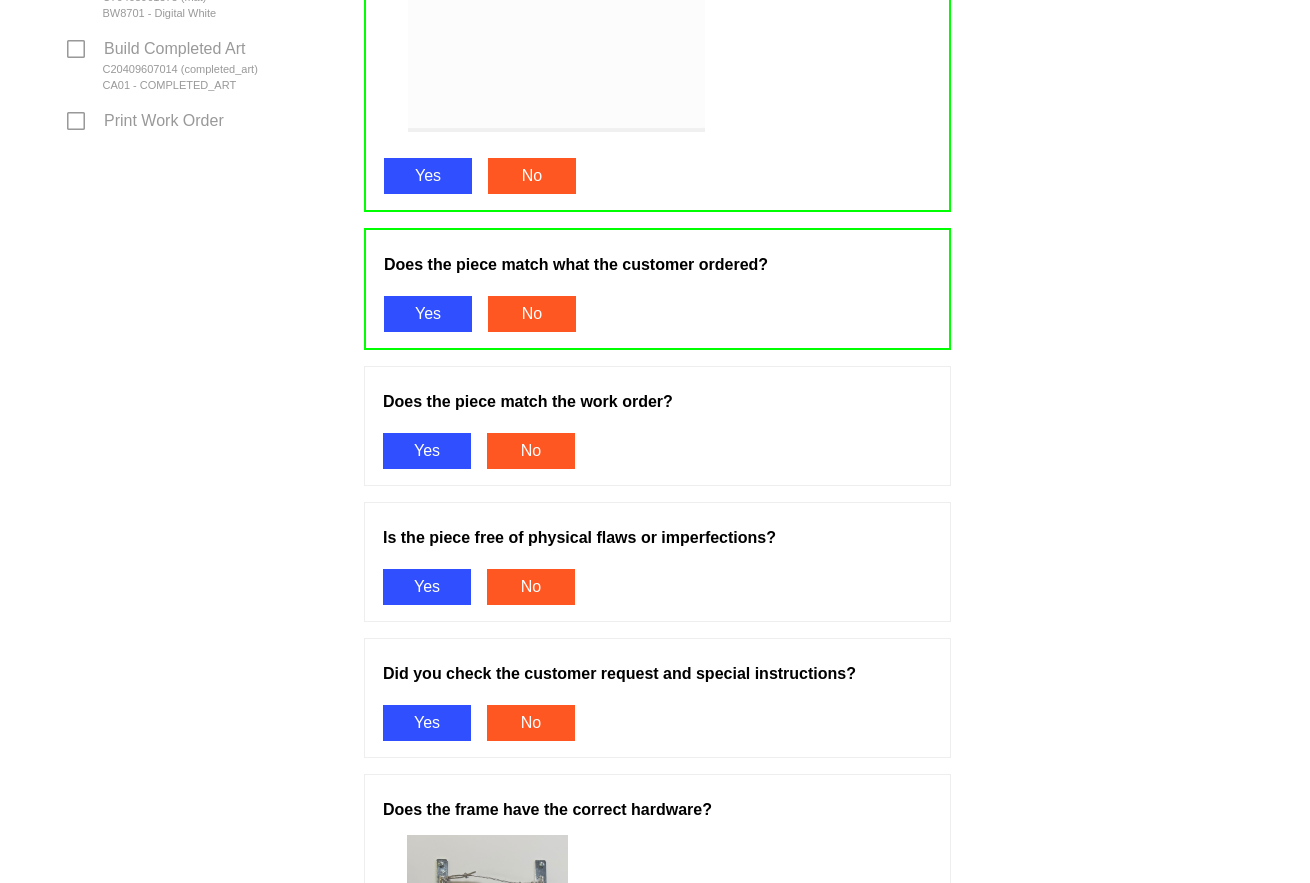 scroll, scrollTop: 1200, scrollLeft: 0, axis: vertical 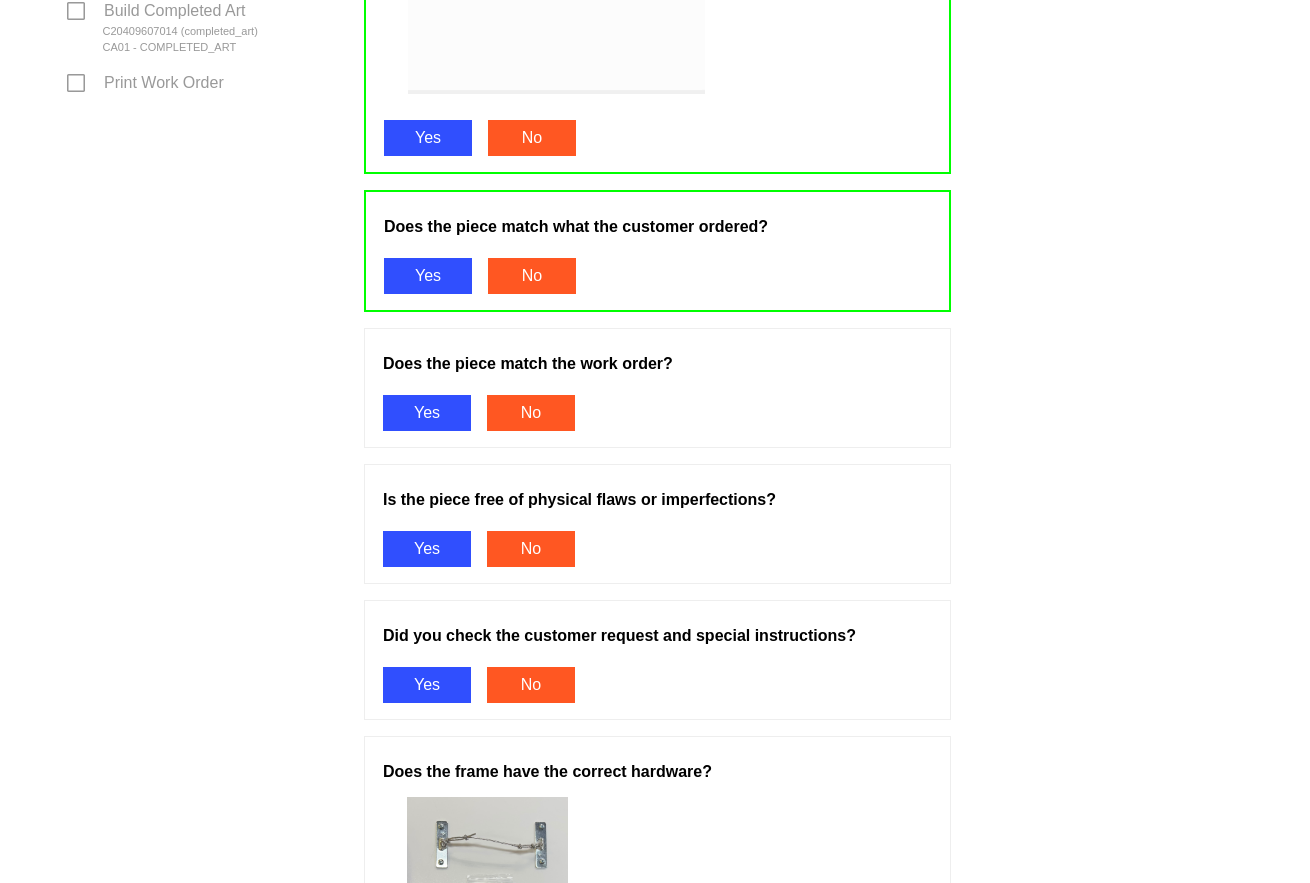click on "Yes" at bounding box center (427, 413) 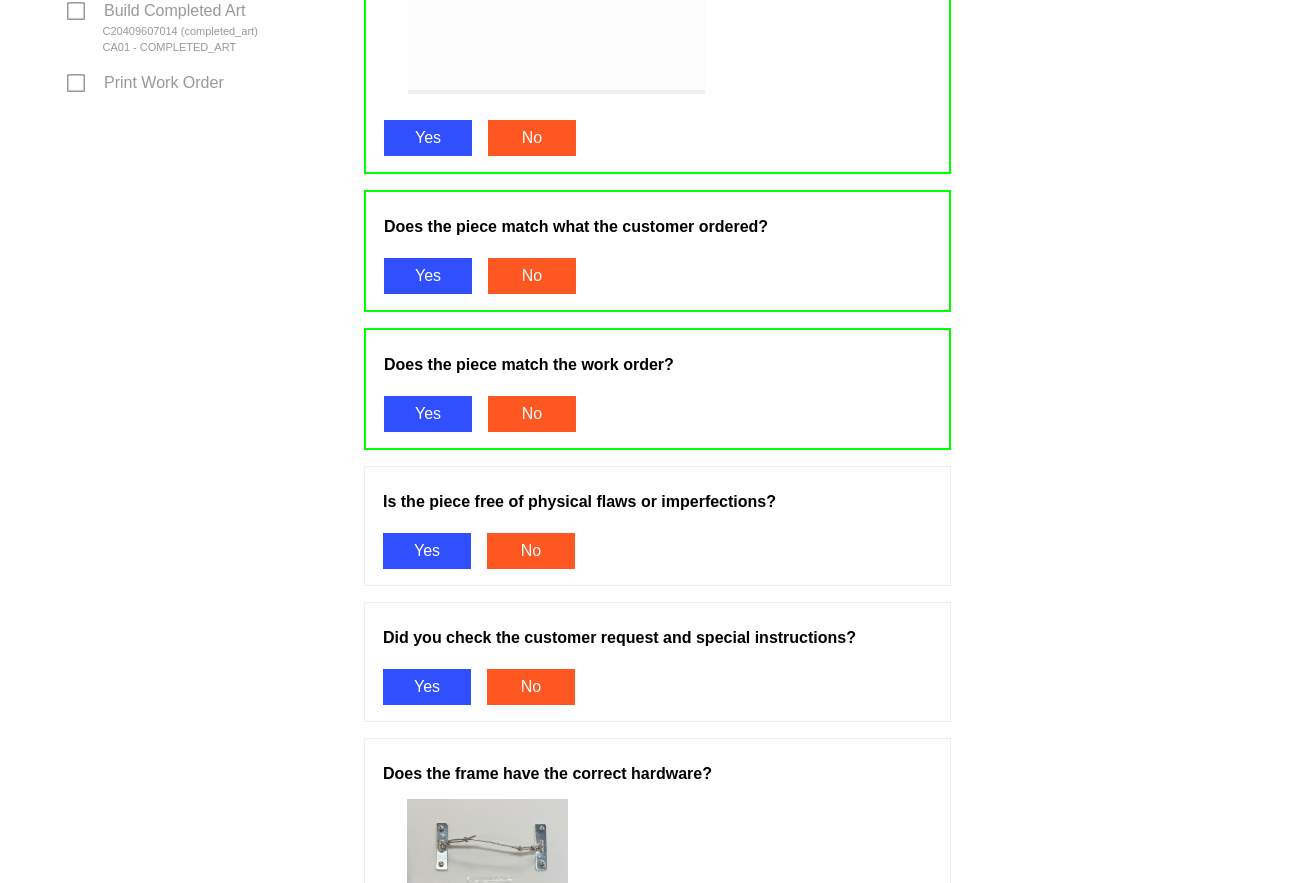 click on "Yes" at bounding box center [427, 551] 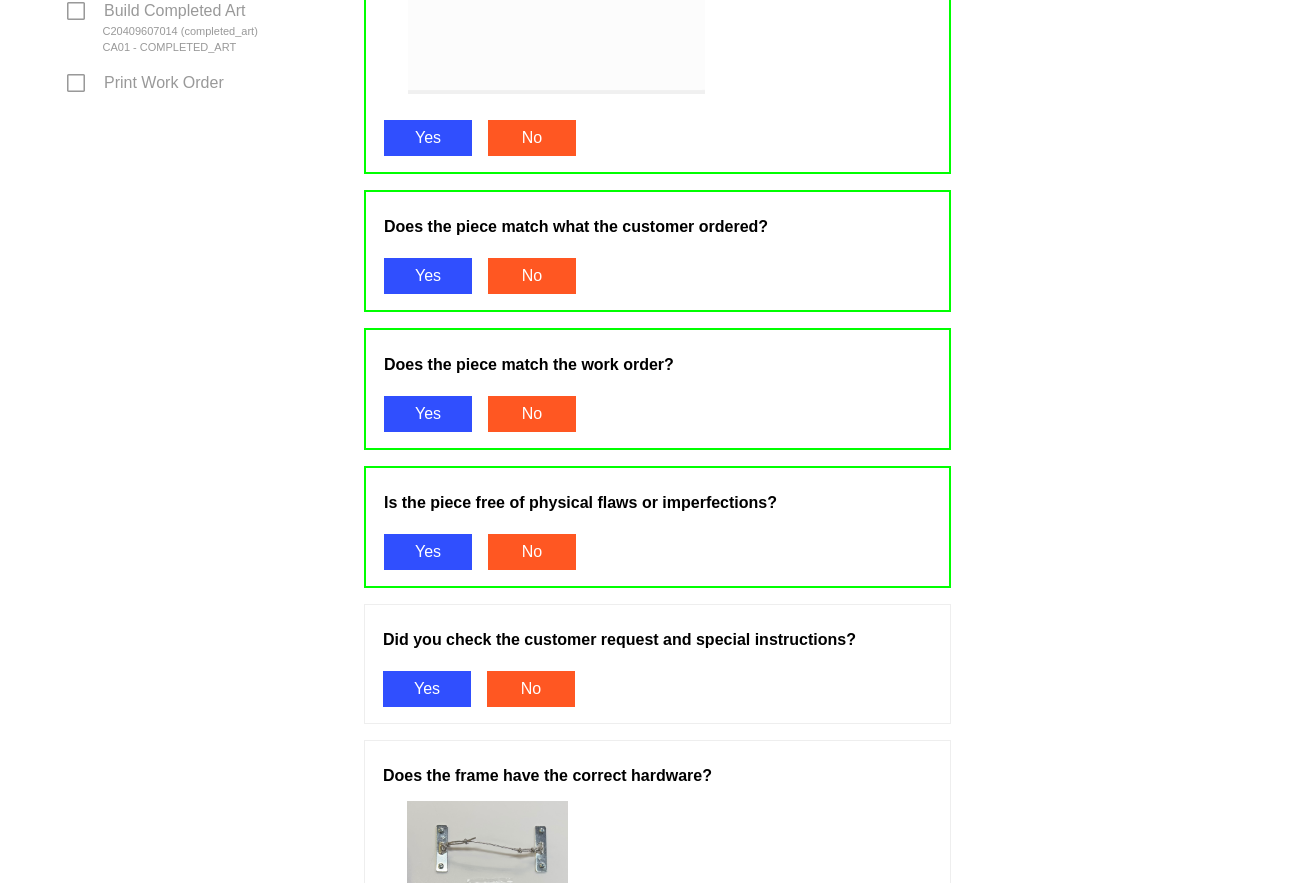 click on "Yes" at bounding box center (427, 689) 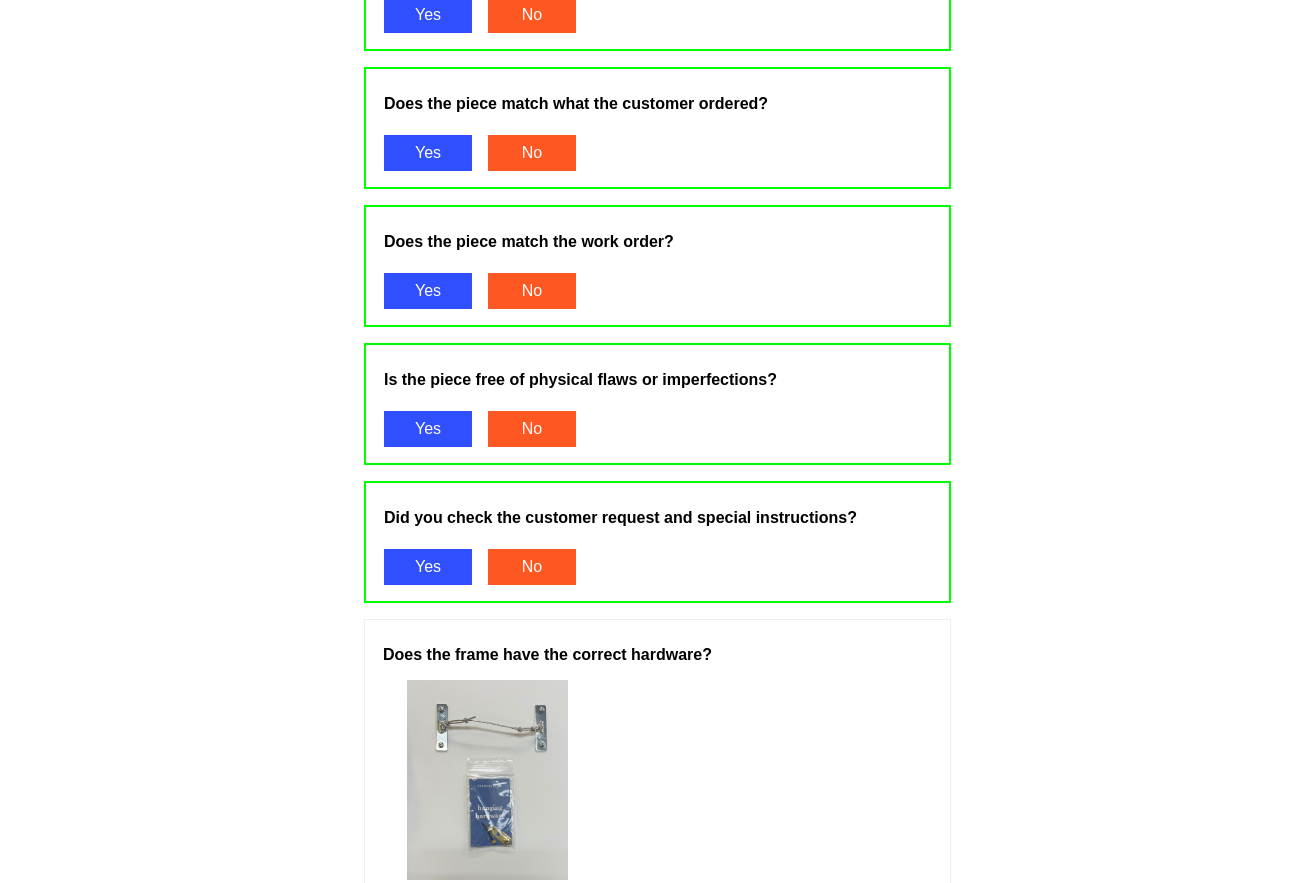 scroll, scrollTop: 1500, scrollLeft: 0, axis: vertical 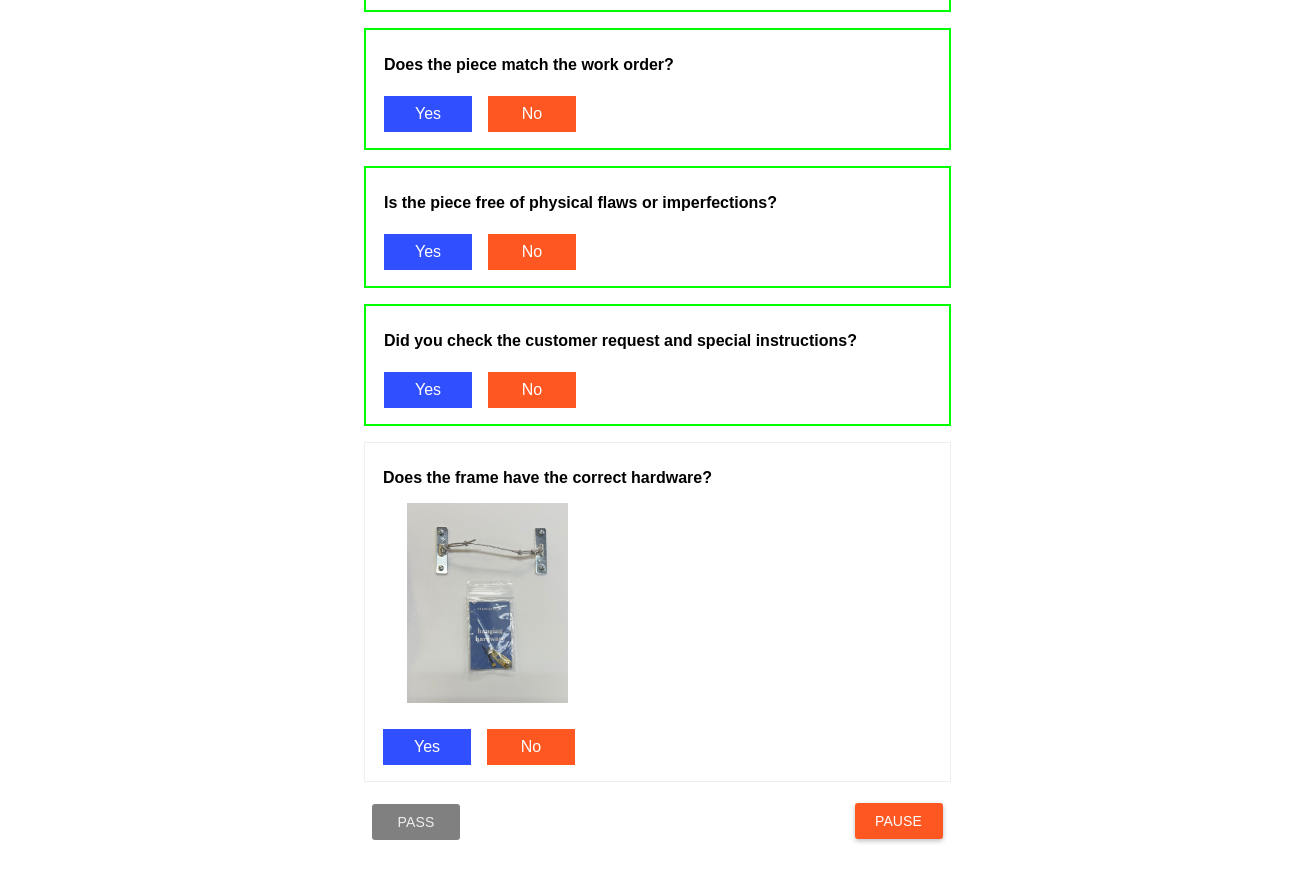 click on "Yes" at bounding box center (427, 747) 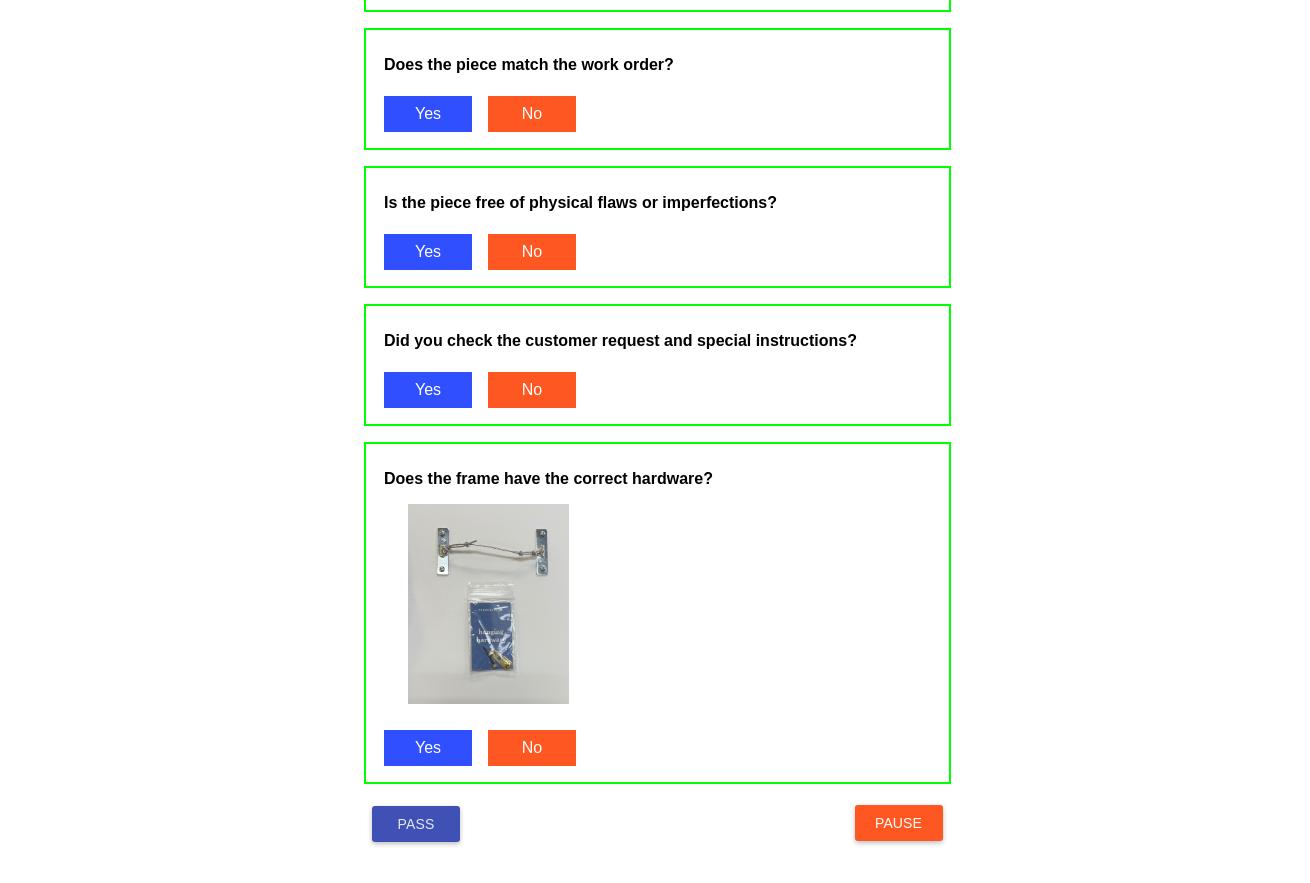 click on "Pass" at bounding box center (416, 824) 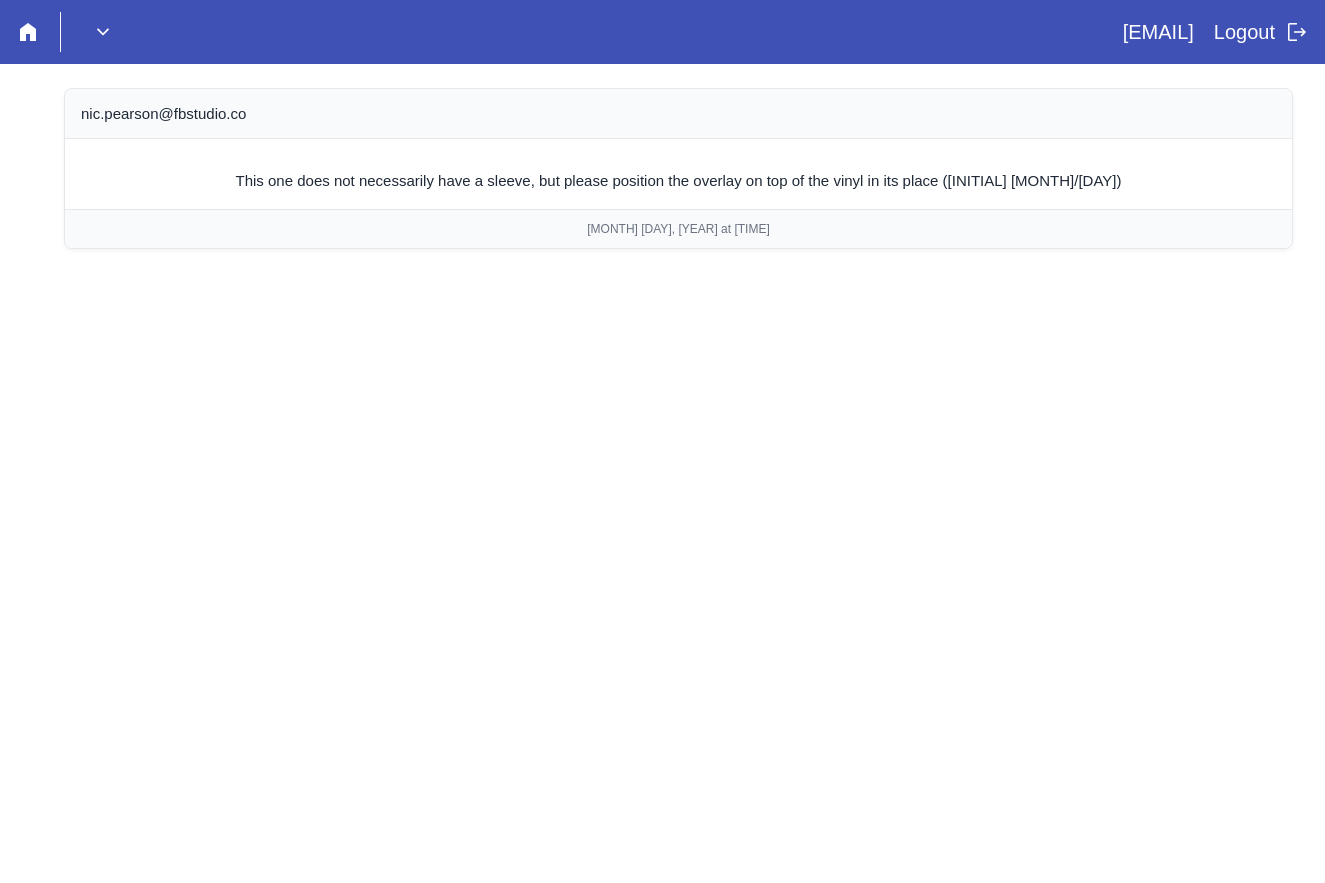 scroll, scrollTop: 0, scrollLeft: 0, axis: both 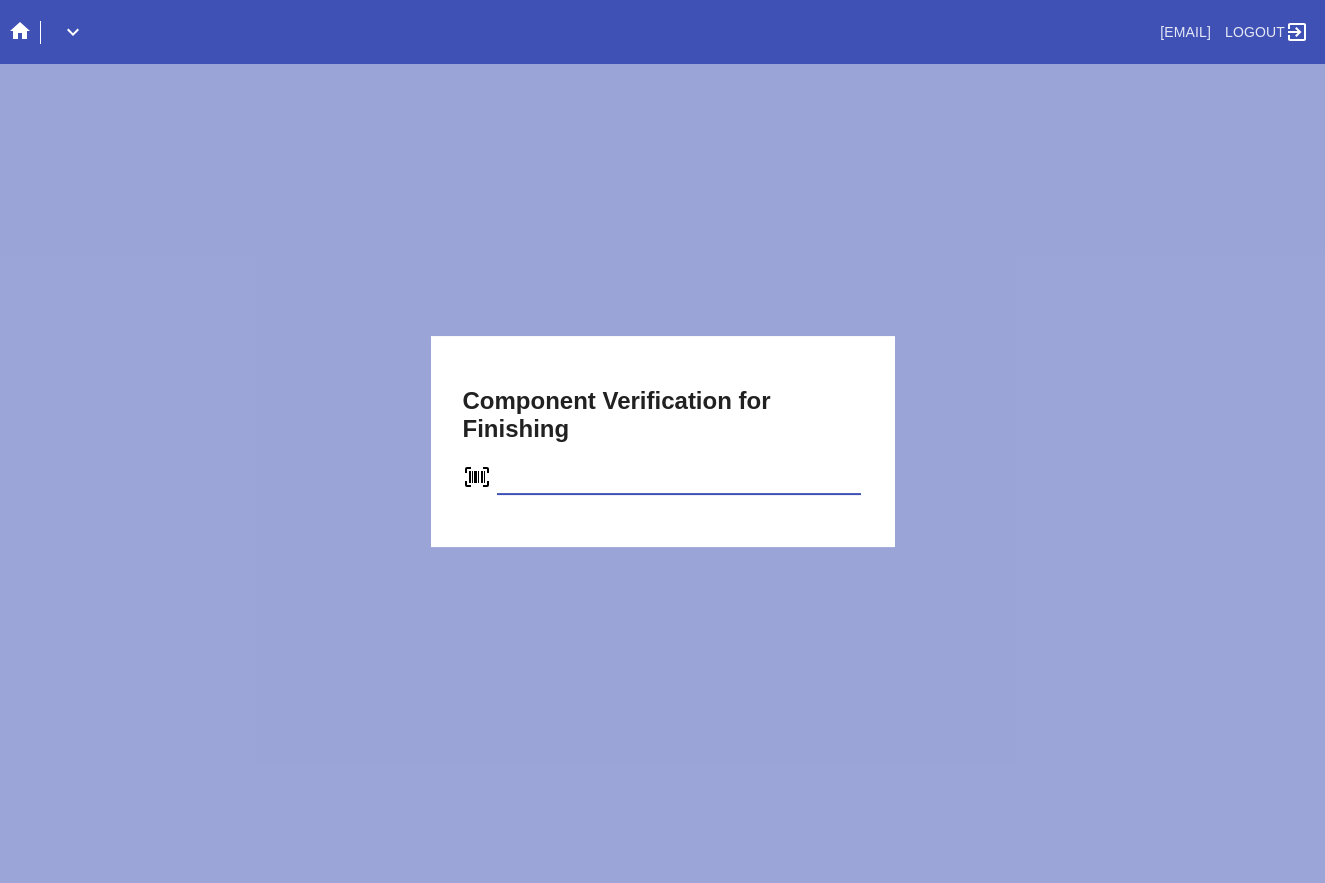 type on "C24877959244" 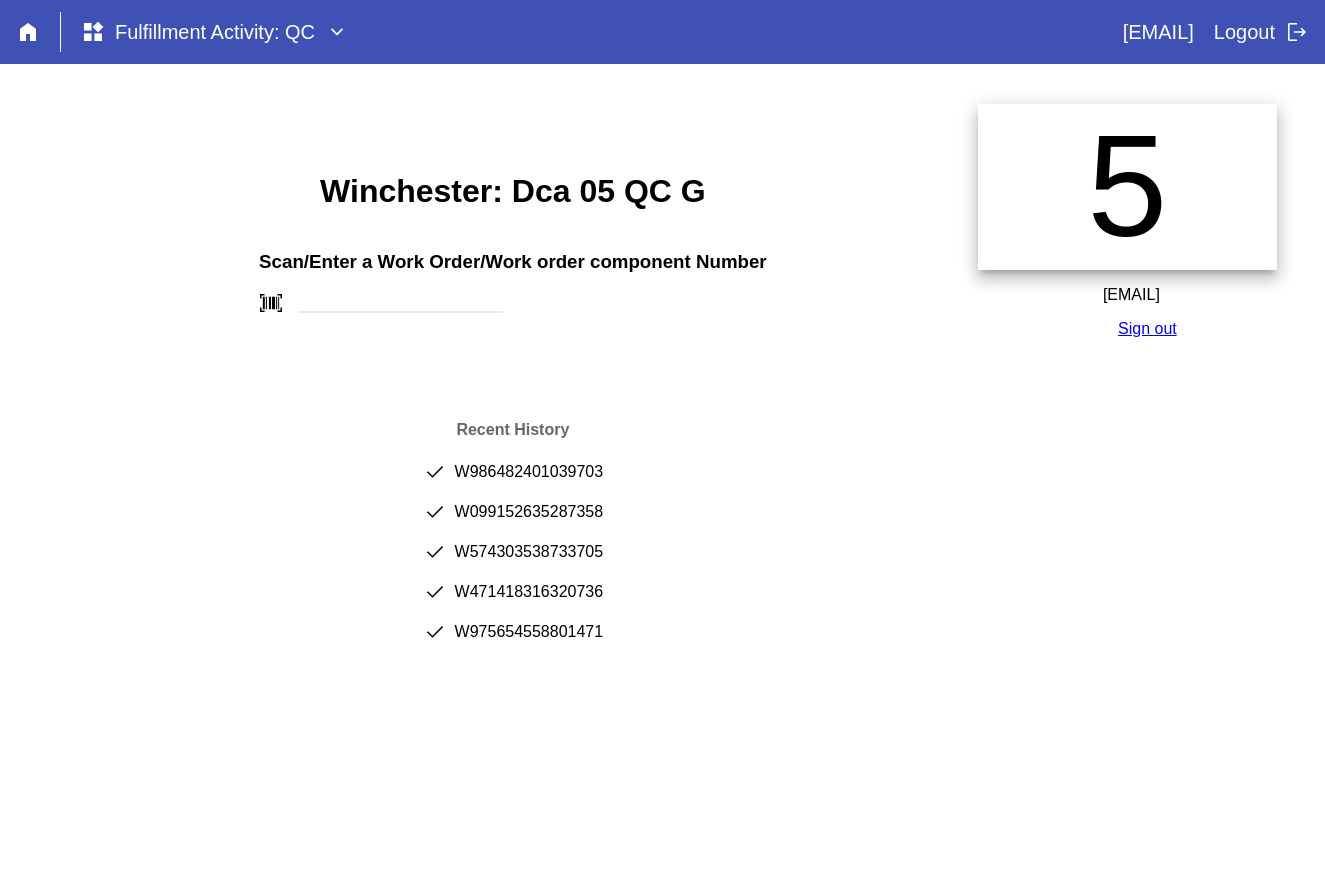 scroll, scrollTop: 0, scrollLeft: 0, axis: both 